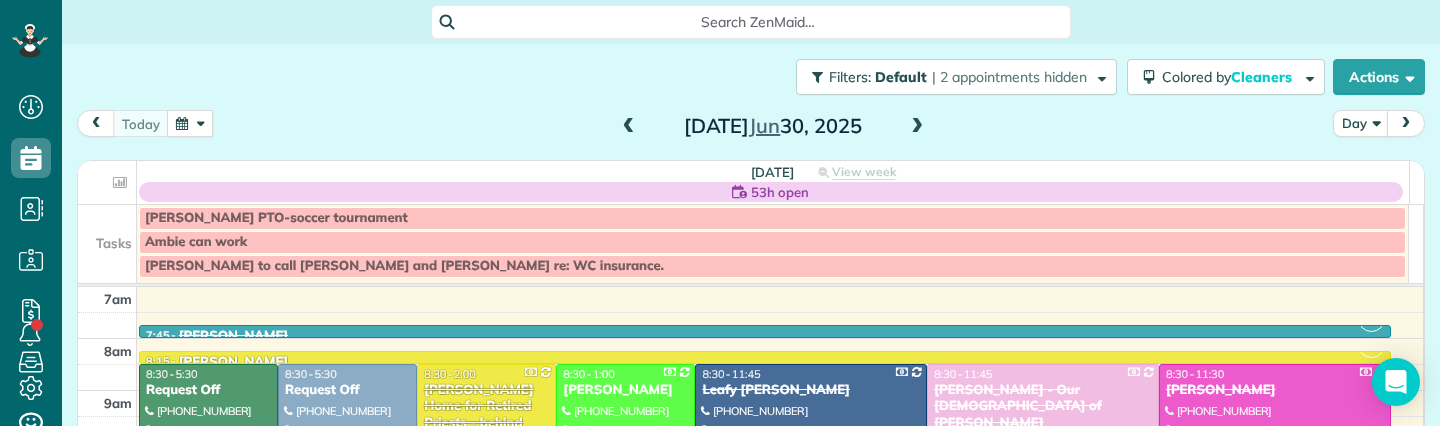 scroll, scrollTop: 0, scrollLeft: 0, axis: both 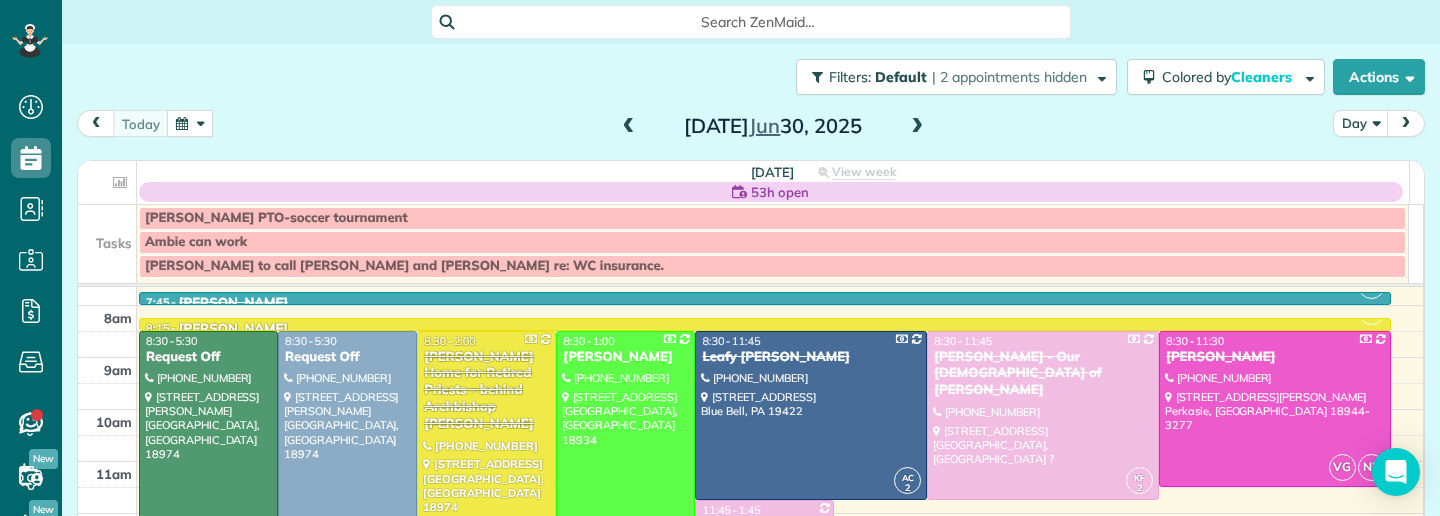 click at bounding box center [917, 127] 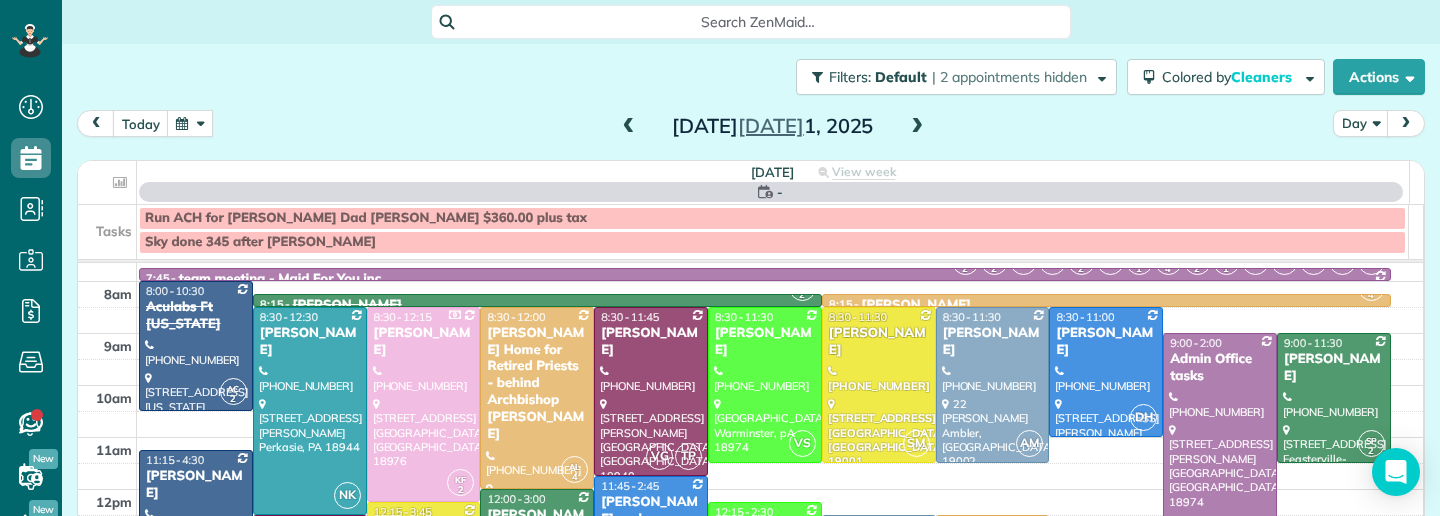 scroll, scrollTop: 0, scrollLeft: 0, axis: both 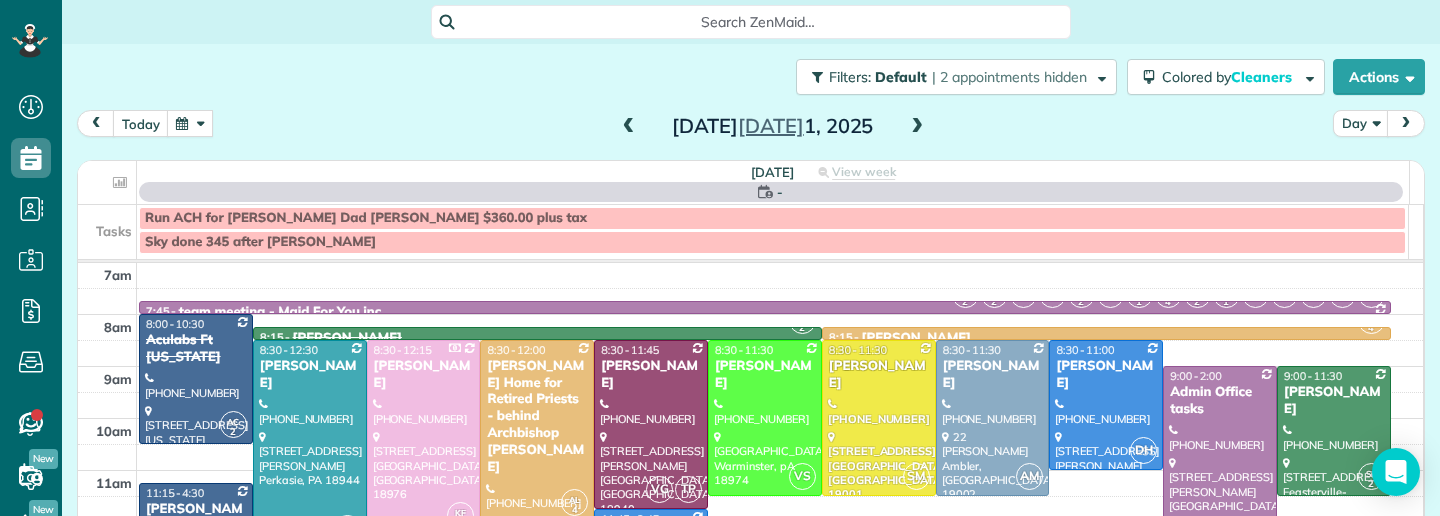 click at bounding box center [917, 127] 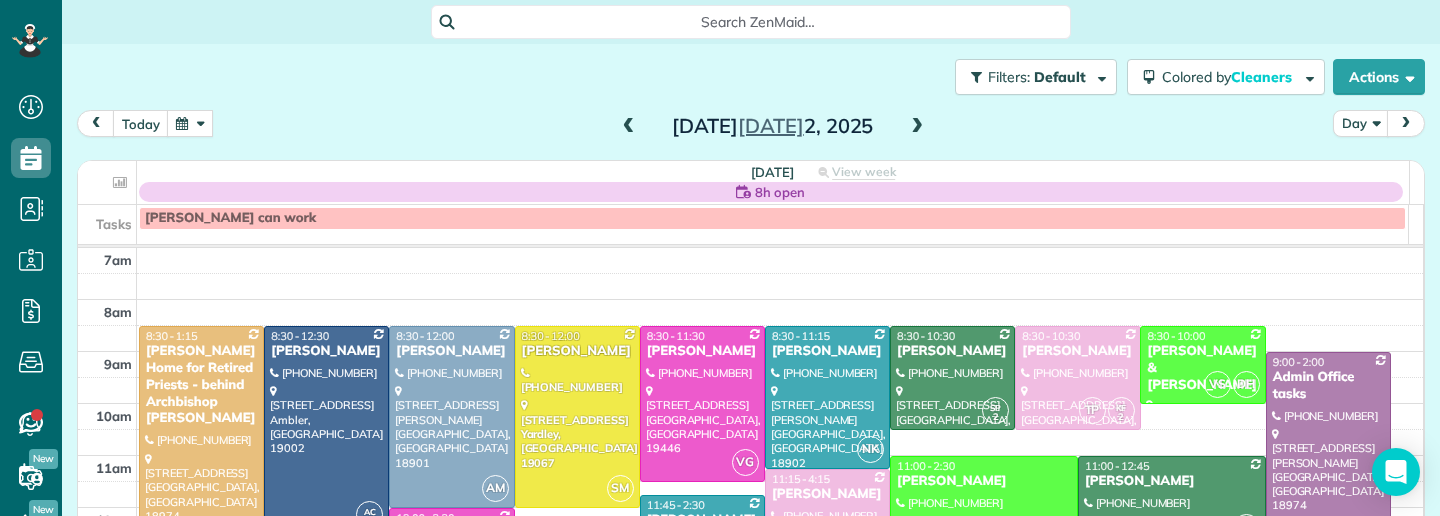 click at bounding box center (917, 127) 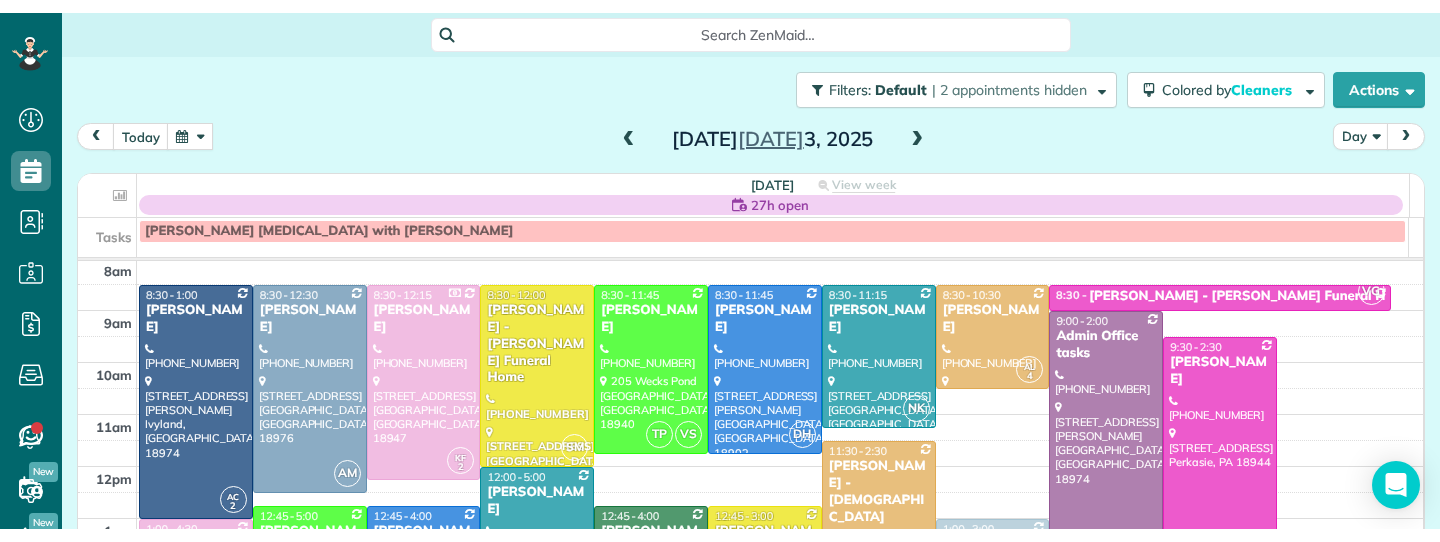 scroll, scrollTop: 58, scrollLeft: 0, axis: vertical 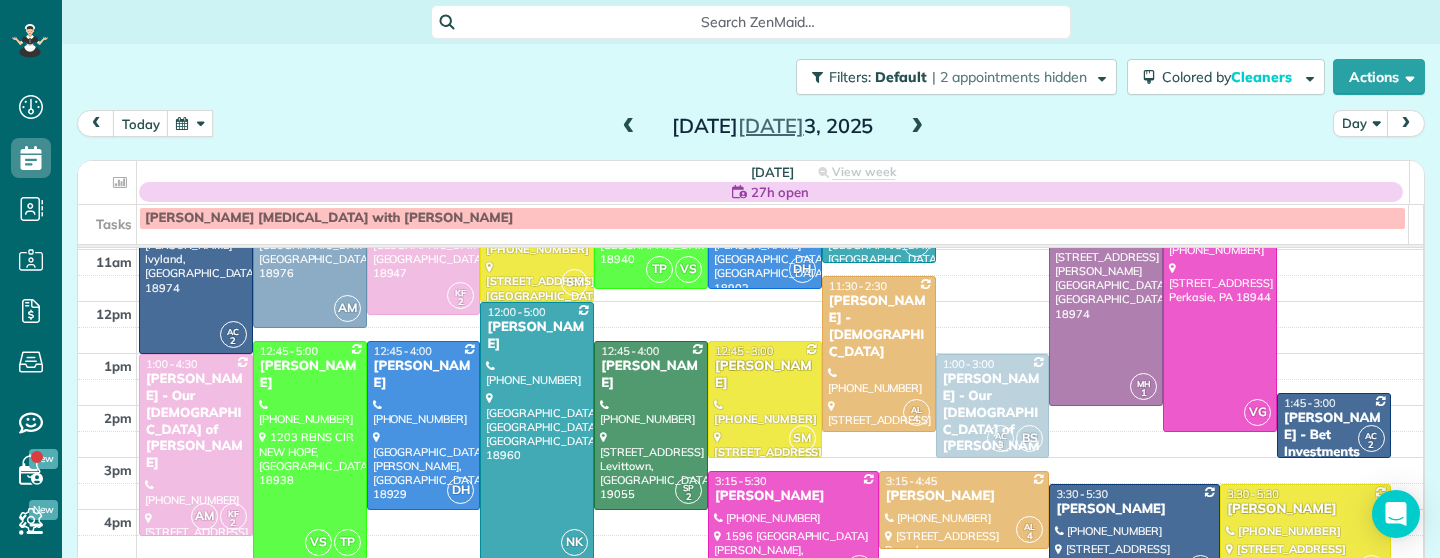click at bounding box center (629, 127) 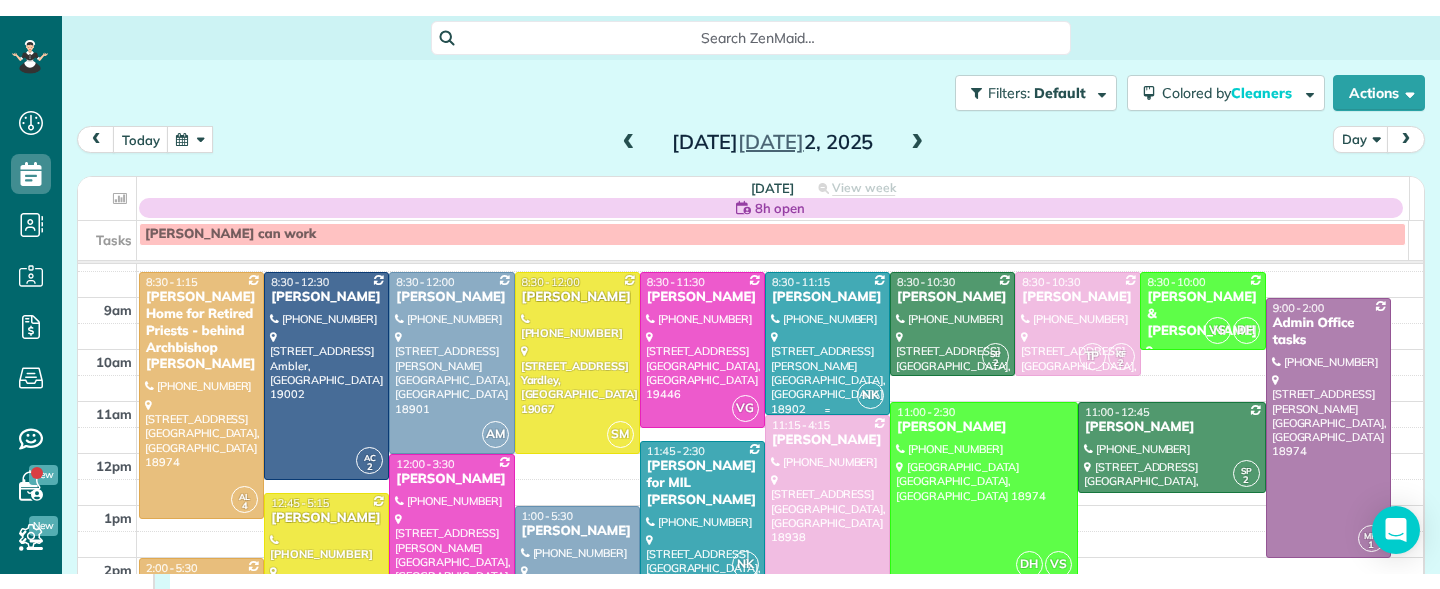 scroll, scrollTop: 50, scrollLeft: 0, axis: vertical 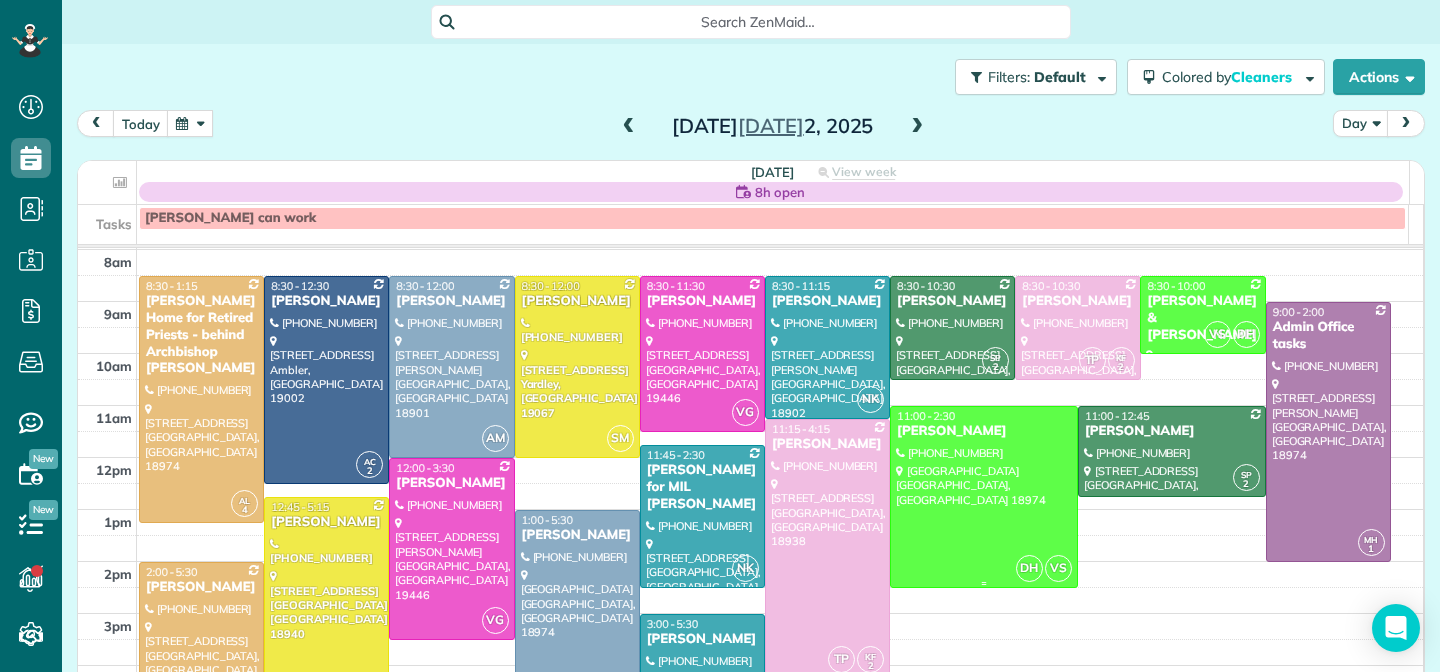 click on "Joseph Lesenko" at bounding box center (984, 431) 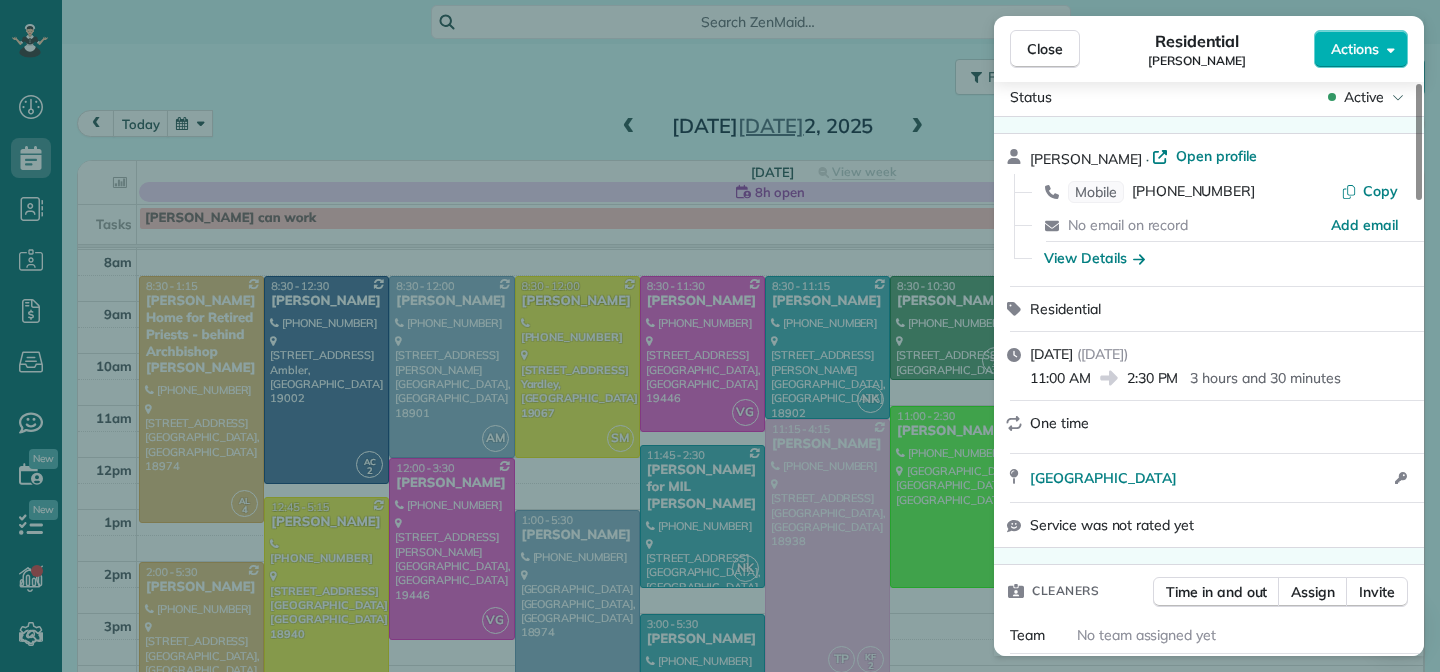scroll, scrollTop: 36, scrollLeft: 0, axis: vertical 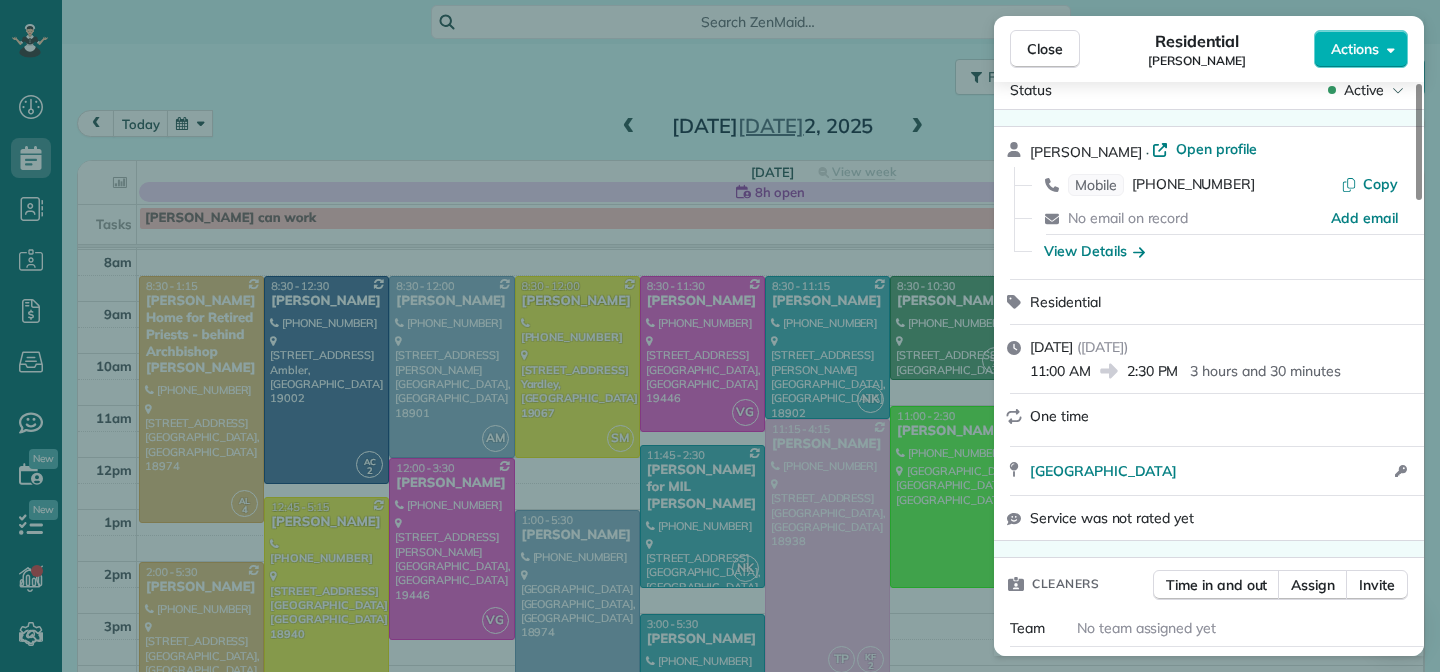 click on "Close" at bounding box center (1045, 49) 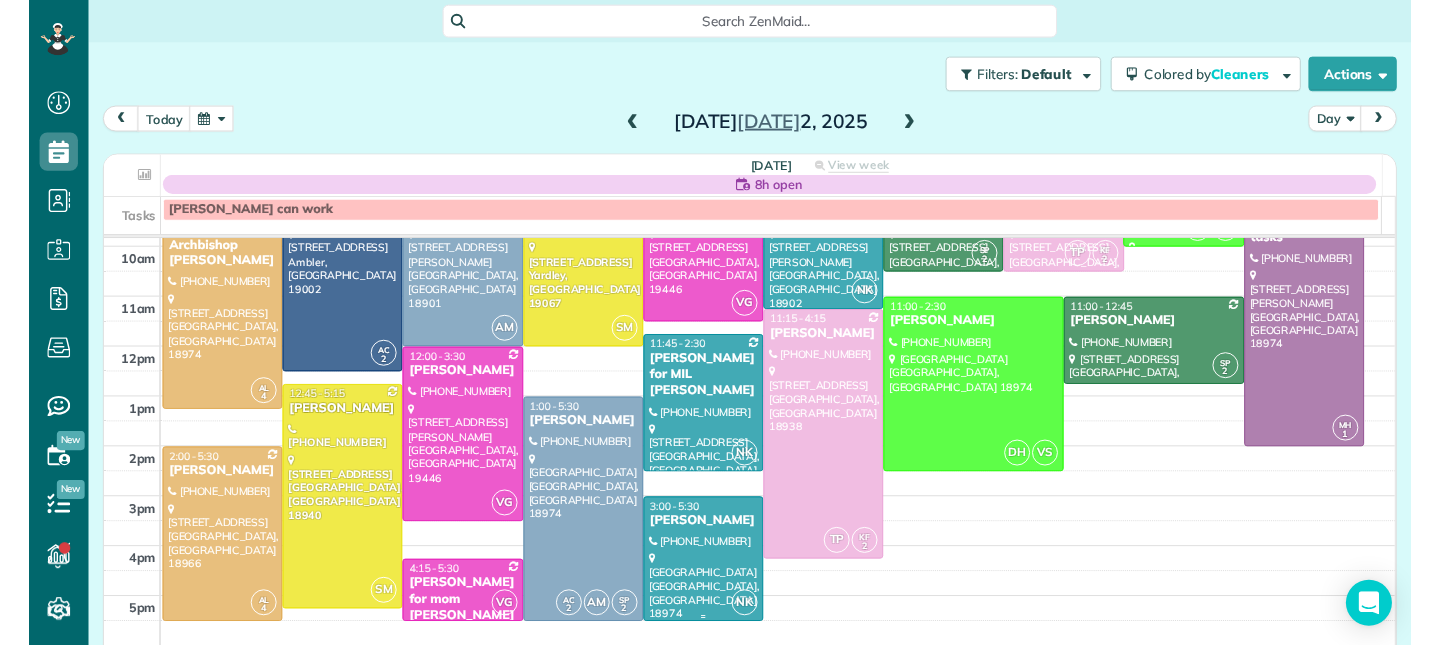 scroll, scrollTop: 115, scrollLeft: 0, axis: vertical 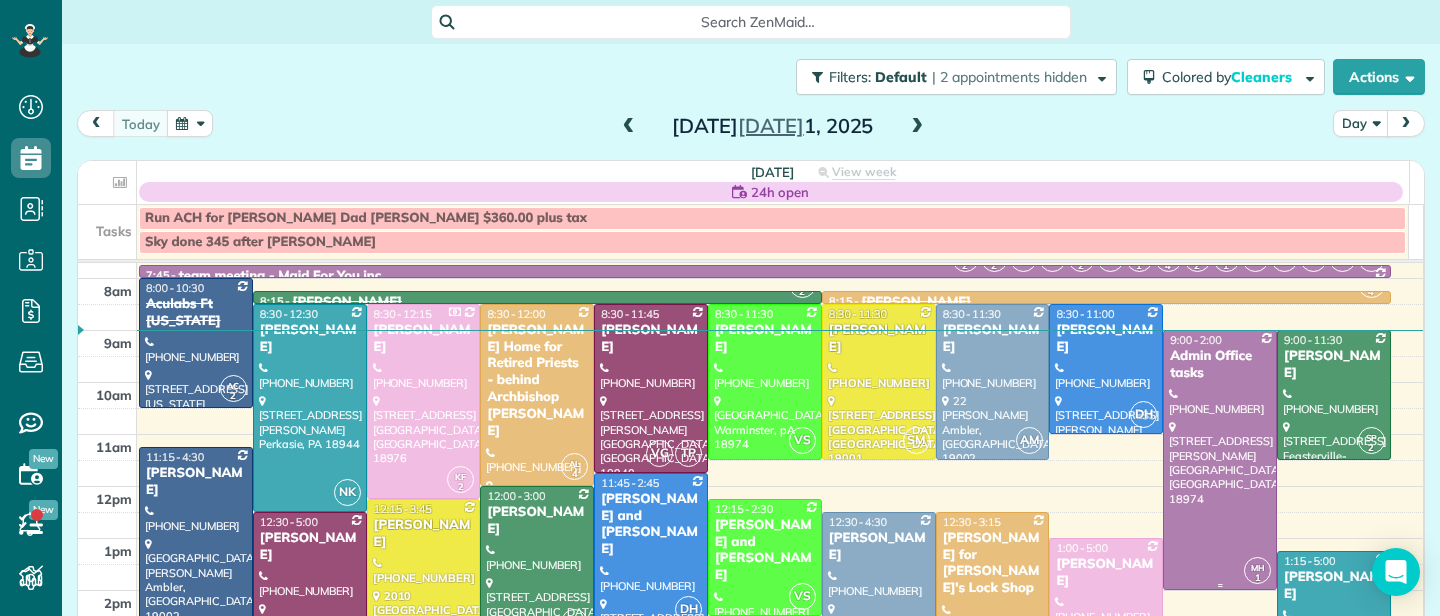click on "Admin Office tasks" at bounding box center (1220, 365) 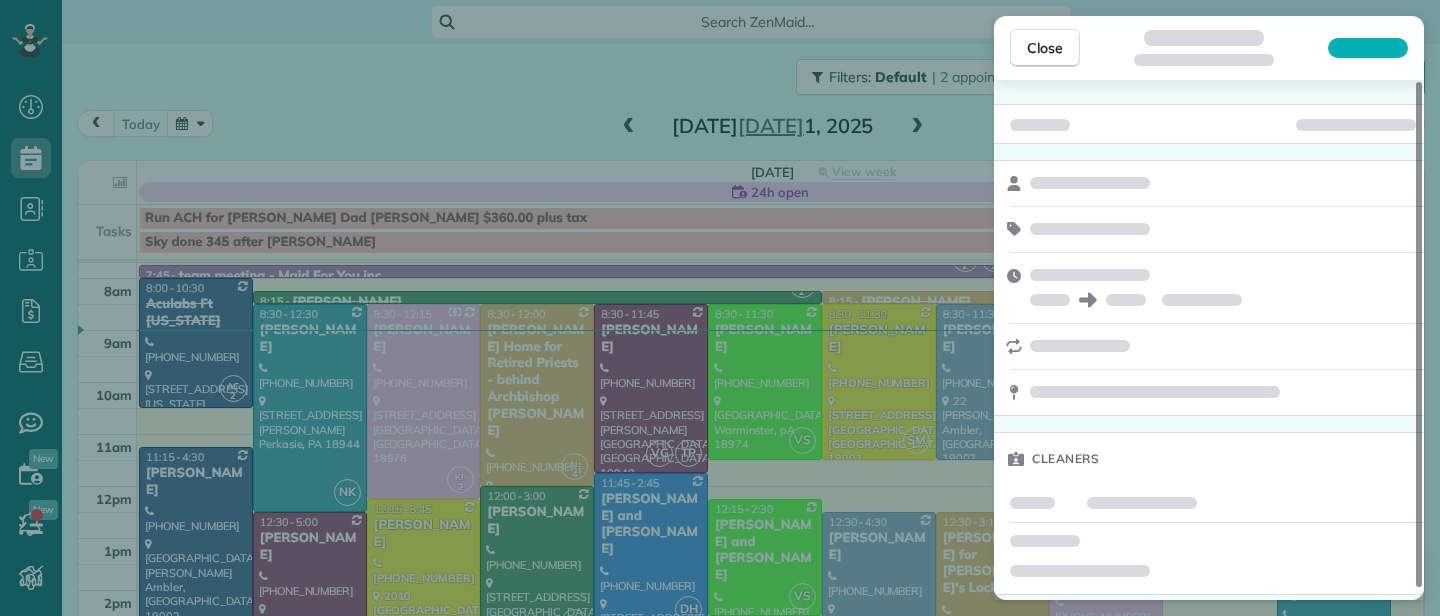 scroll, scrollTop: 11, scrollLeft: 0, axis: vertical 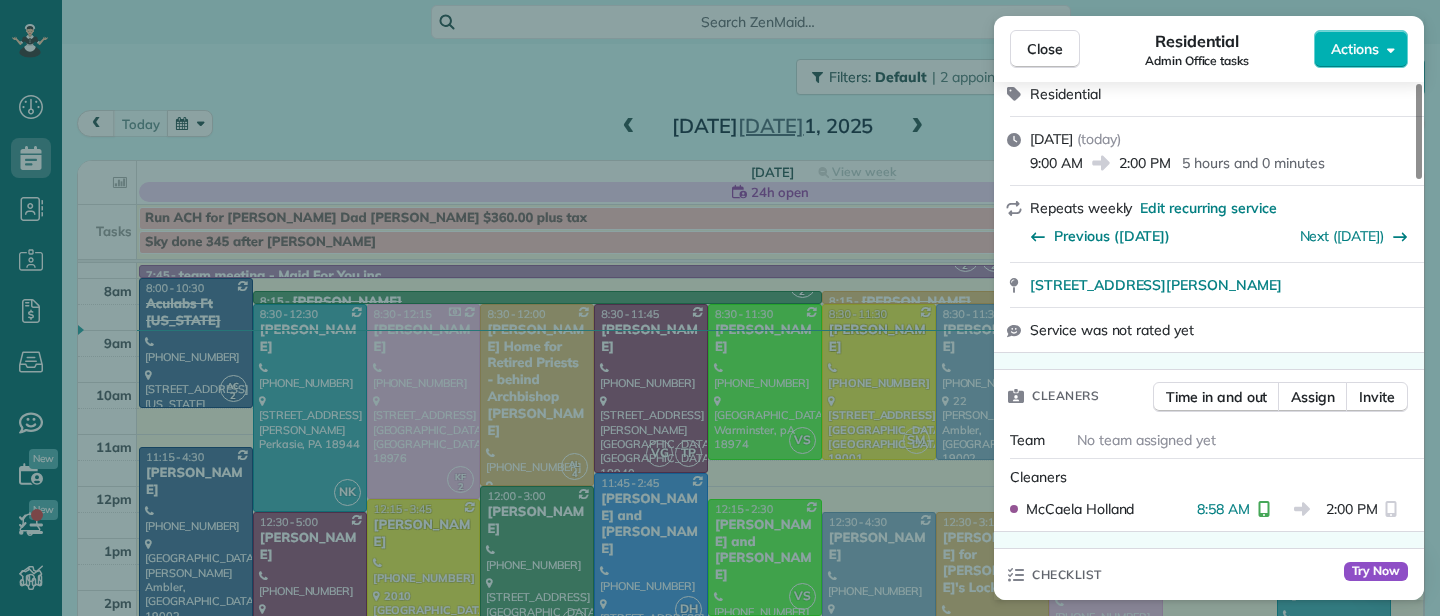 drag, startPoint x: 1045, startPoint y: 39, endPoint x: 494, endPoint y: 614, distance: 796.38306 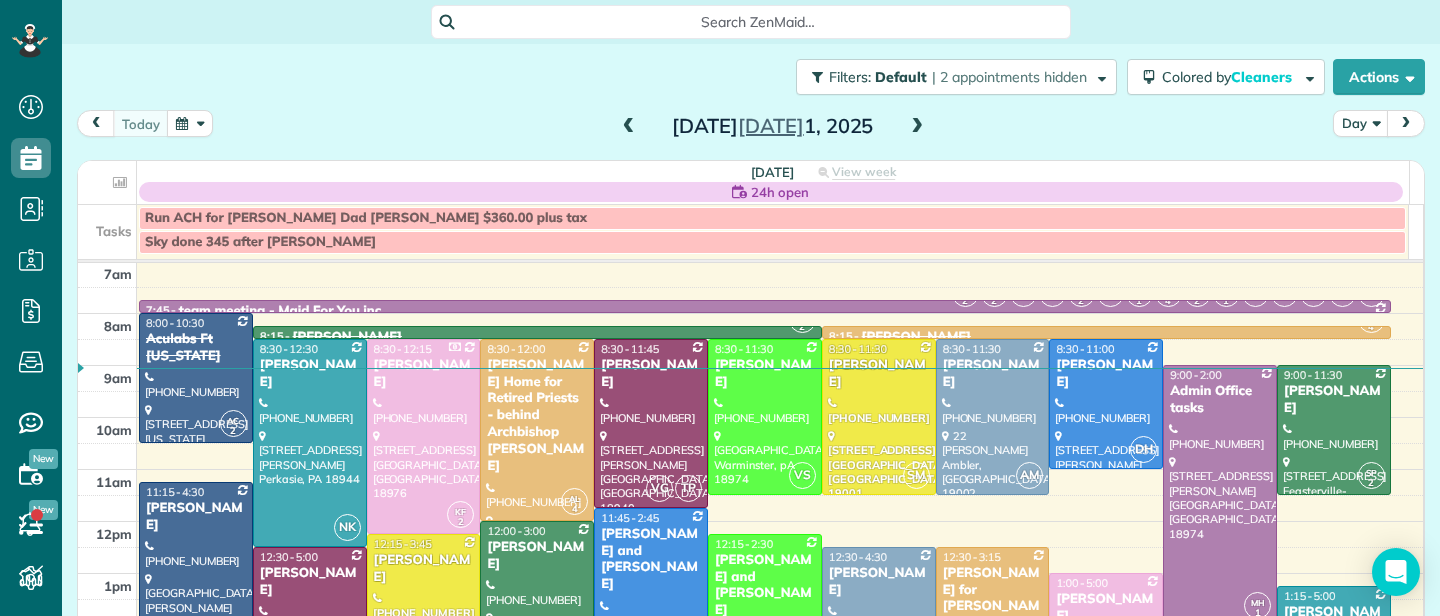 scroll, scrollTop: 0, scrollLeft: 0, axis: both 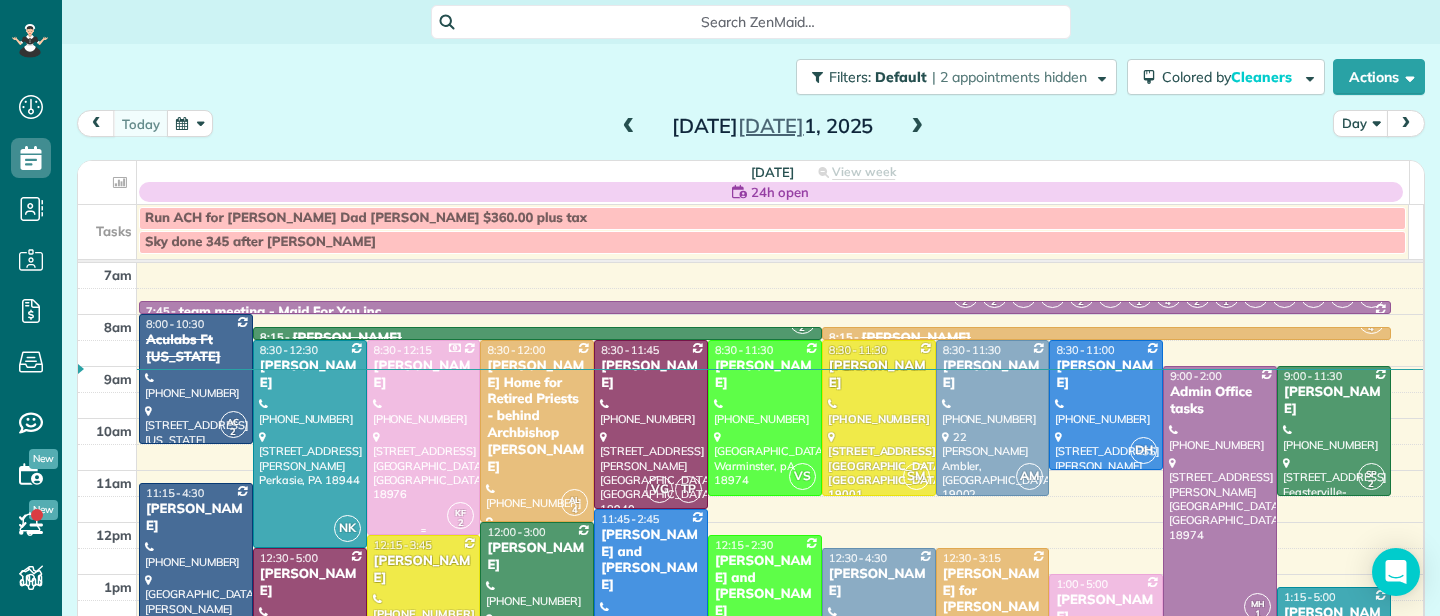 click on "Pat Walsh" at bounding box center [424, 375] 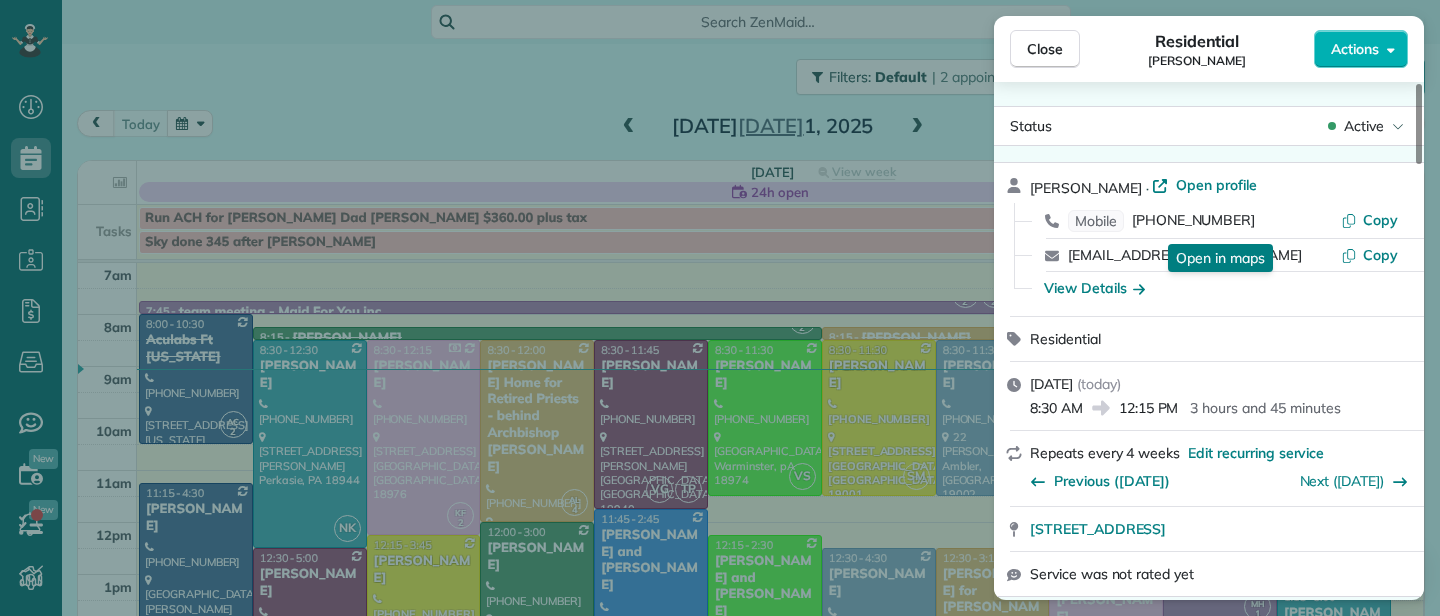 scroll, scrollTop: 335, scrollLeft: 0, axis: vertical 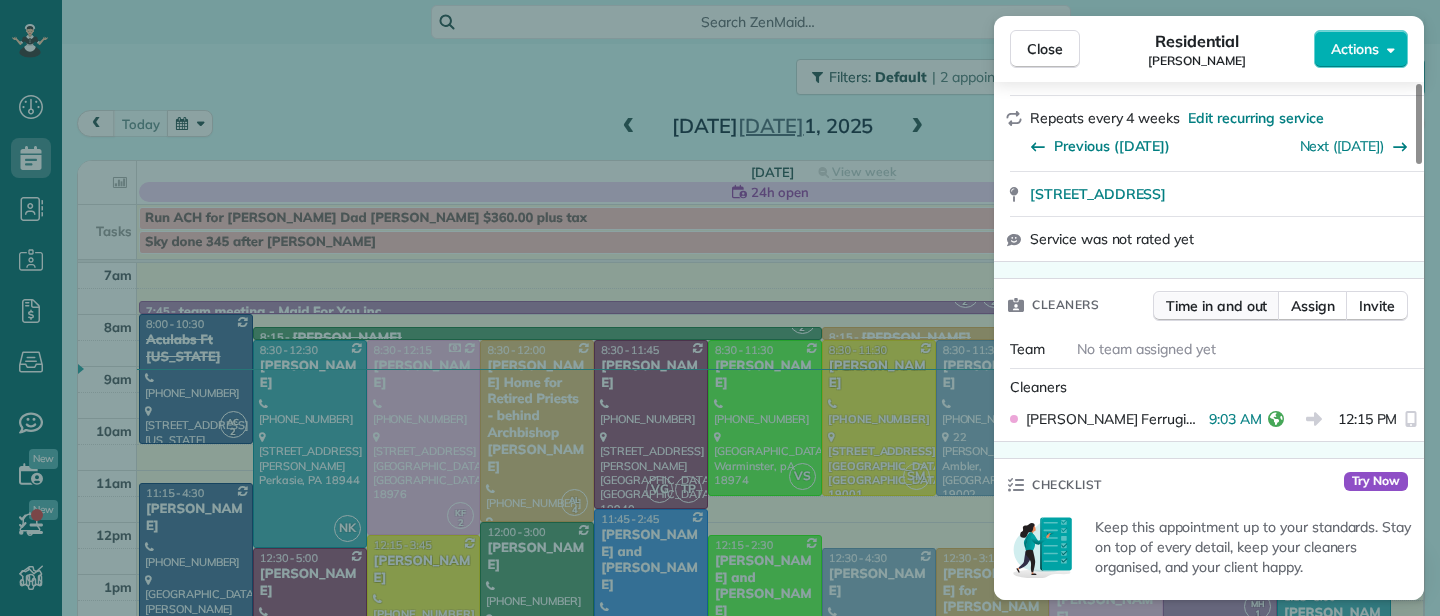 click on "Time in and out" at bounding box center [1216, 306] 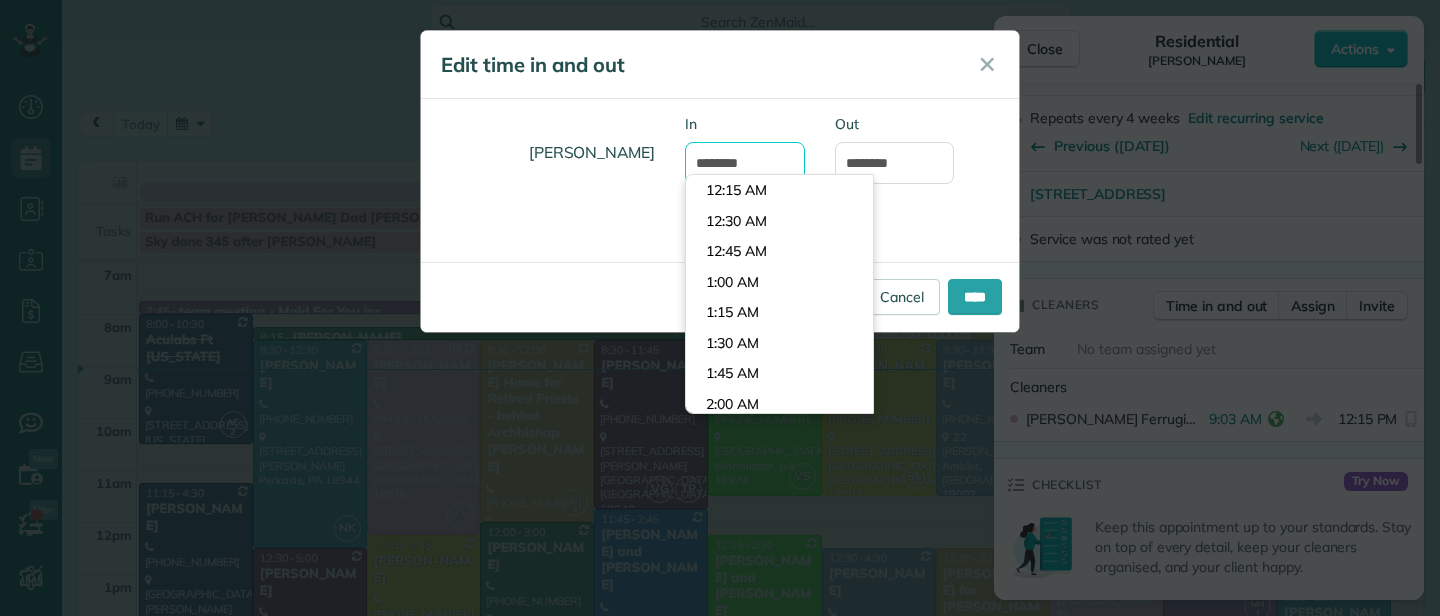 scroll, scrollTop: 1038, scrollLeft: 0, axis: vertical 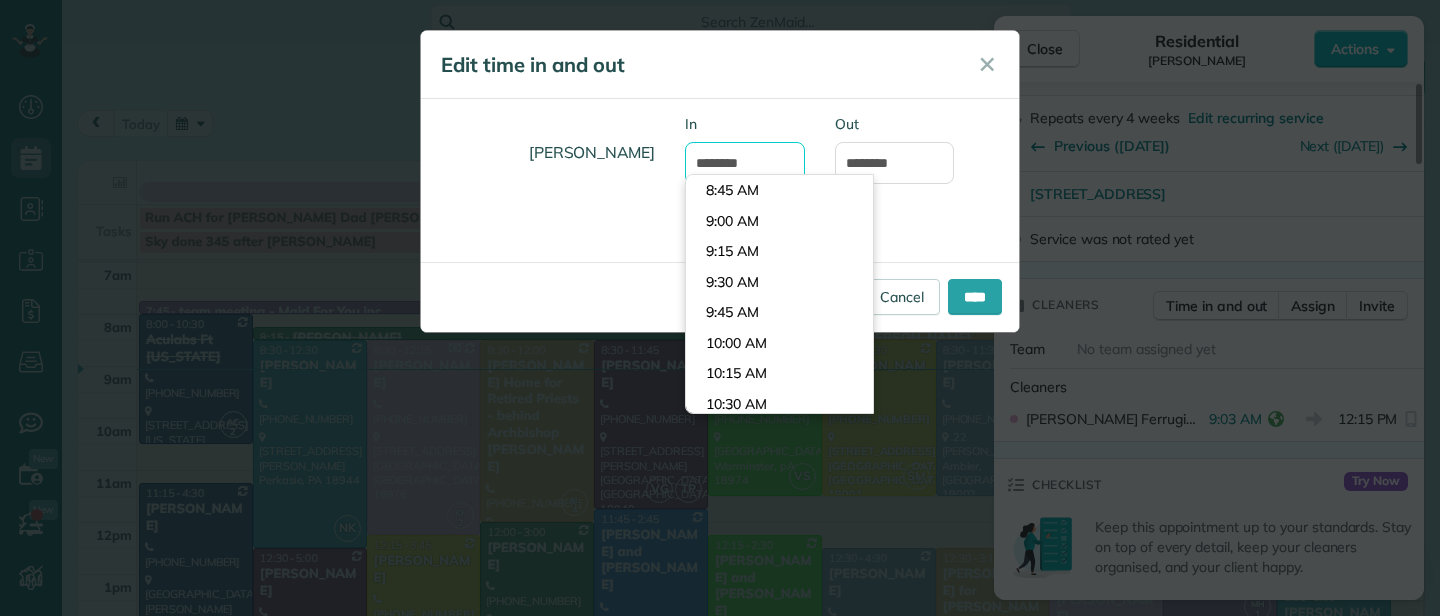 drag, startPoint x: 728, startPoint y: 161, endPoint x: 675, endPoint y: 167, distance: 53.338543 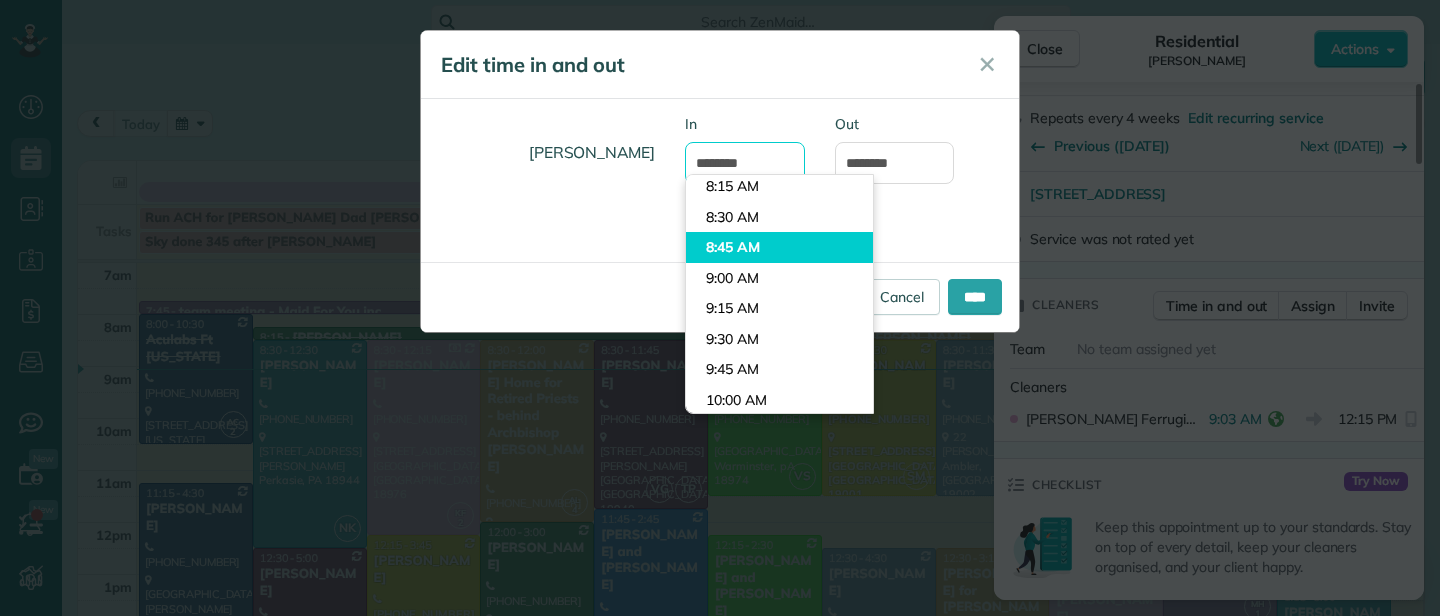 scroll, scrollTop: 957, scrollLeft: 0, axis: vertical 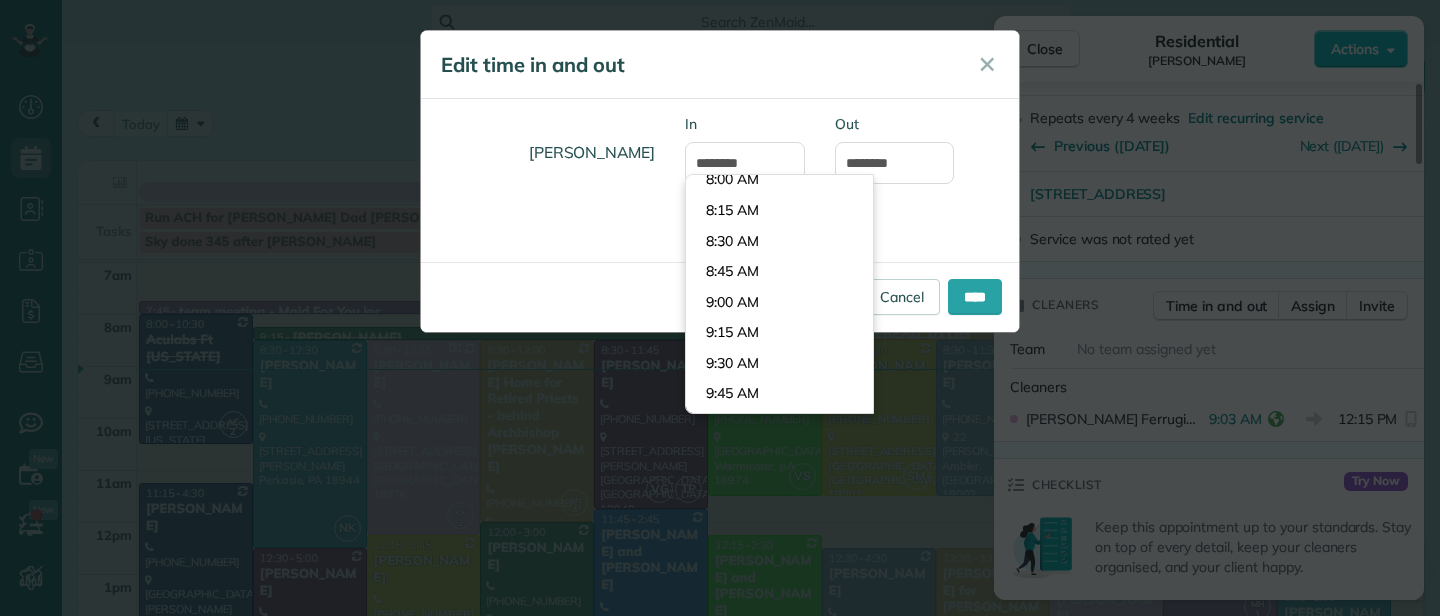 type on "*******" 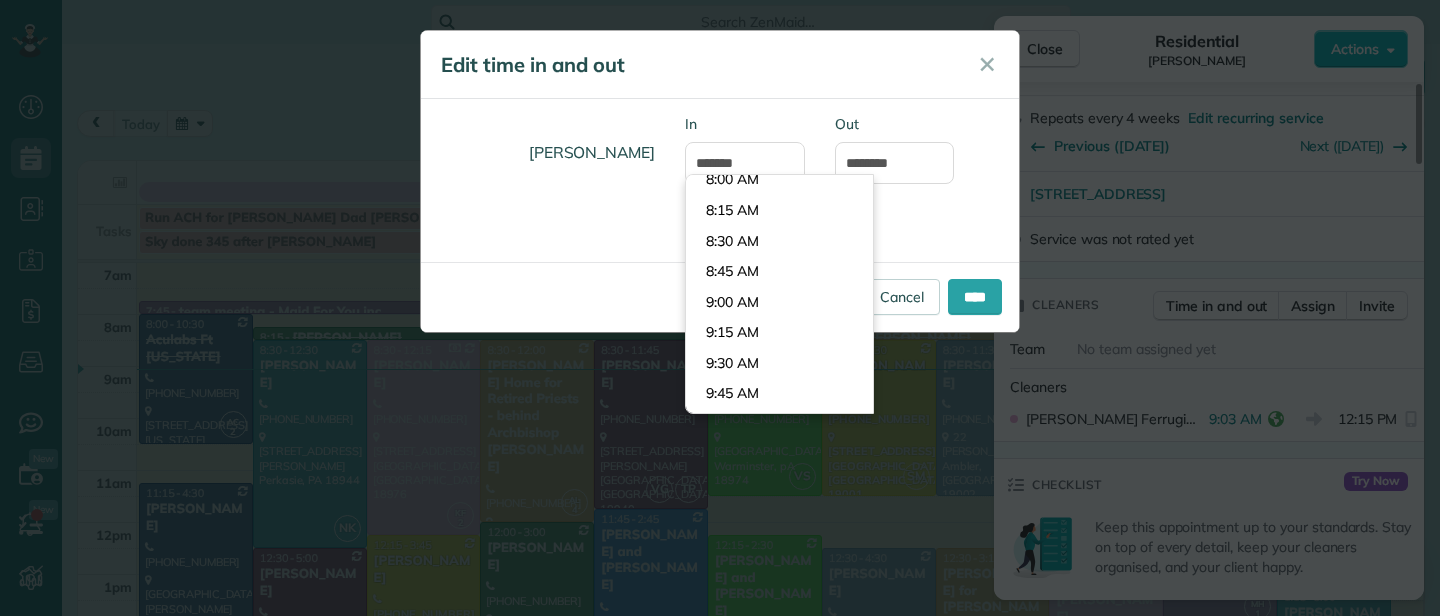 click on "Dashboard
Scheduling
Calendar View
List View
Dispatch View - Weekly scheduling (Beta)" at bounding box center [720, 308] 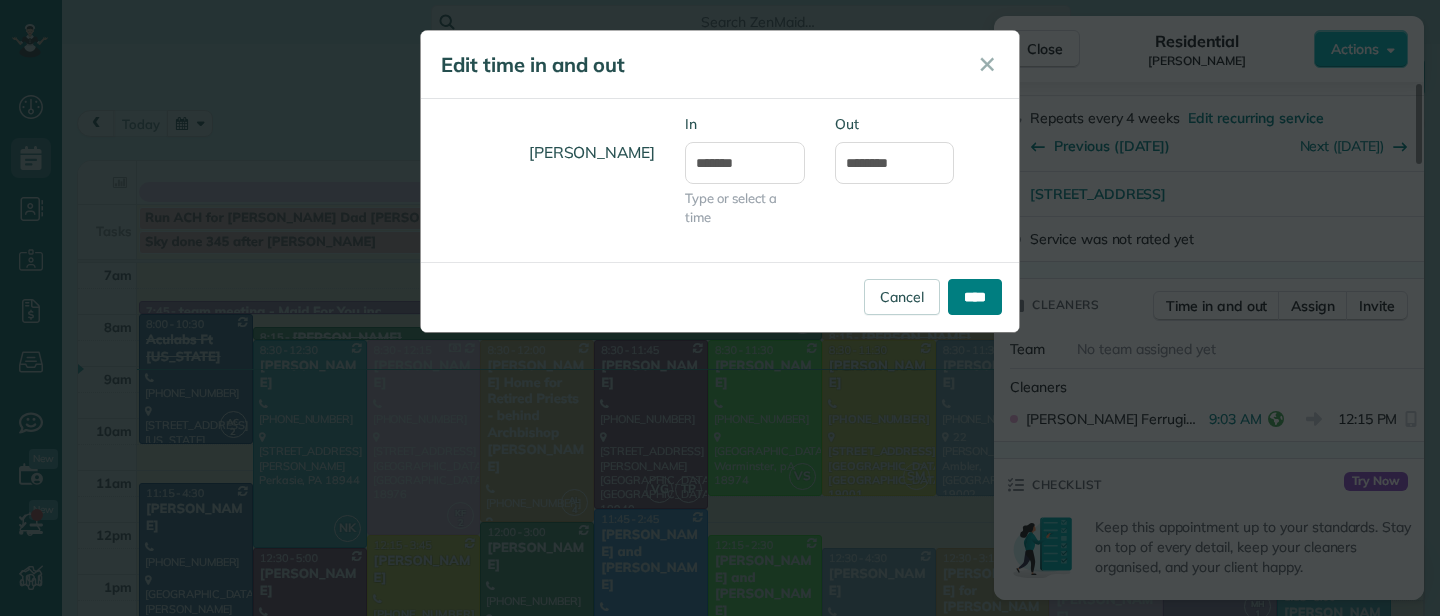 click on "****" at bounding box center (975, 297) 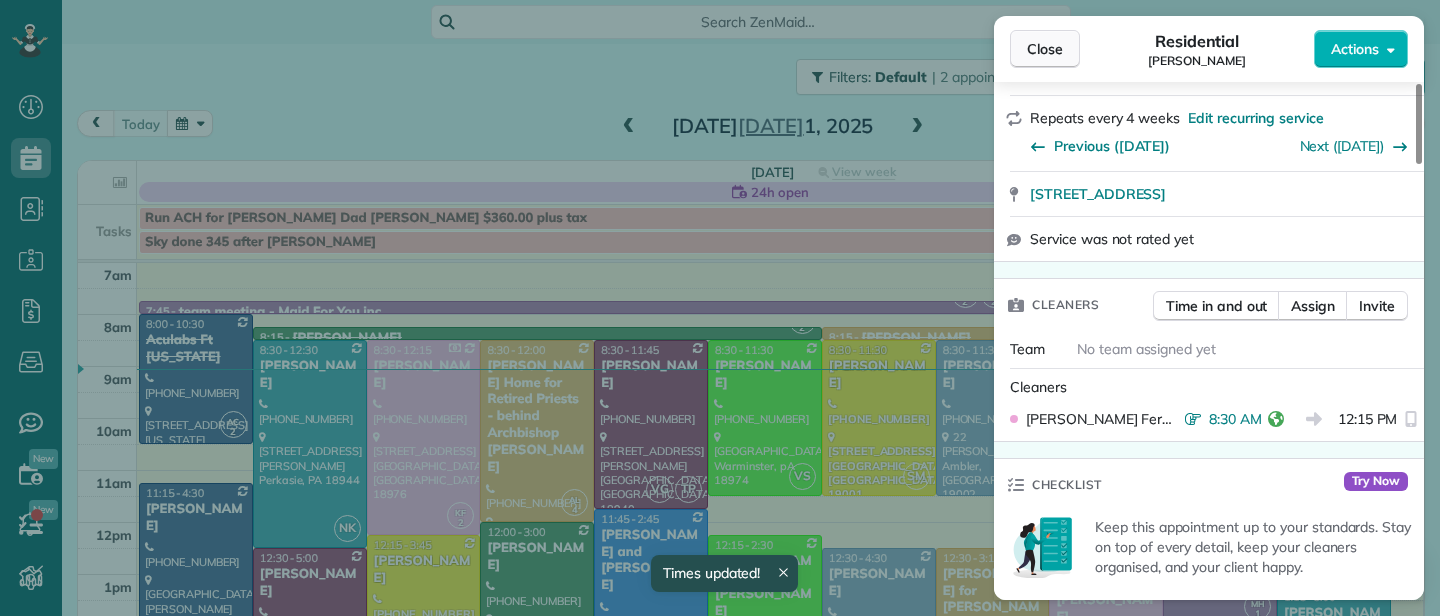 click on "Close" at bounding box center (1045, 49) 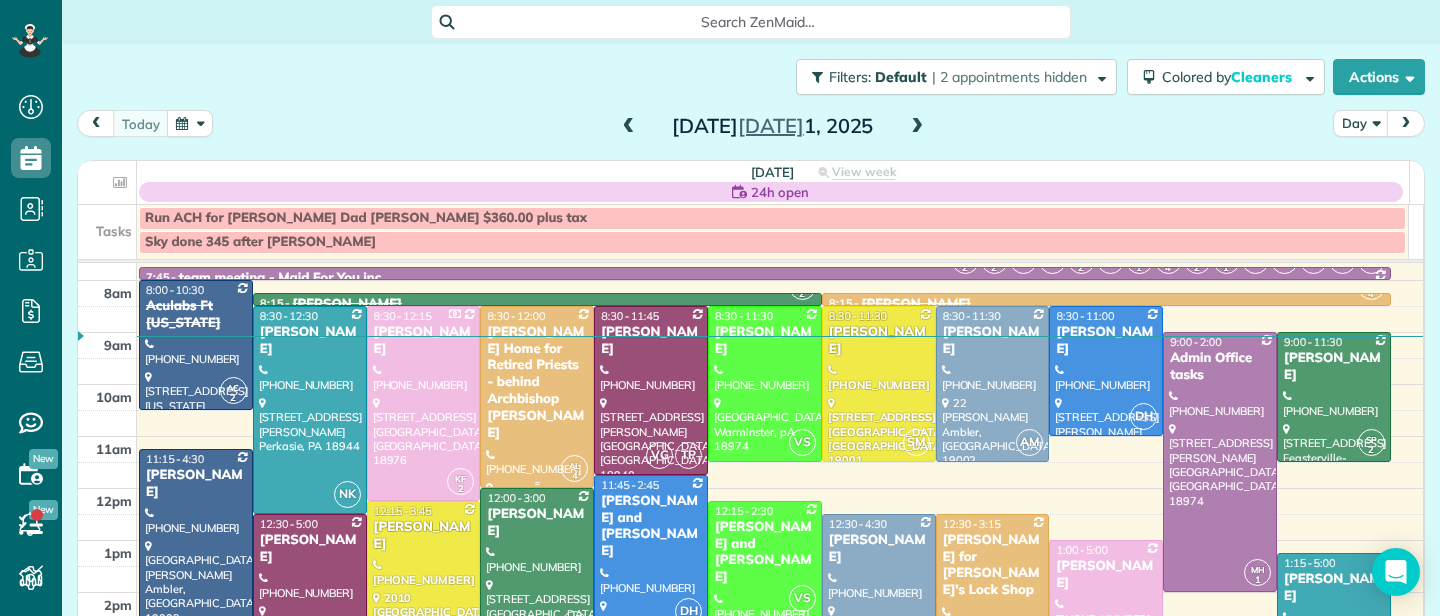 scroll, scrollTop: 37, scrollLeft: 0, axis: vertical 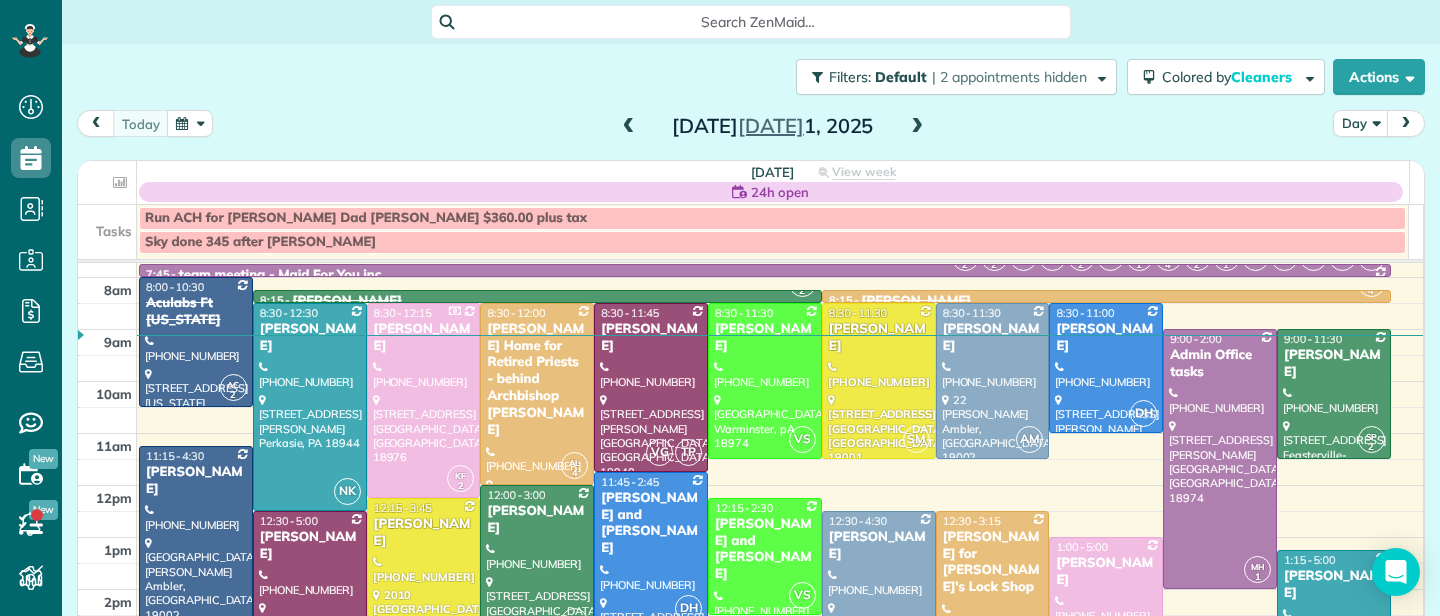 click at bounding box center (917, 127) 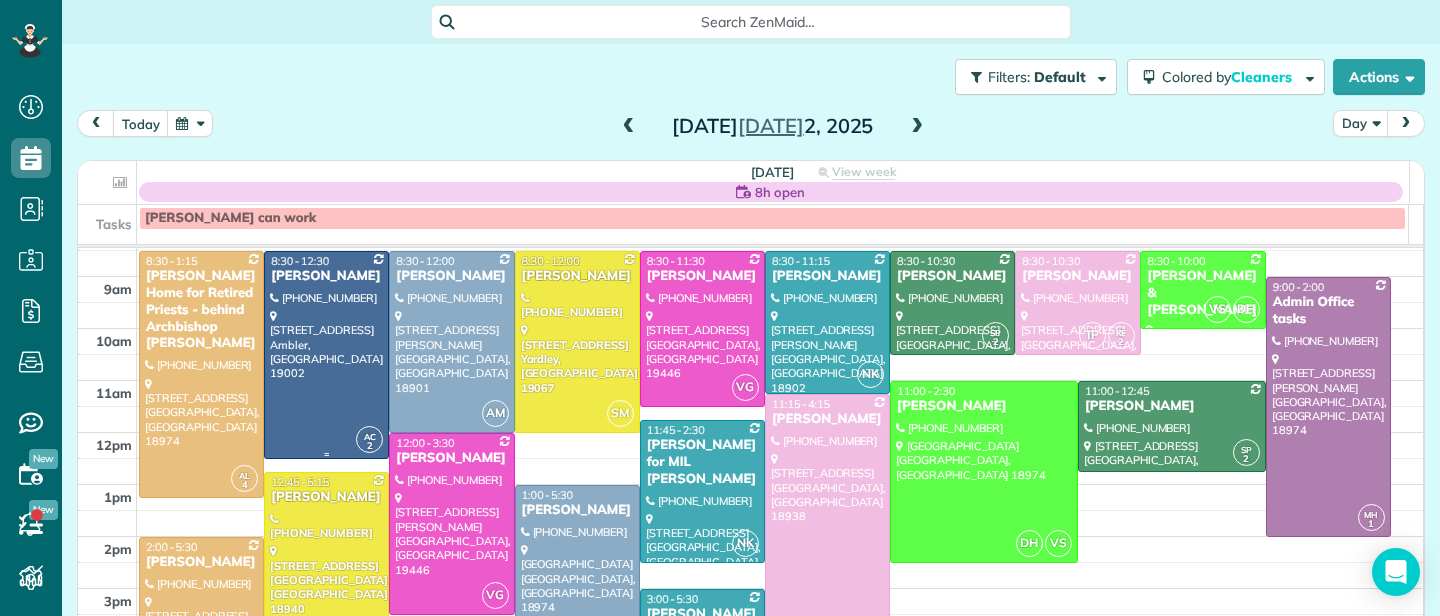 scroll, scrollTop: 74, scrollLeft: 0, axis: vertical 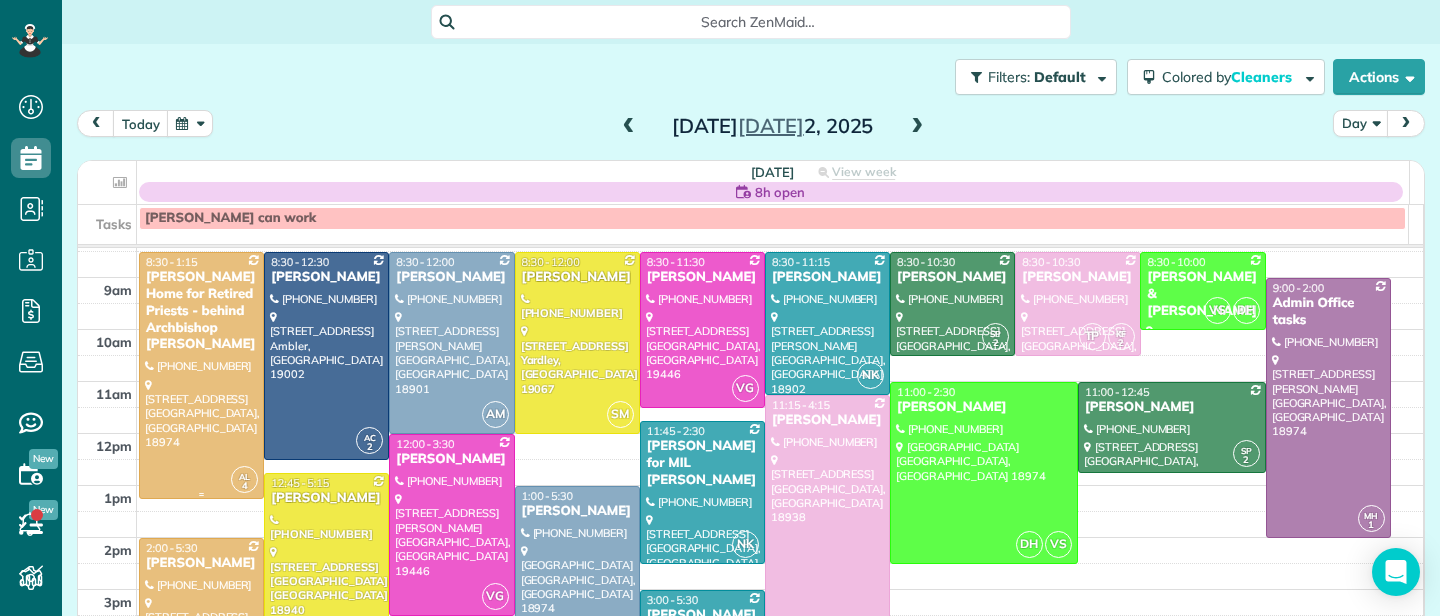click on "[PERSON_NAME] Home for Retired Priests - behind Archbishop [PERSON_NAME]" at bounding box center [201, 311] 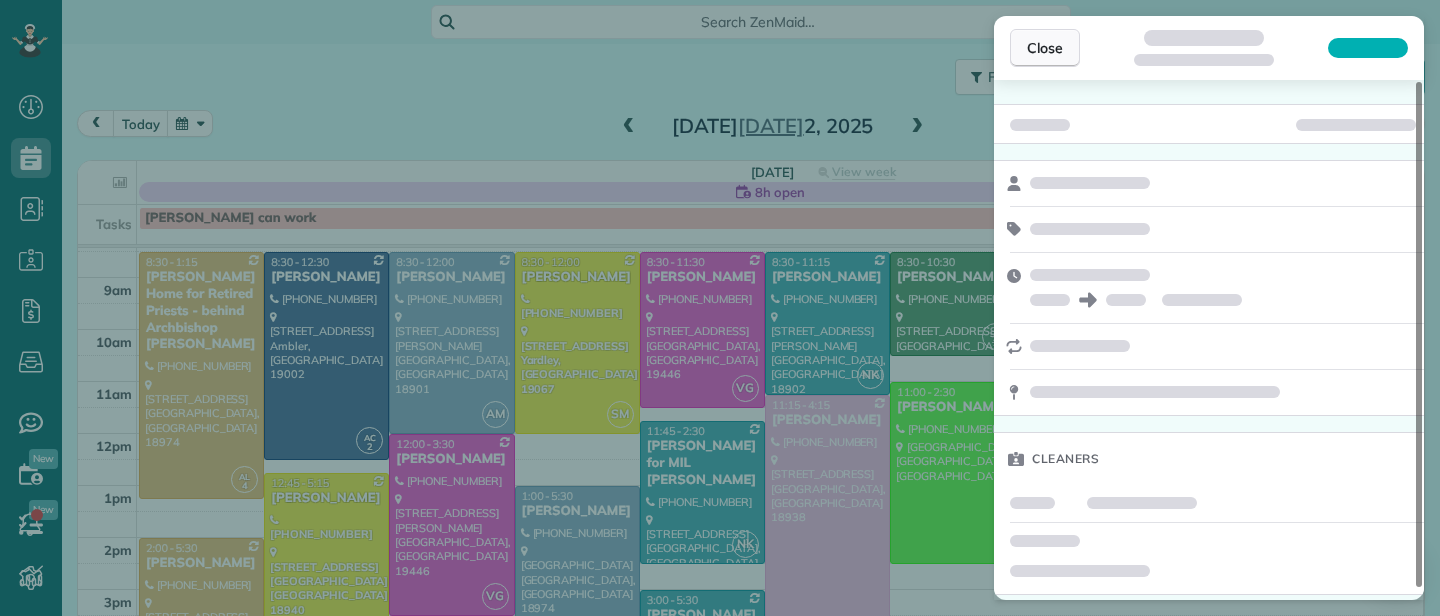 click on "Close" at bounding box center [1045, 48] 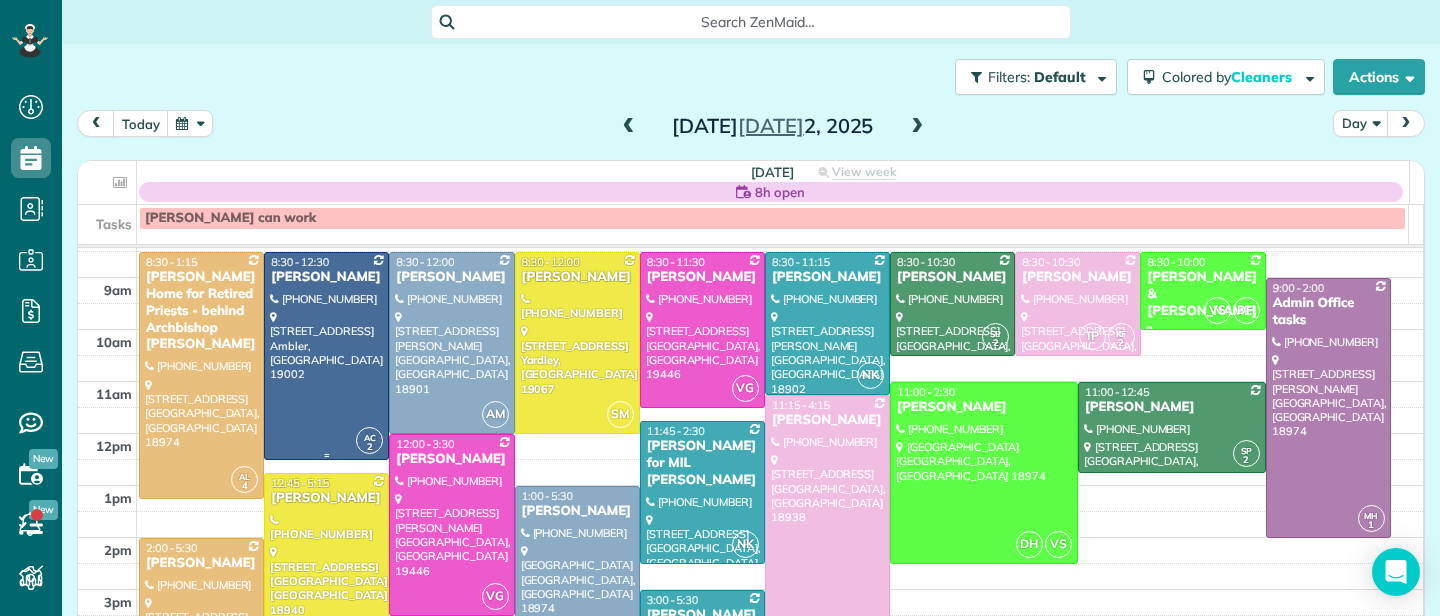 click on "[PERSON_NAME]" at bounding box center (326, 277) 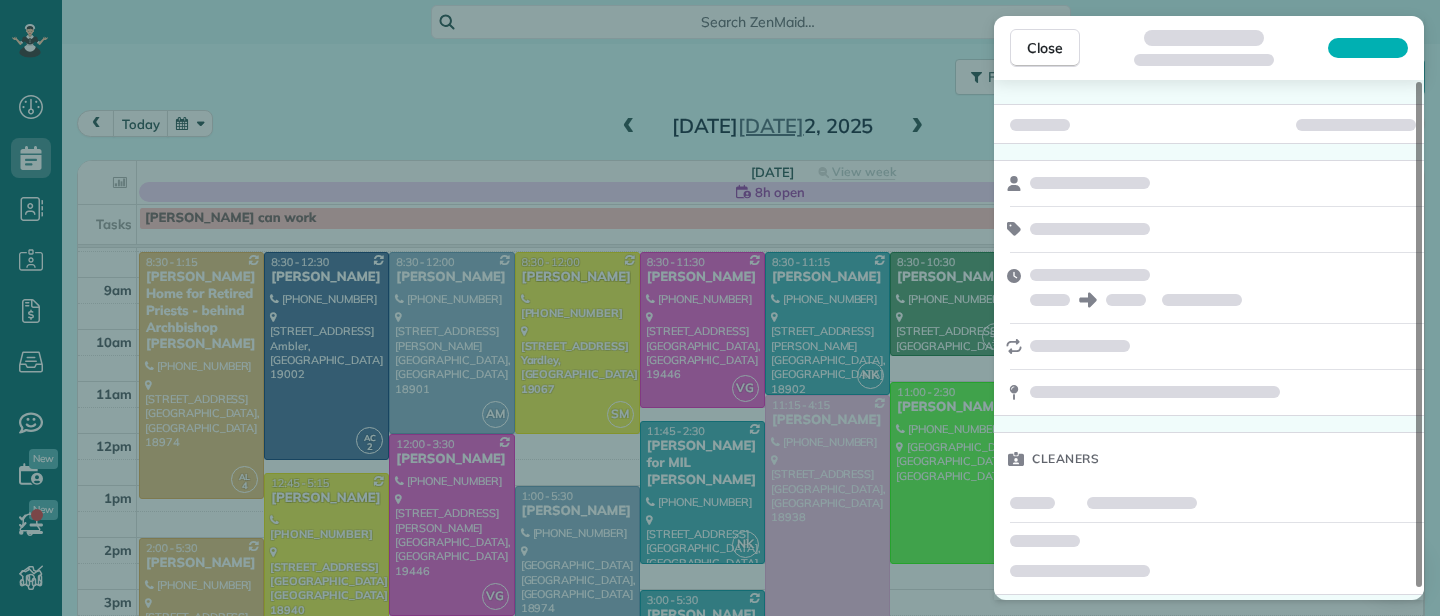scroll, scrollTop: 11, scrollLeft: 0, axis: vertical 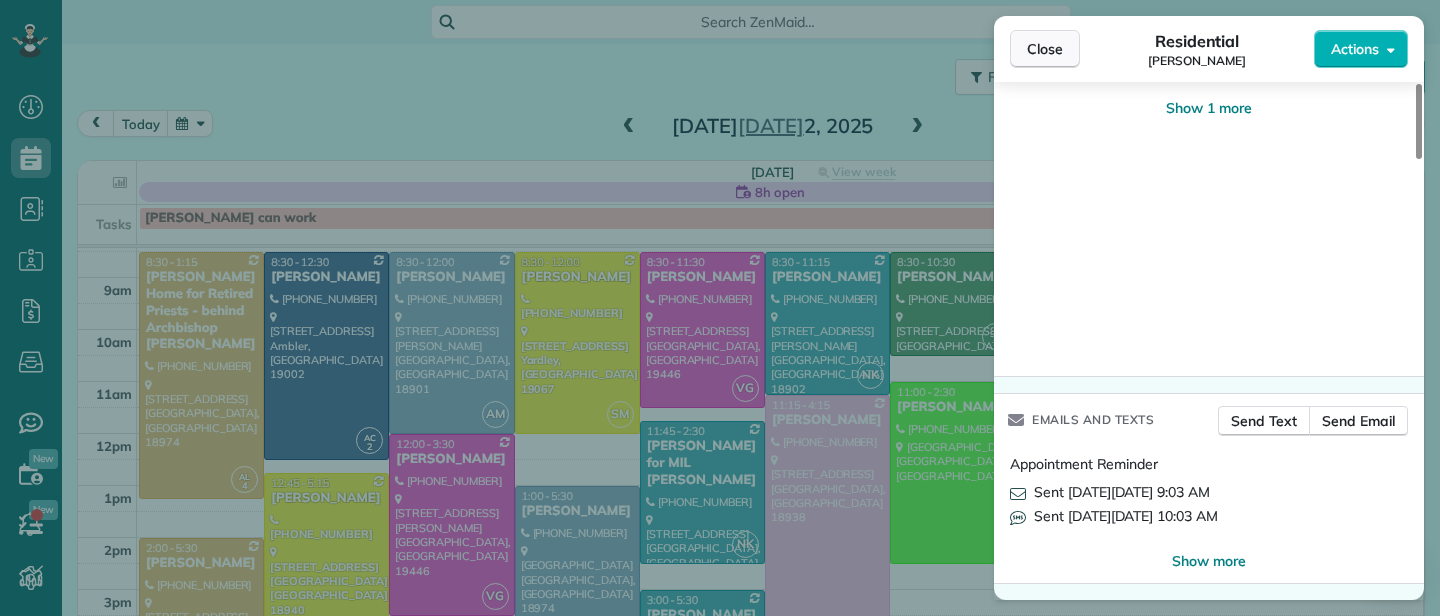 click on "Close" at bounding box center [1045, 49] 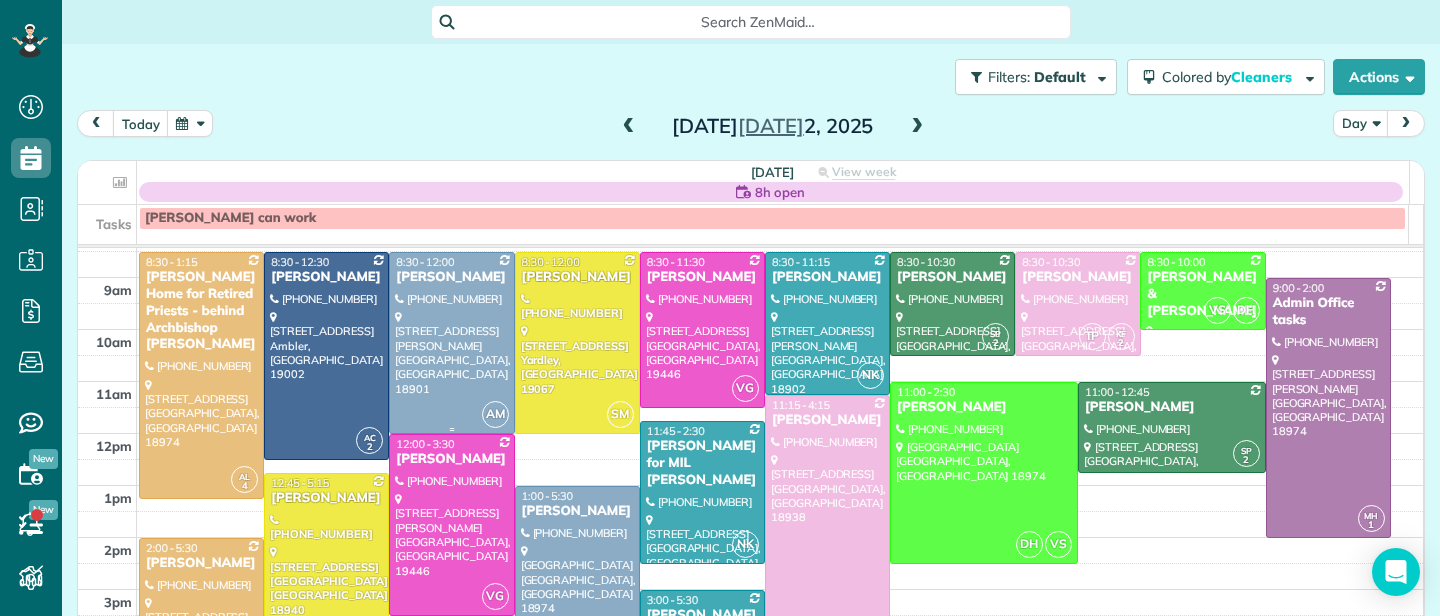 click on "[PERSON_NAME]" at bounding box center (451, 277) 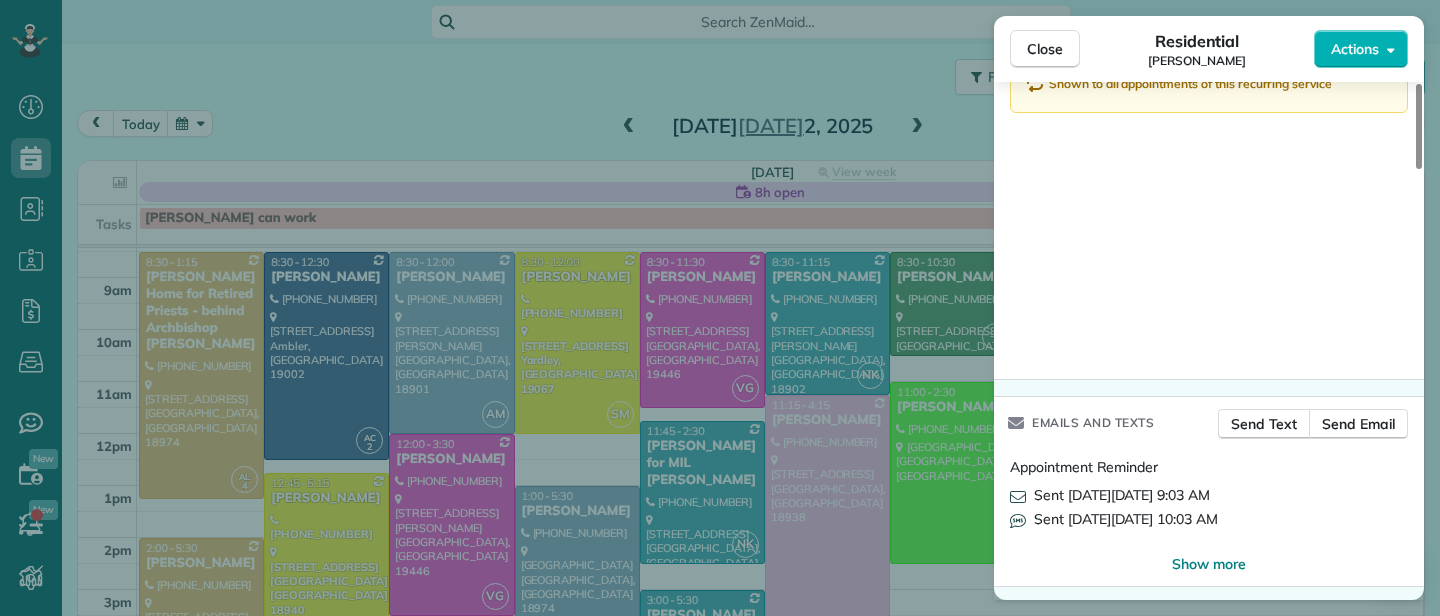 scroll, scrollTop: 2600, scrollLeft: 0, axis: vertical 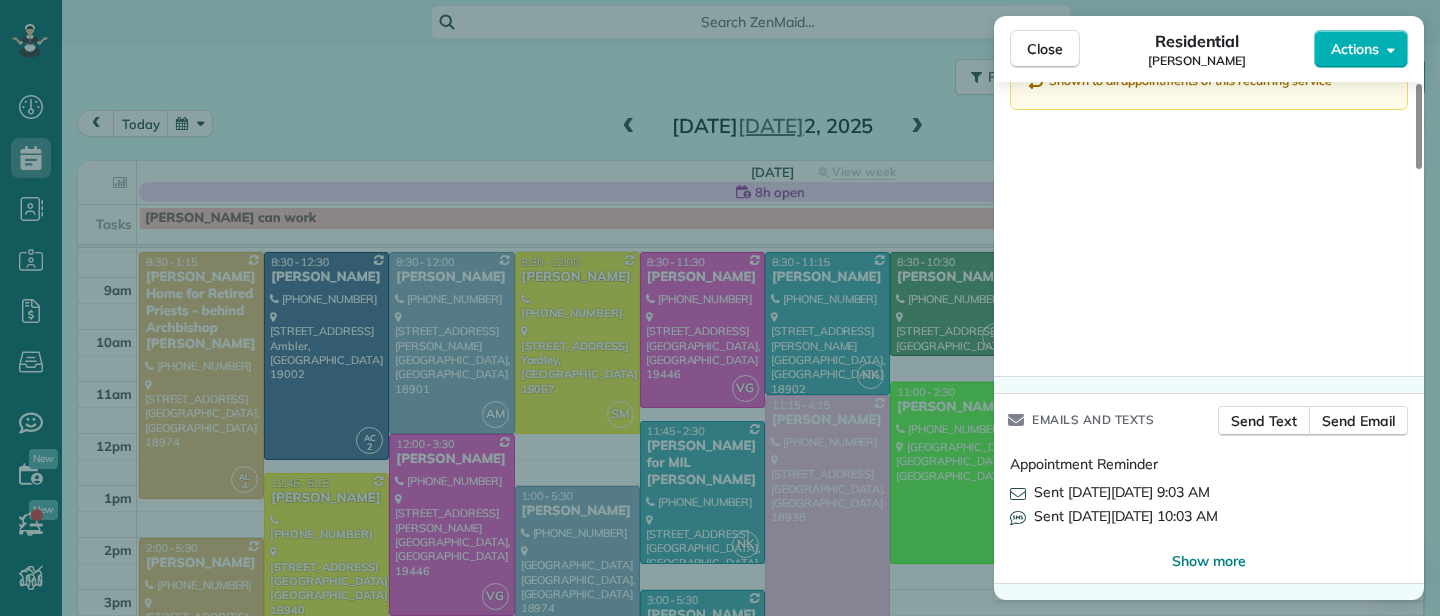 drag, startPoint x: 1067, startPoint y: 63, endPoint x: 568, endPoint y: 276, distance: 542.5588 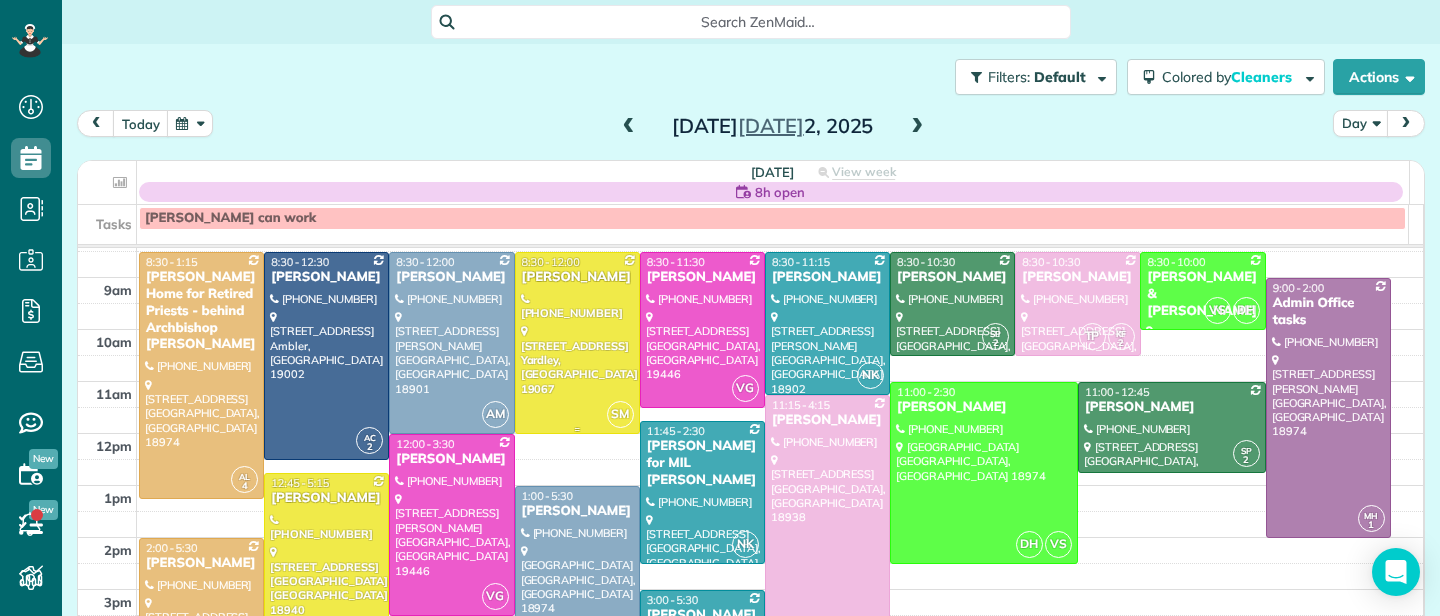 click on "[PERSON_NAME]" at bounding box center (577, 277) 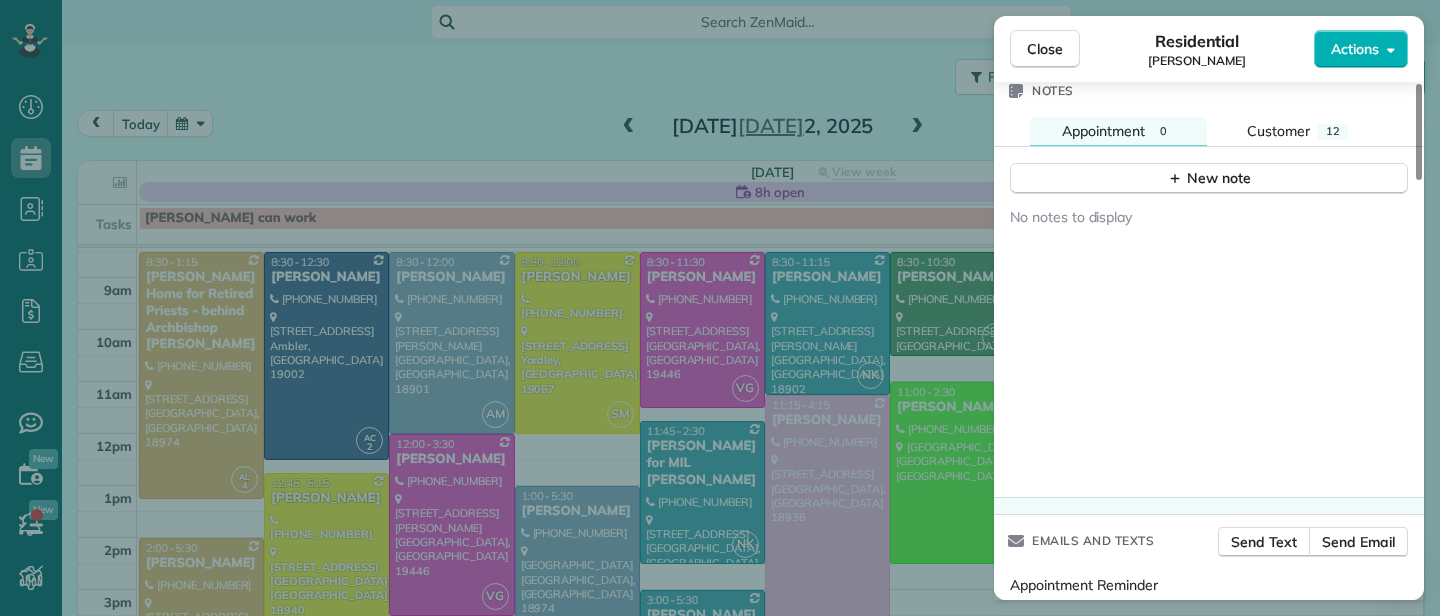 scroll, scrollTop: 2254, scrollLeft: 0, axis: vertical 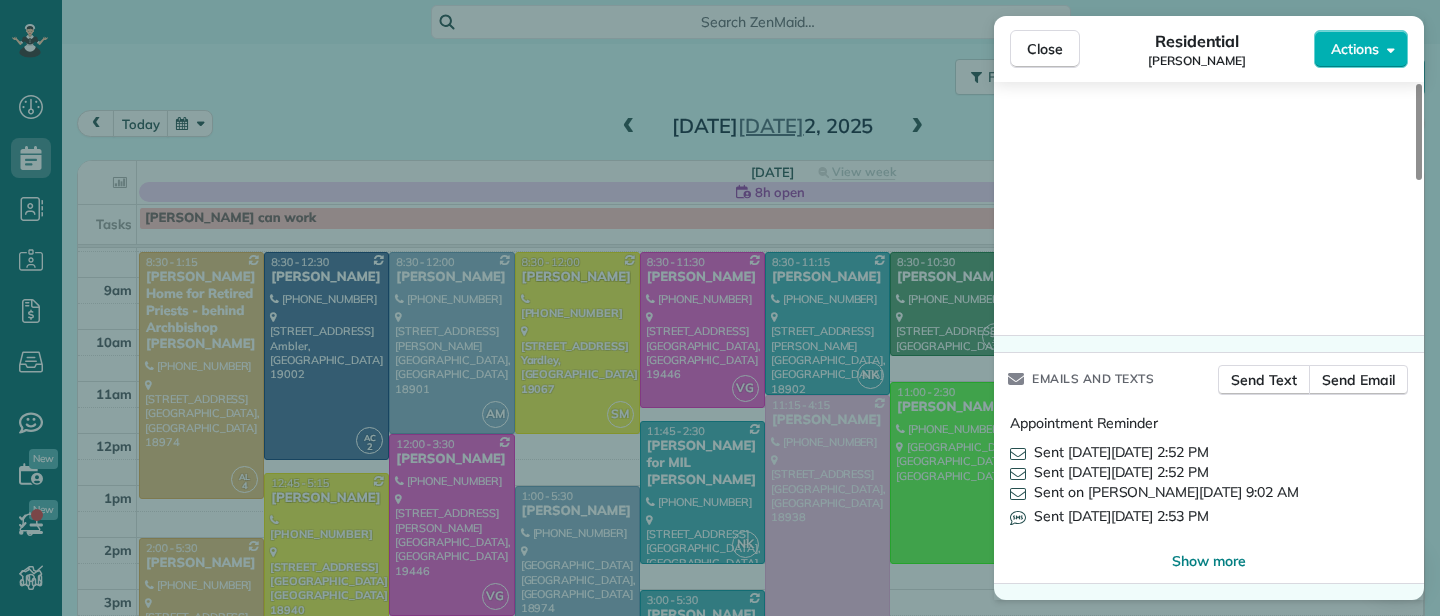 drag, startPoint x: 1053, startPoint y: 50, endPoint x: 687, endPoint y: 277, distance: 430.6797 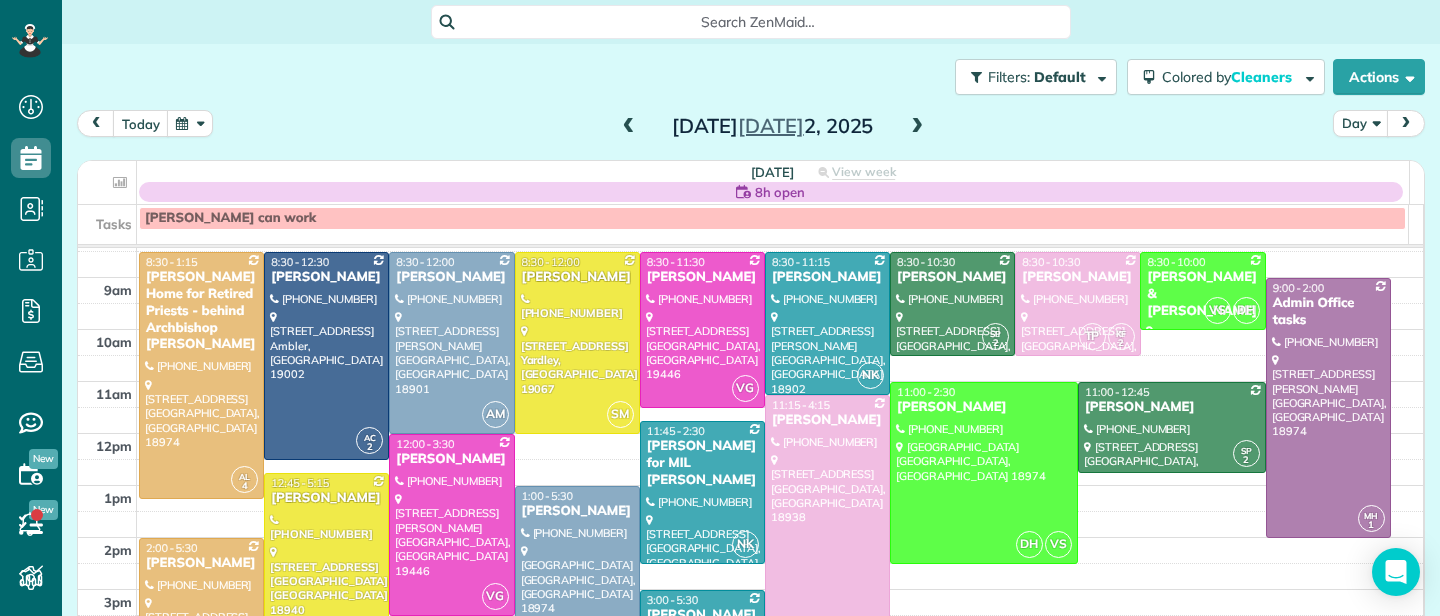 click on "[PERSON_NAME]" at bounding box center [702, 277] 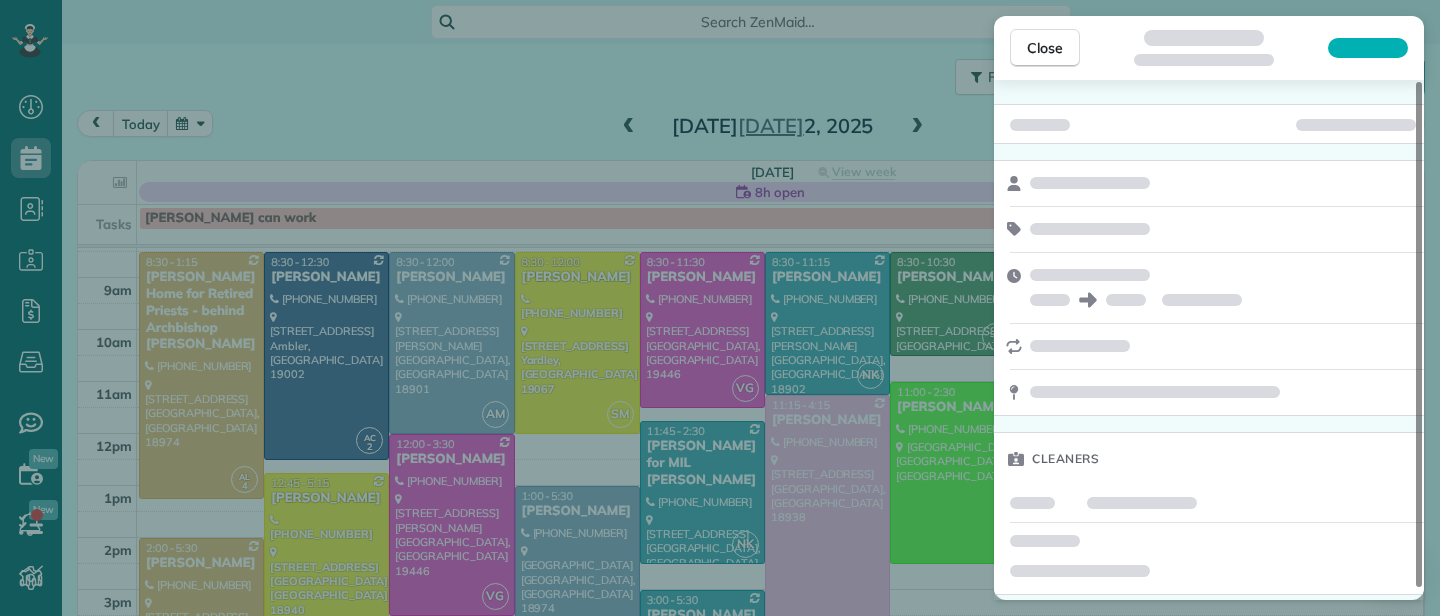 scroll, scrollTop: 0, scrollLeft: 0, axis: both 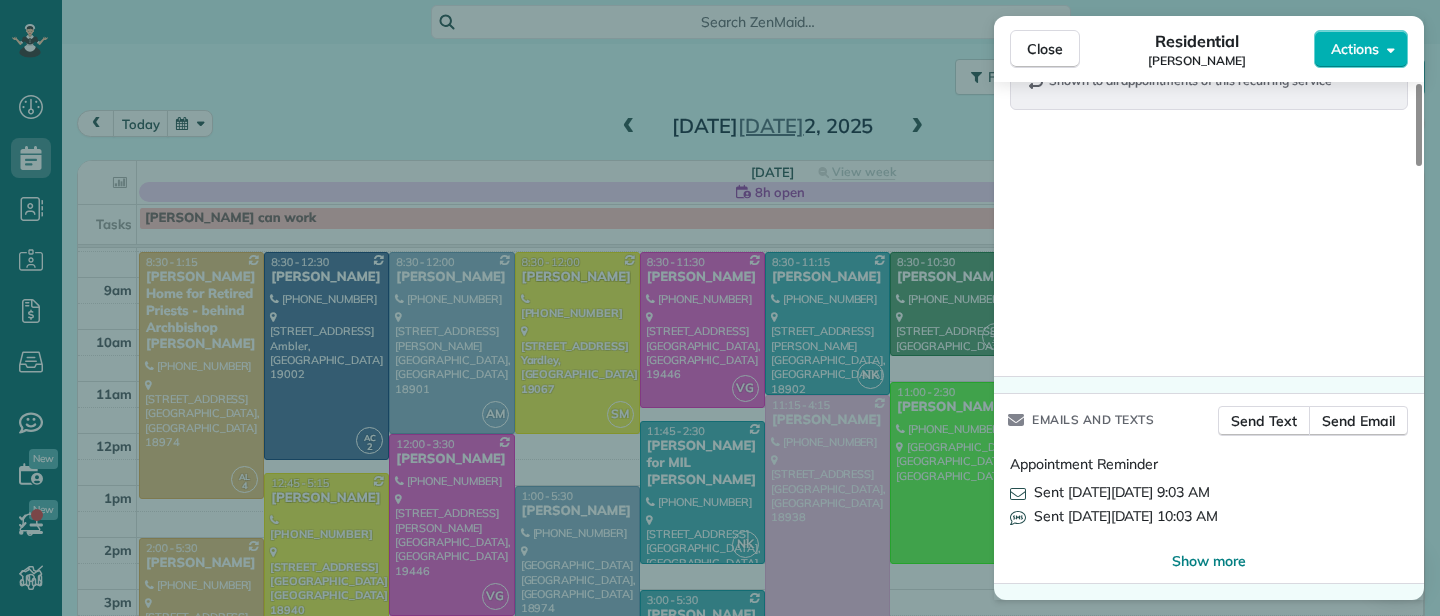 drag, startPoint x: 1030, startPoint y: 57, endPoint x: 817, endPoint y: 307, distance: 328.43417 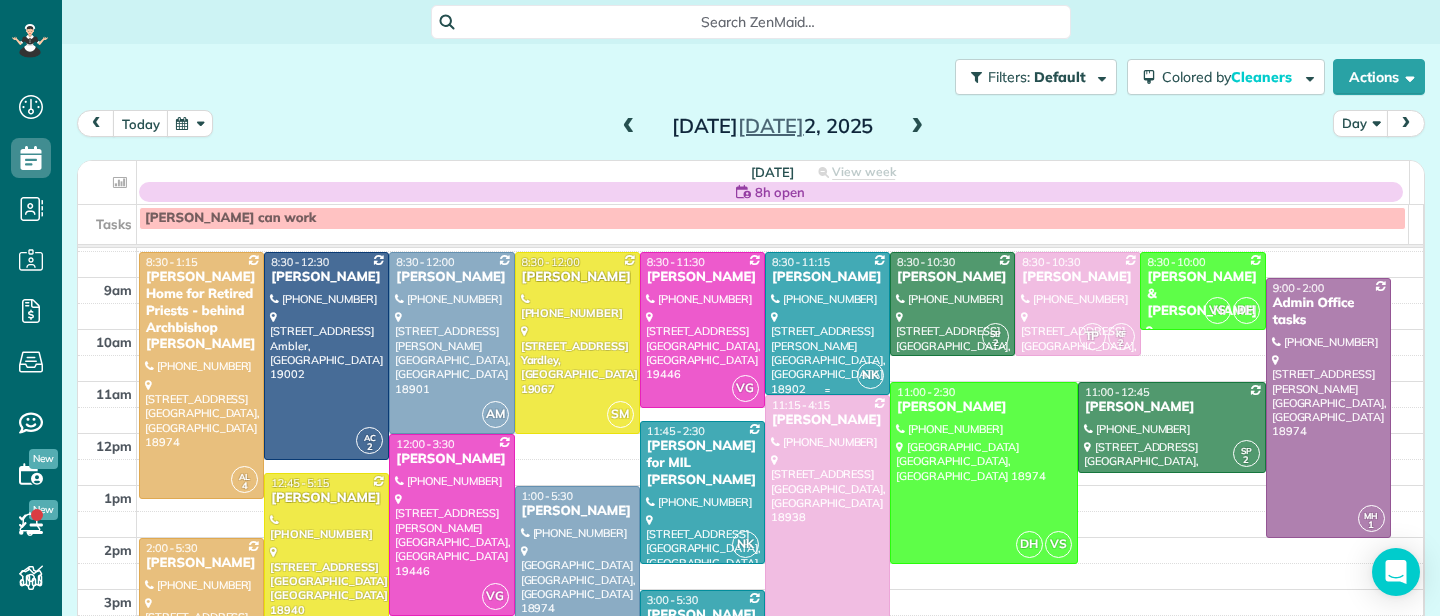 click on "[PERSON_NAME]" at bounding box center (827, 277) 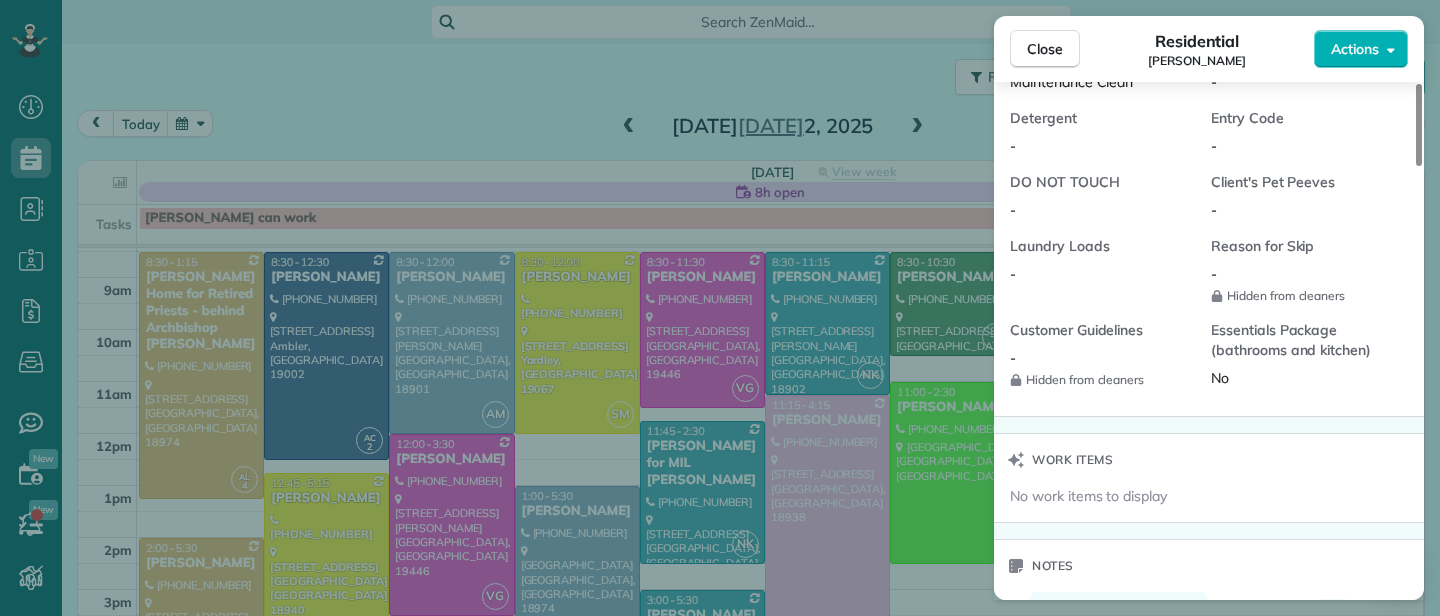 scroll, scrollTop: 2733, scrollLeft: 0, axis: vertical 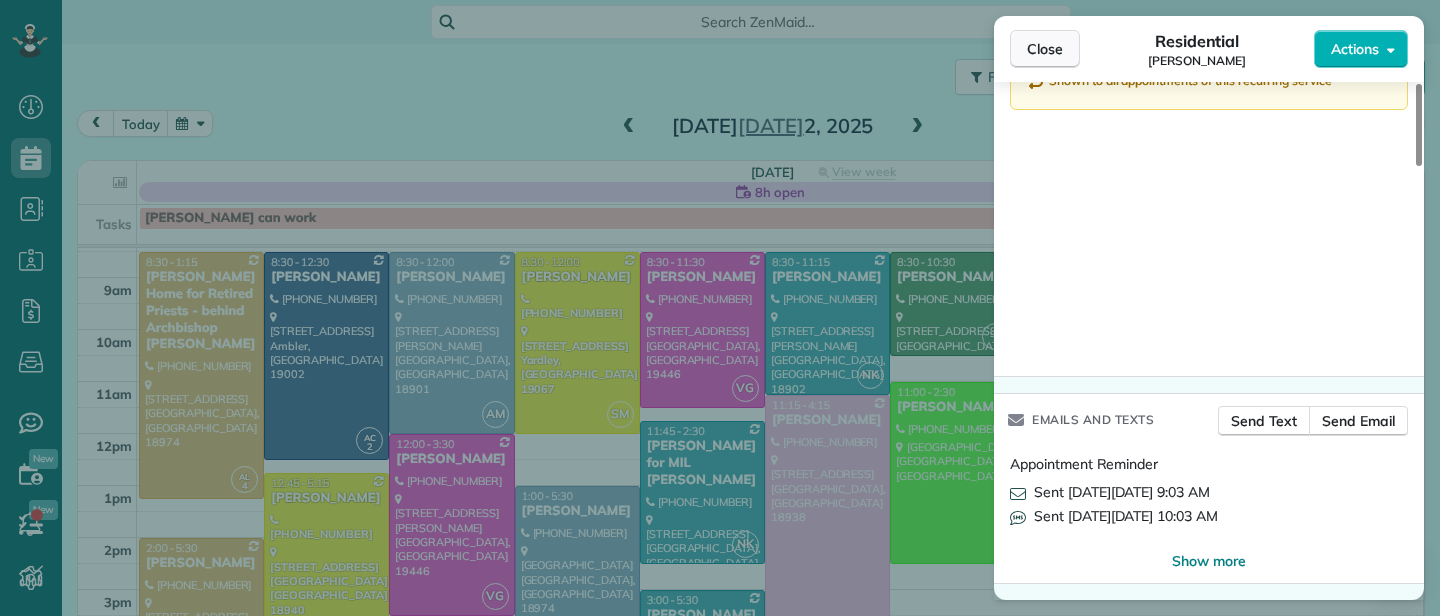click on "Close" at bounding box center (1045, 49) 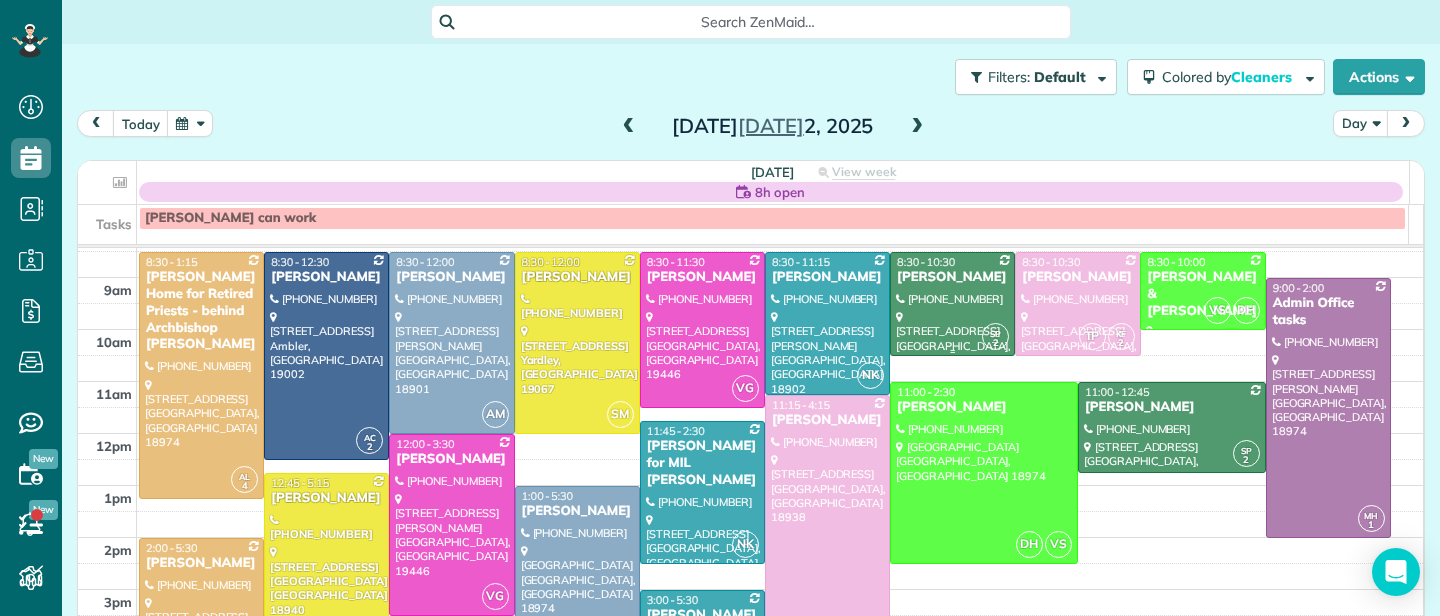 click on "[PERSON_NAME]" at bounding box center [952, 277] 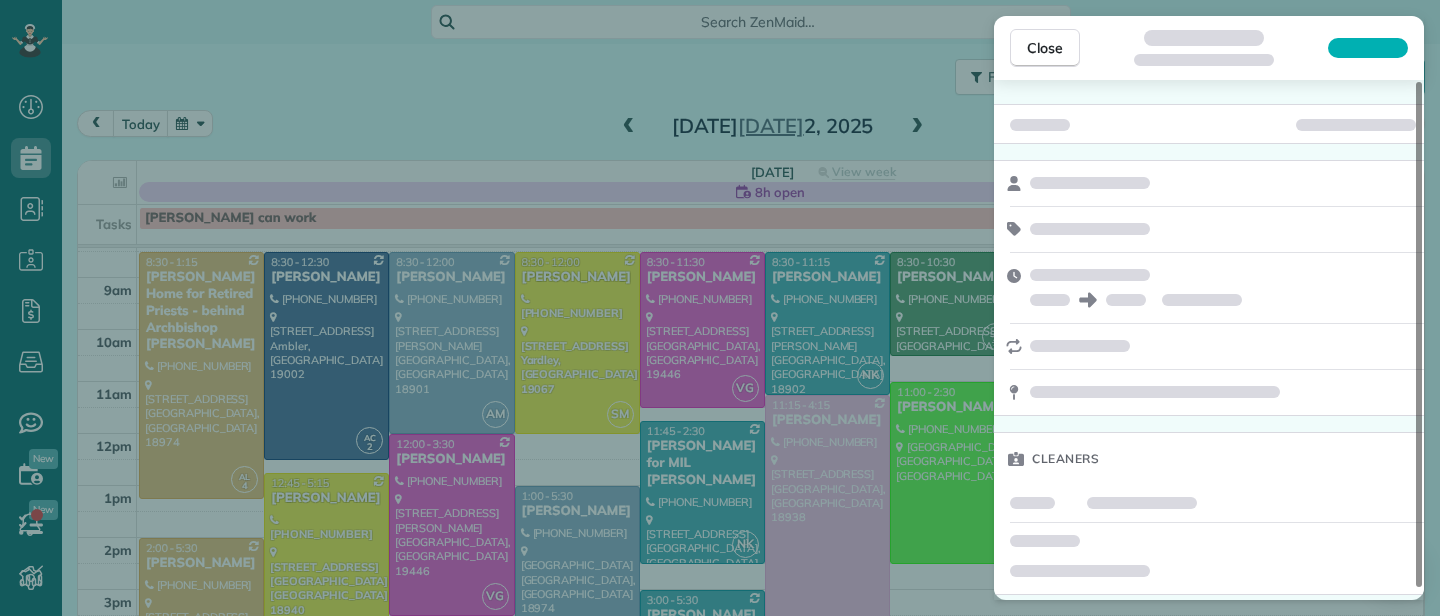 scroll, scrollTop: 11, scrollLeft: 0, axis: vertical 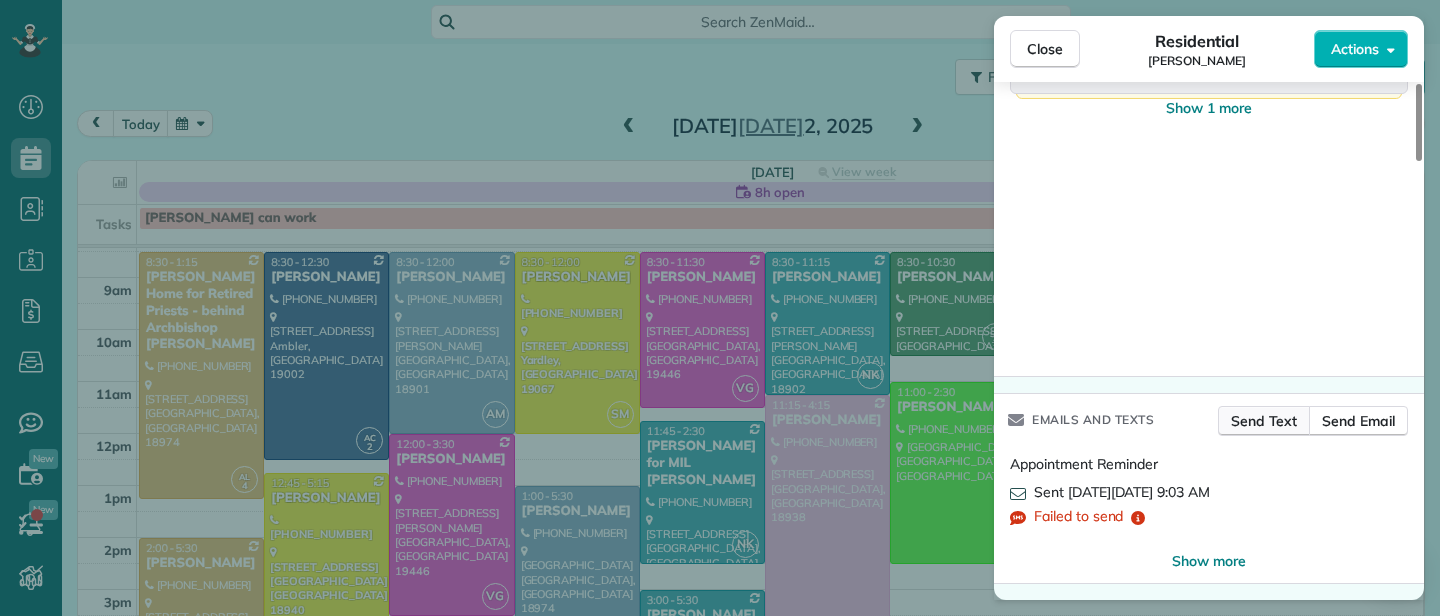 click on "Send Text" at bounding box center [1264, 421] 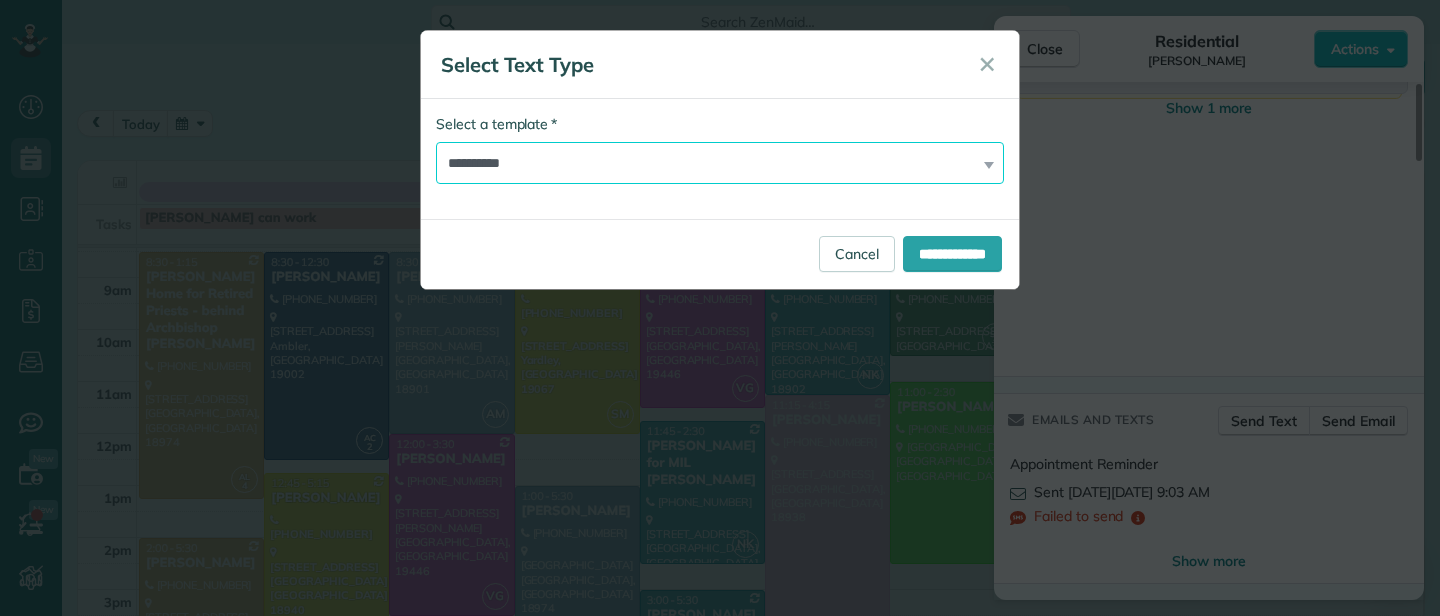 click on "**********" at bounding box center [720, 163] 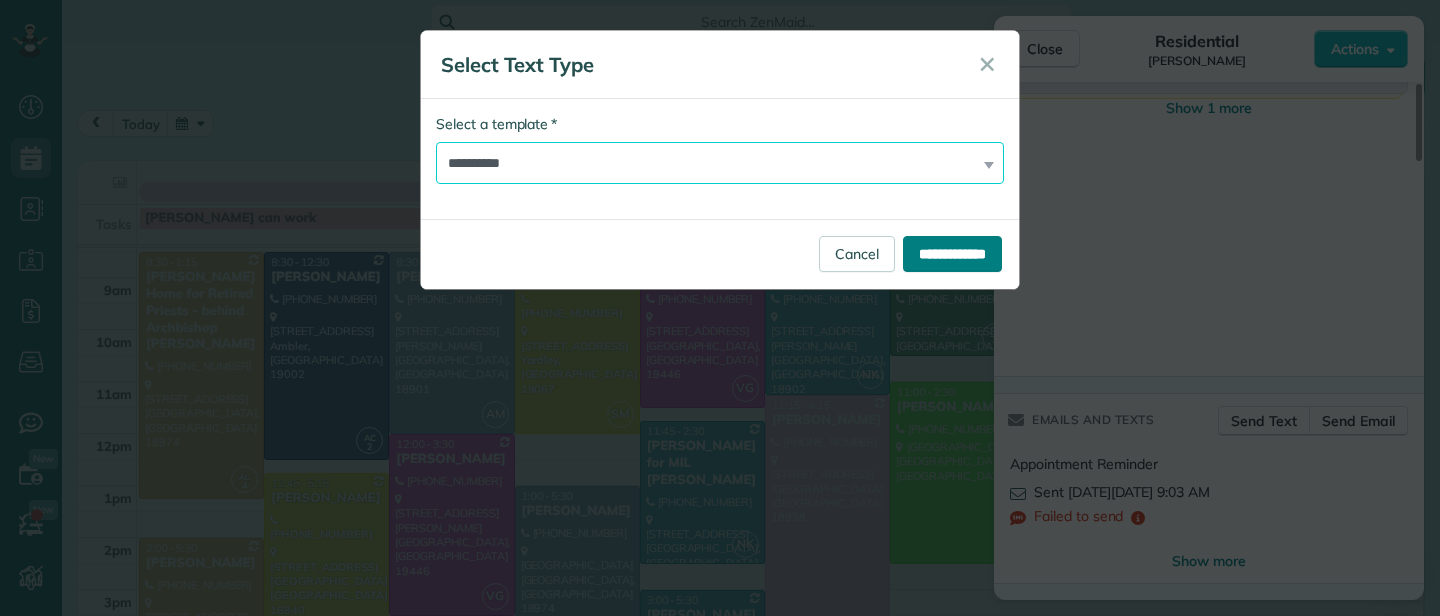 select on "***" 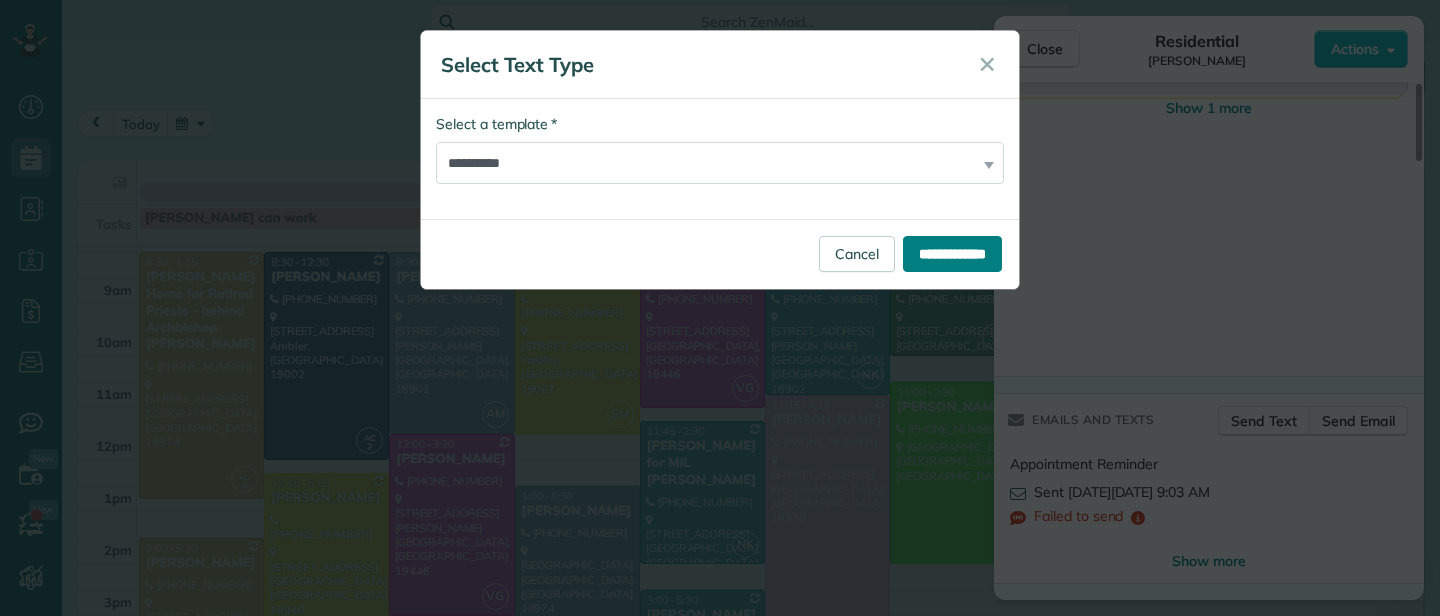 click on "**********" at bounding box center [952, 254] 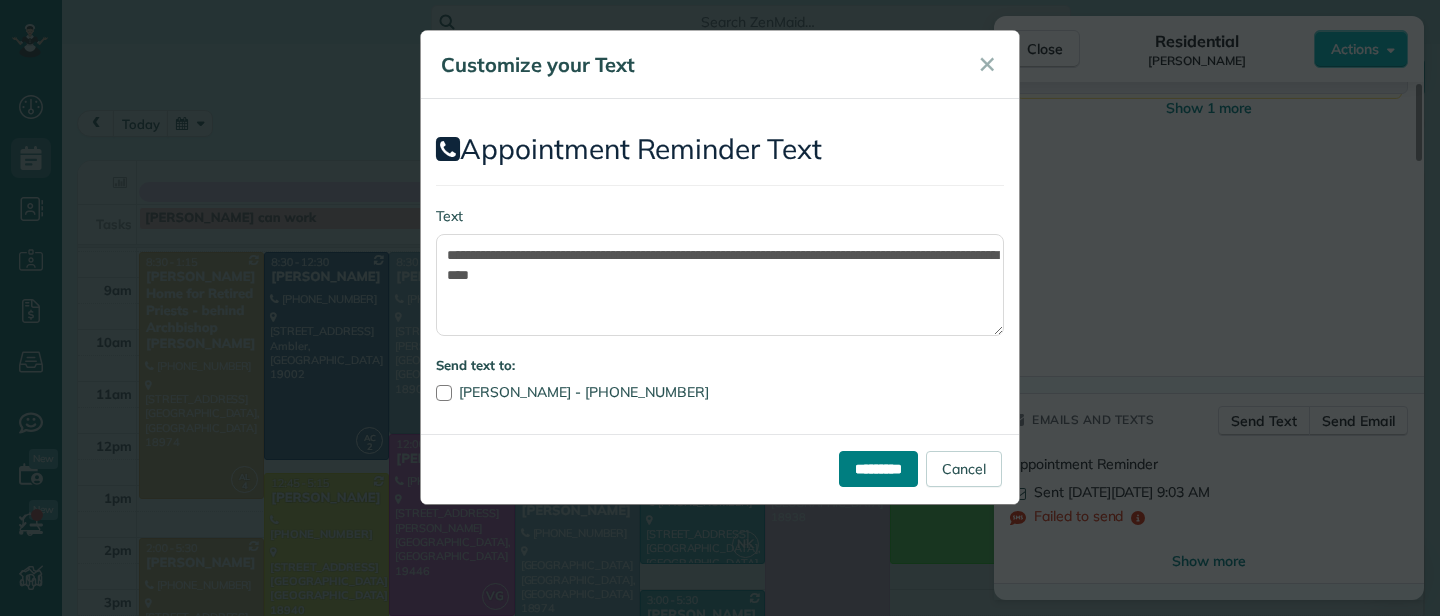 drag, startPoint x: 886, startPoint y: 468, endPoint x: 899, endPoint y: 465, distance: 13.341664 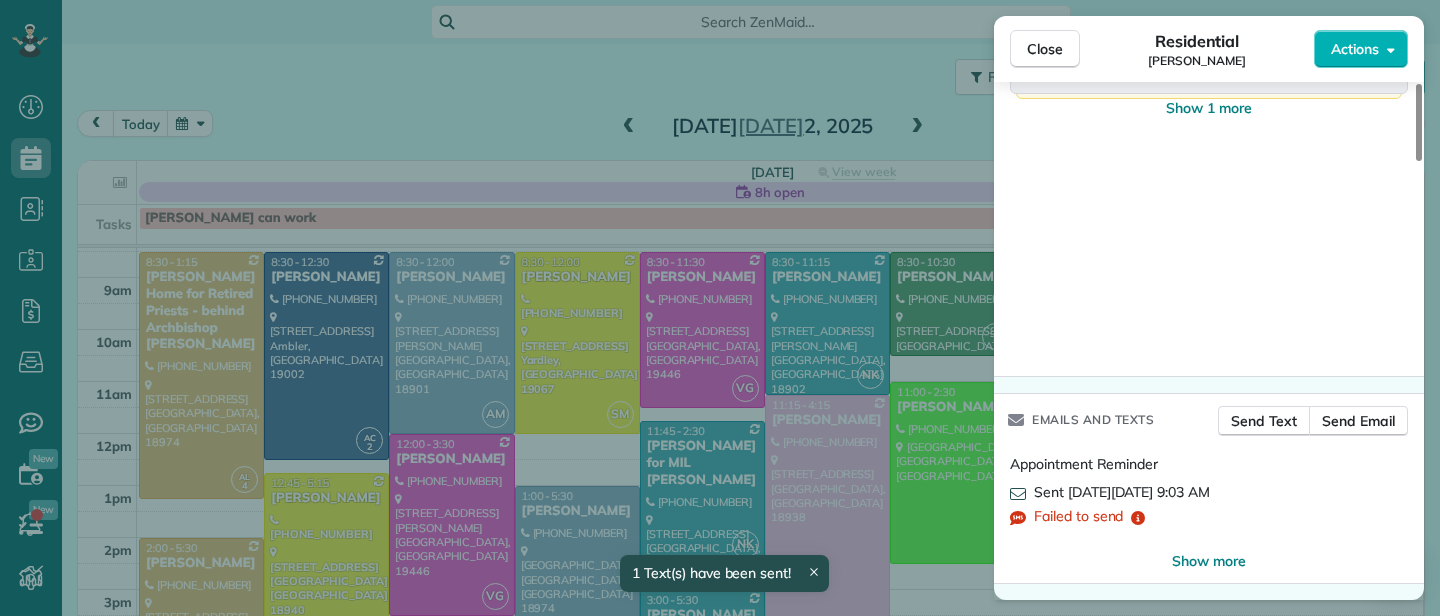 drag, startPoint x: 1056, startPoint y: 44, endPoint x: 1141, endPoint y: 370, distance: 336.8991 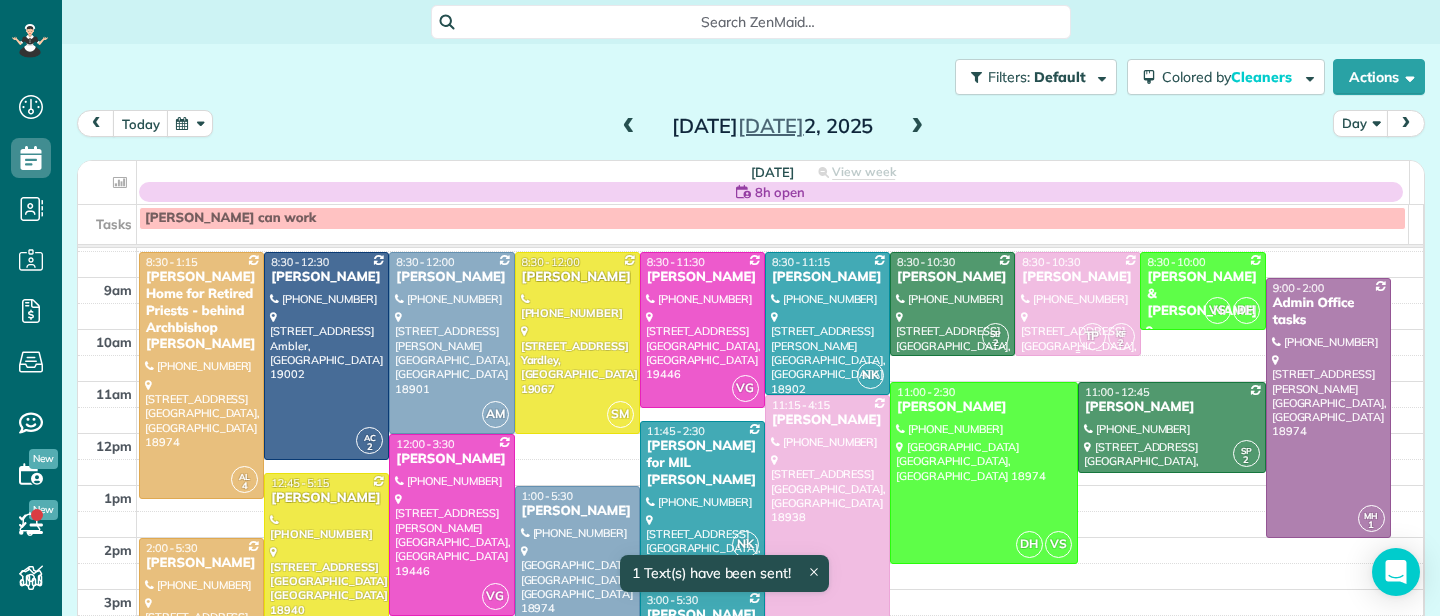 click on "[PERSON_NAME]" at bounding box center (1077, 277) 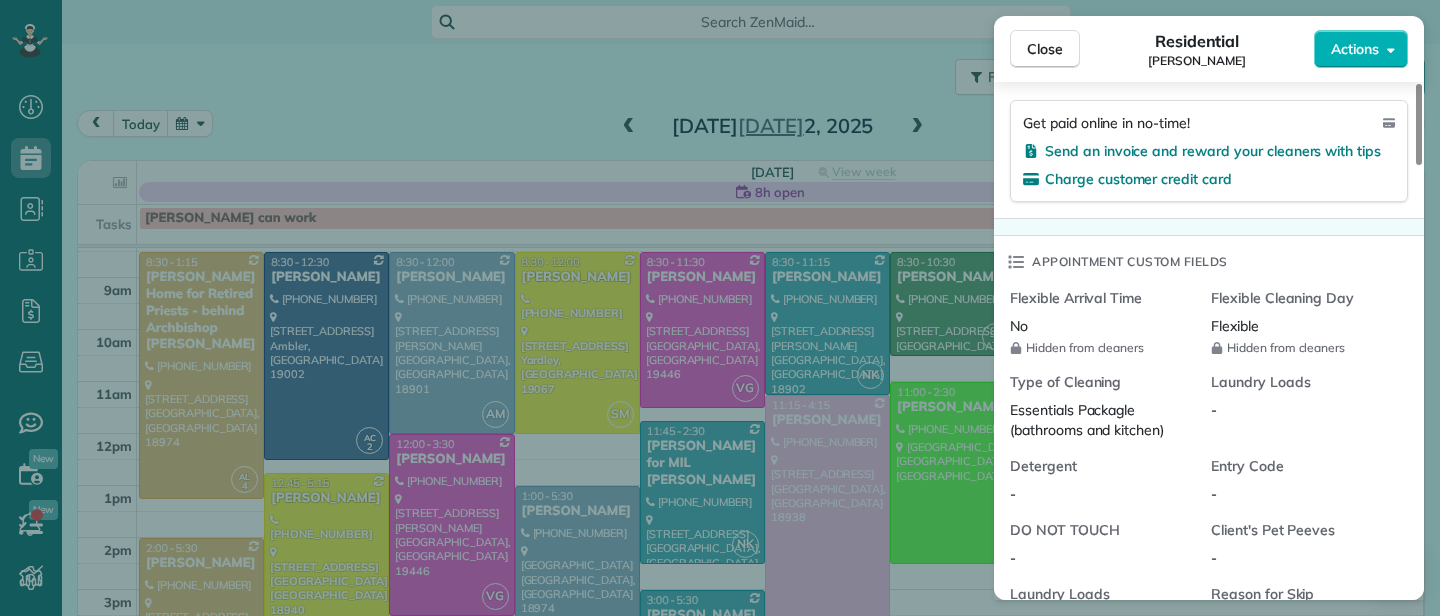 scroll, scrollTop: 2765, scrollLeft: 0, axis: vertical 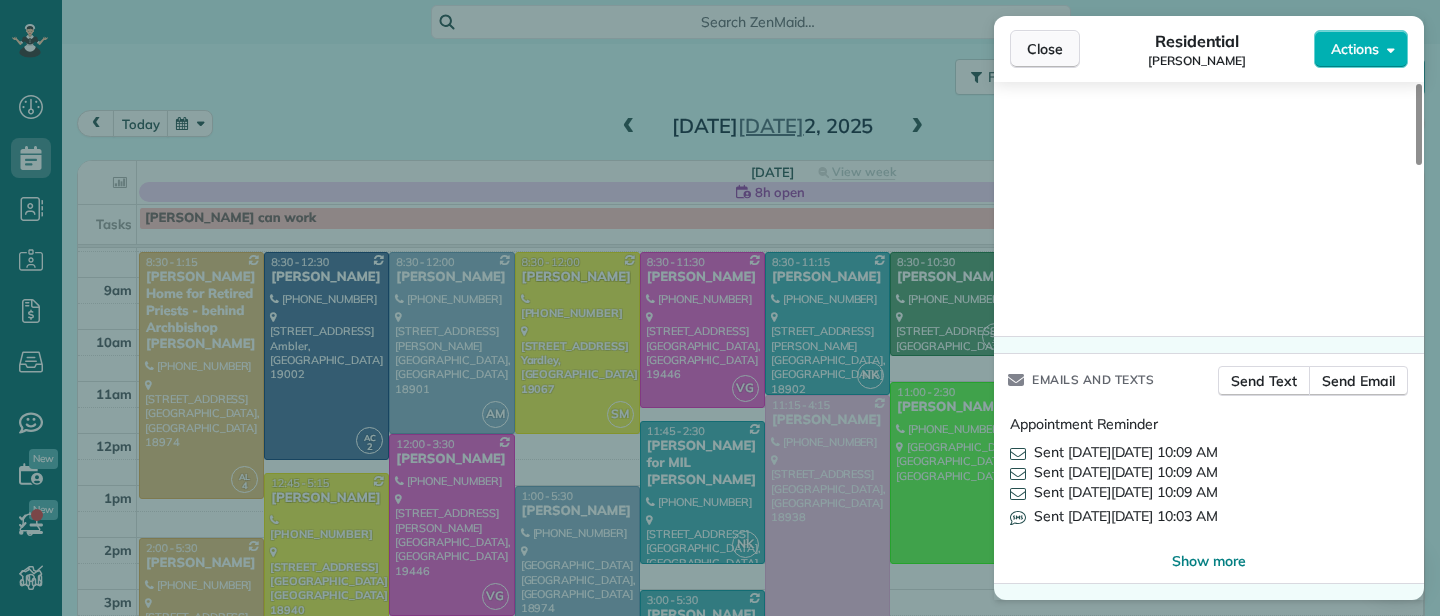 click on "Close" at bounding box center (1045, 49) 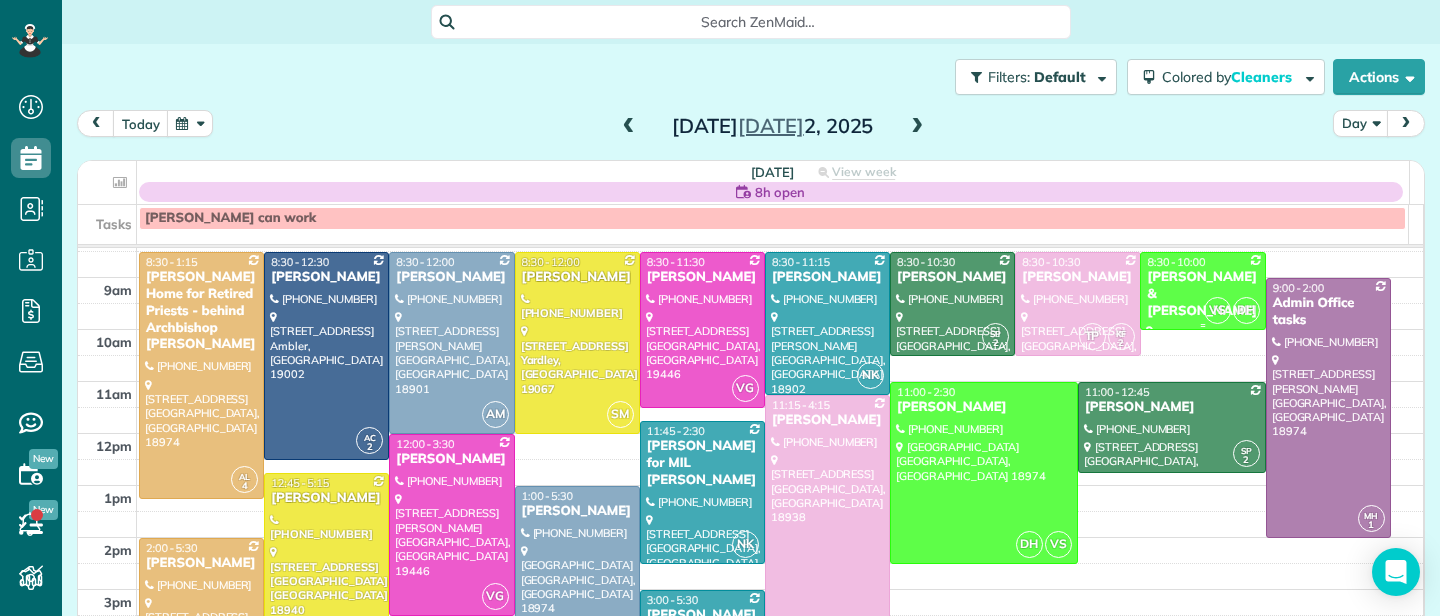 click on "[PERSON_NAME] & [PERSON_NAME]" at bounding box center [1202, 294] 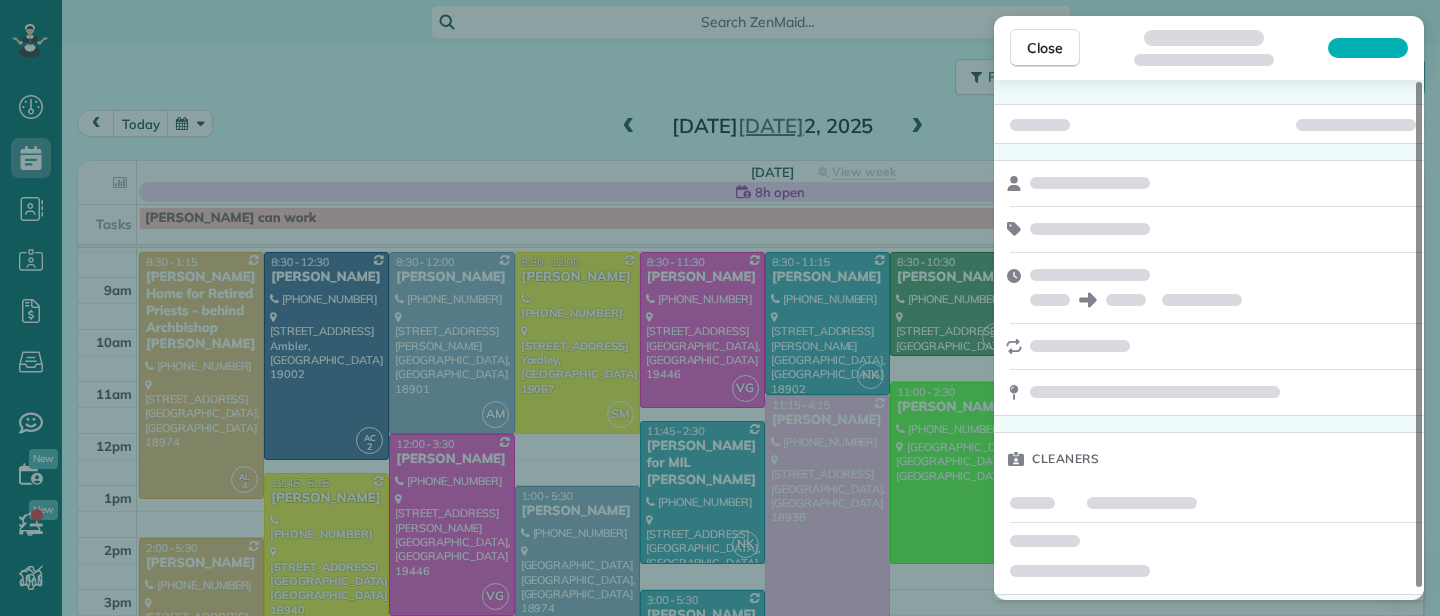 scroll, scrollTop: 11, scrollLeft: 0, axis: vertical 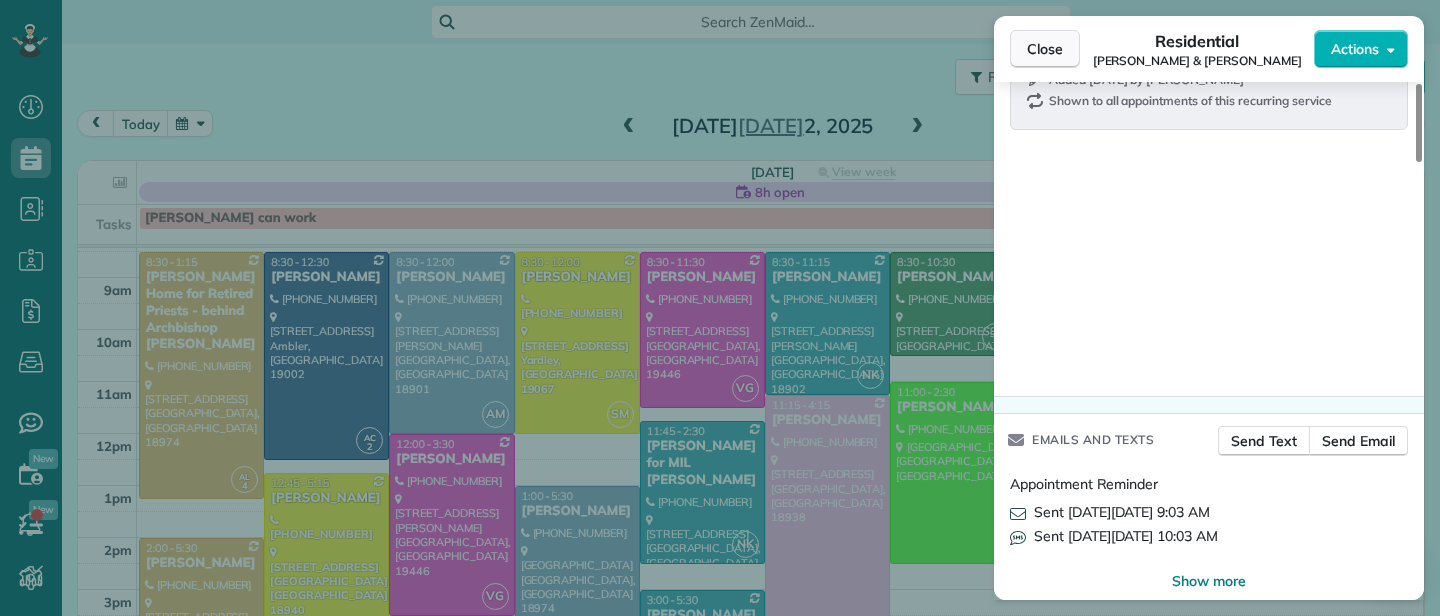 click on "Close" at bounding box center (1045, 49) 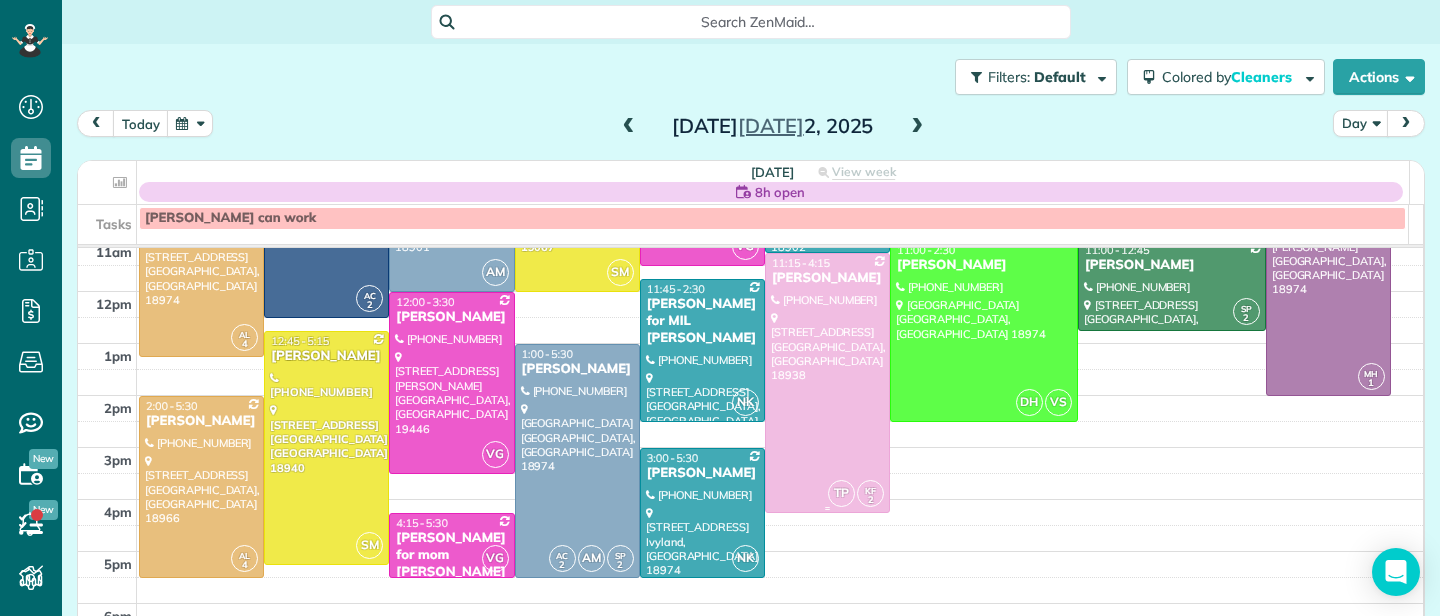 scroll, scrollTop: 217, scrollLeft: 0, axis: vertical 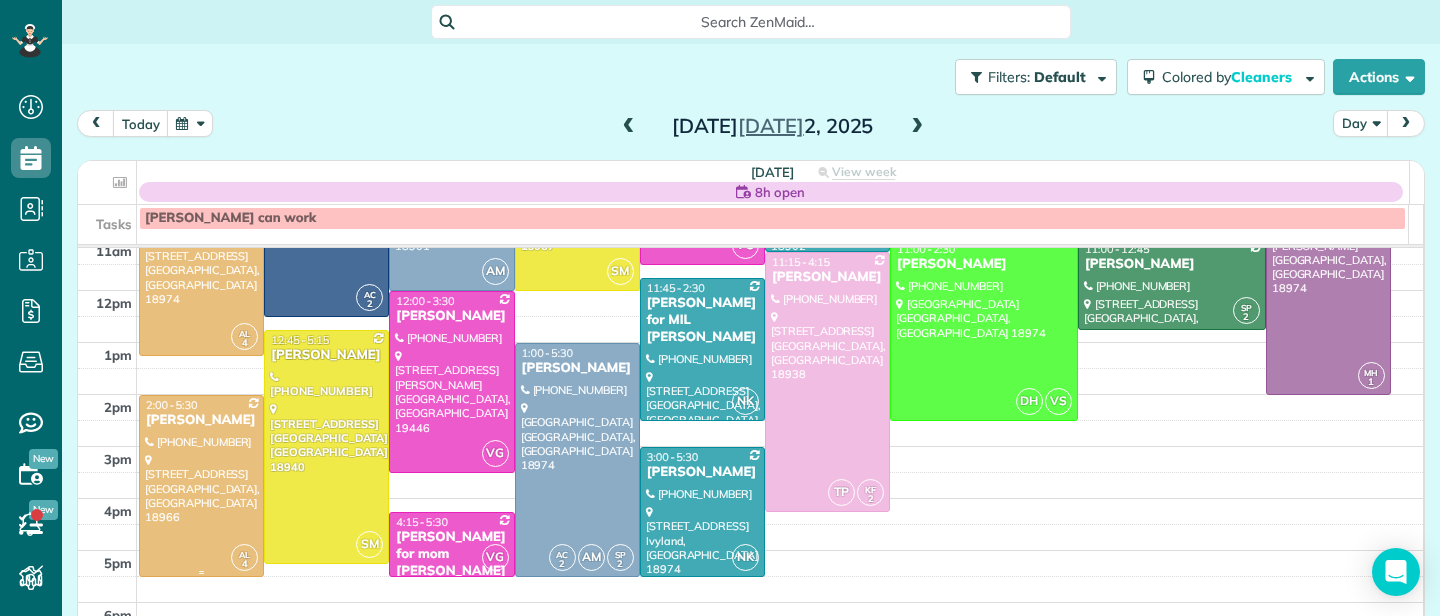 click on "[PERSON_NAME]" at bounding box center (201, 420) 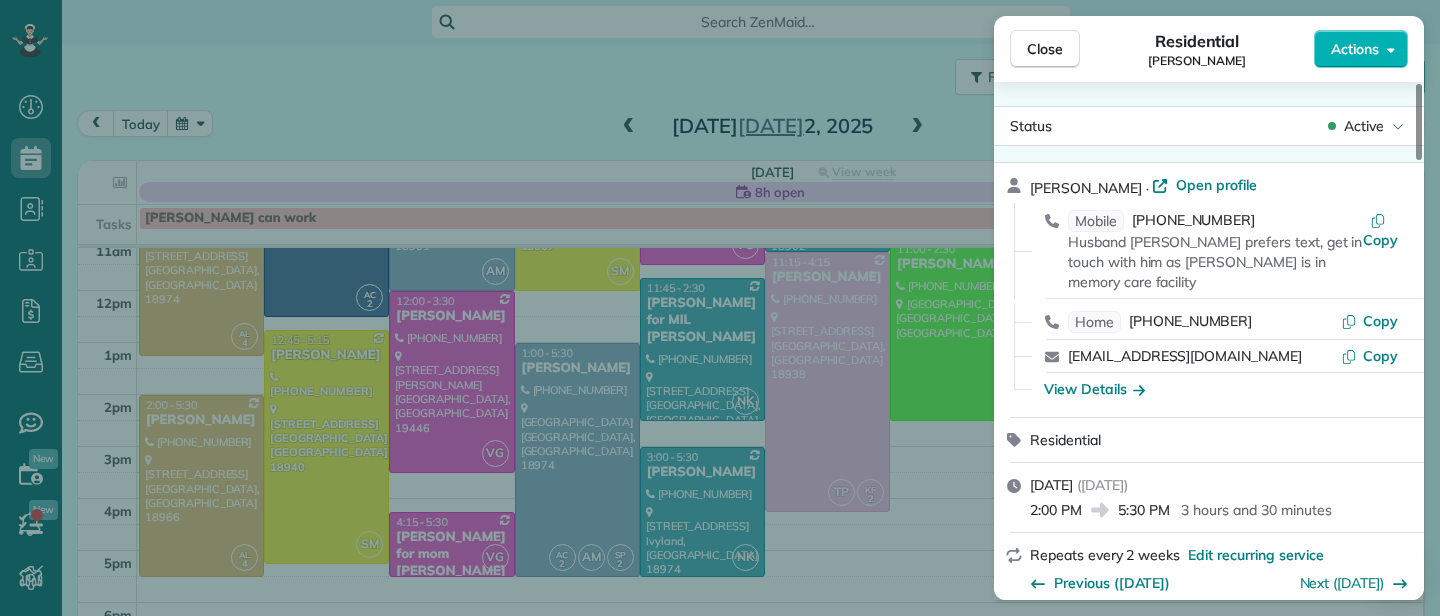 scroll, scrollTop: 0, scrollLeft: 0, axis: both 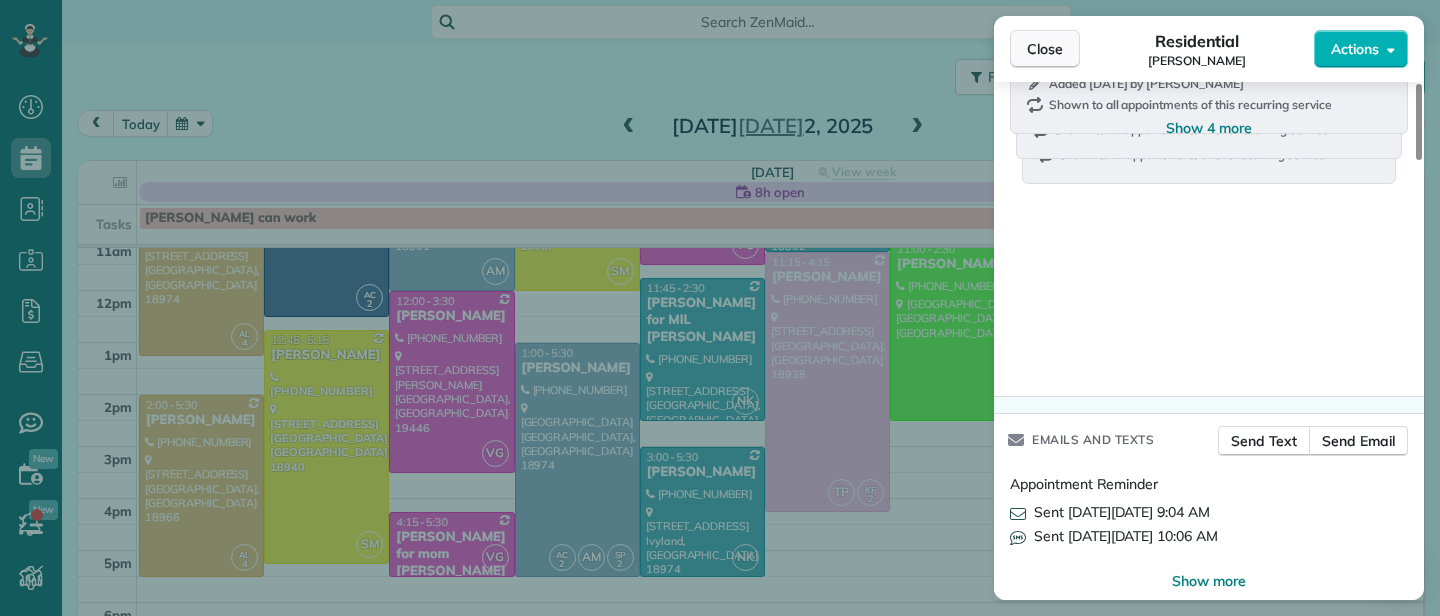 click on "Close" at bounding box center [1045, 49] 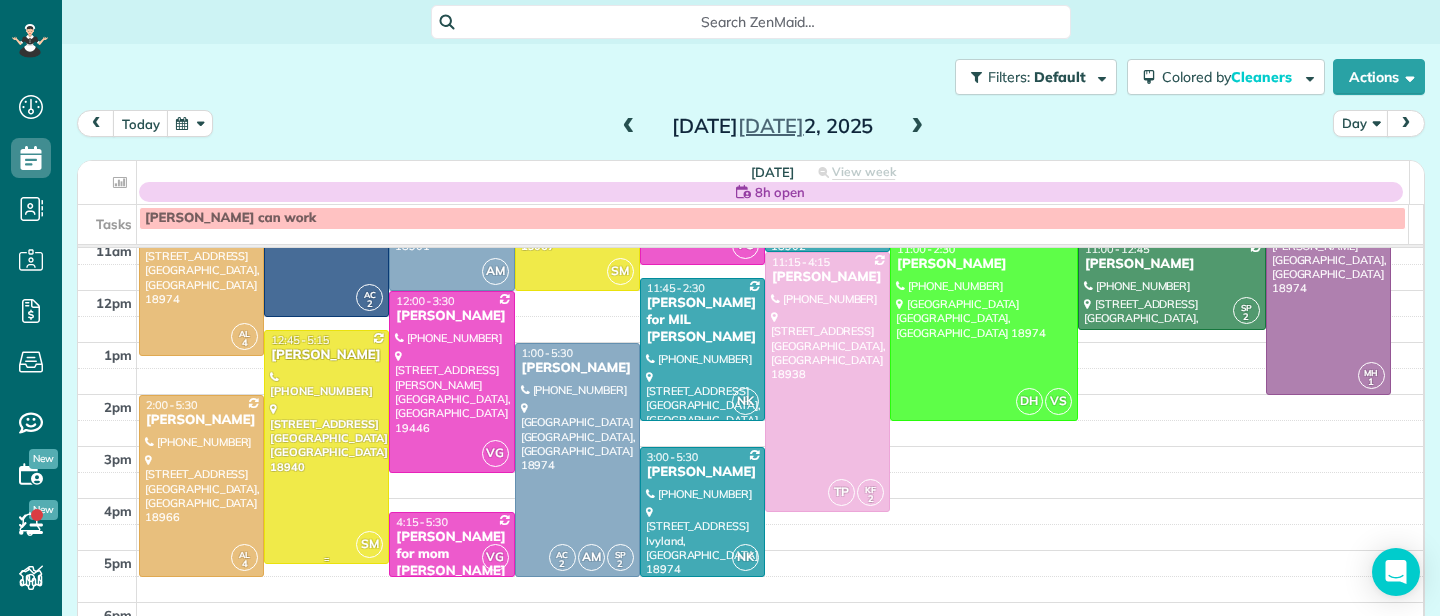 click on "[PERSON_NAME]" at bounding box center (326, 355) 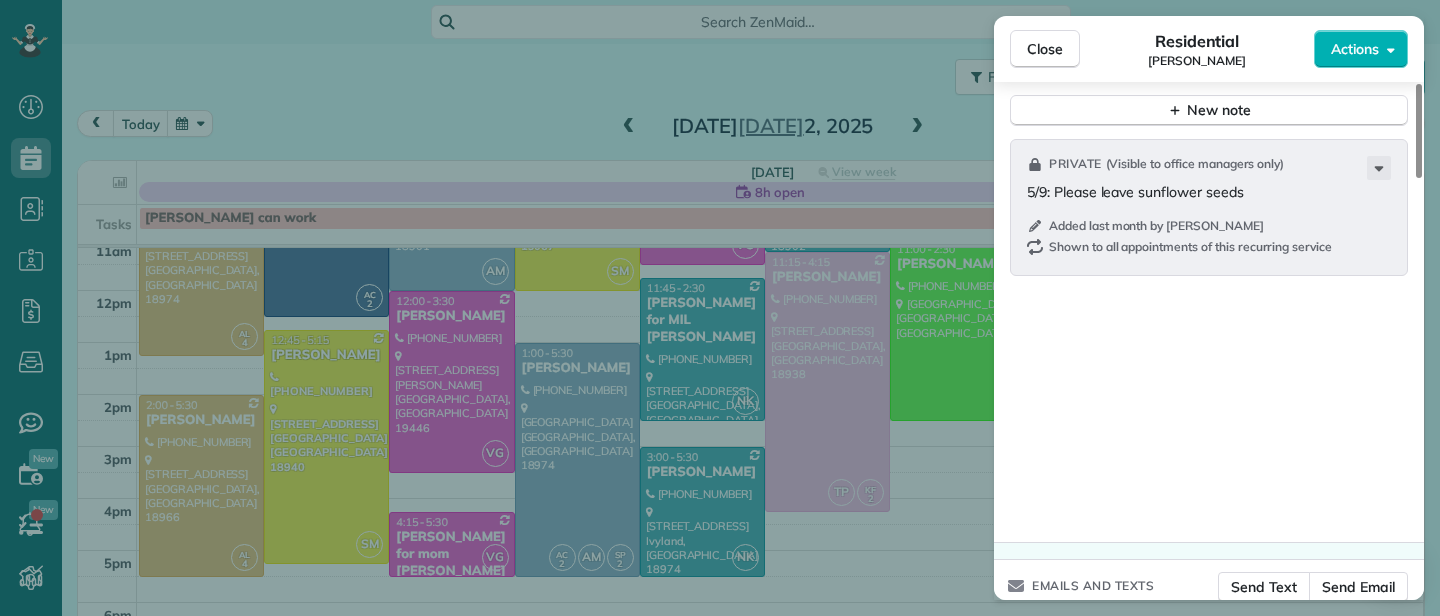 scroll, scrollTop: 2307, scrollLeft: 0, axis: vertical 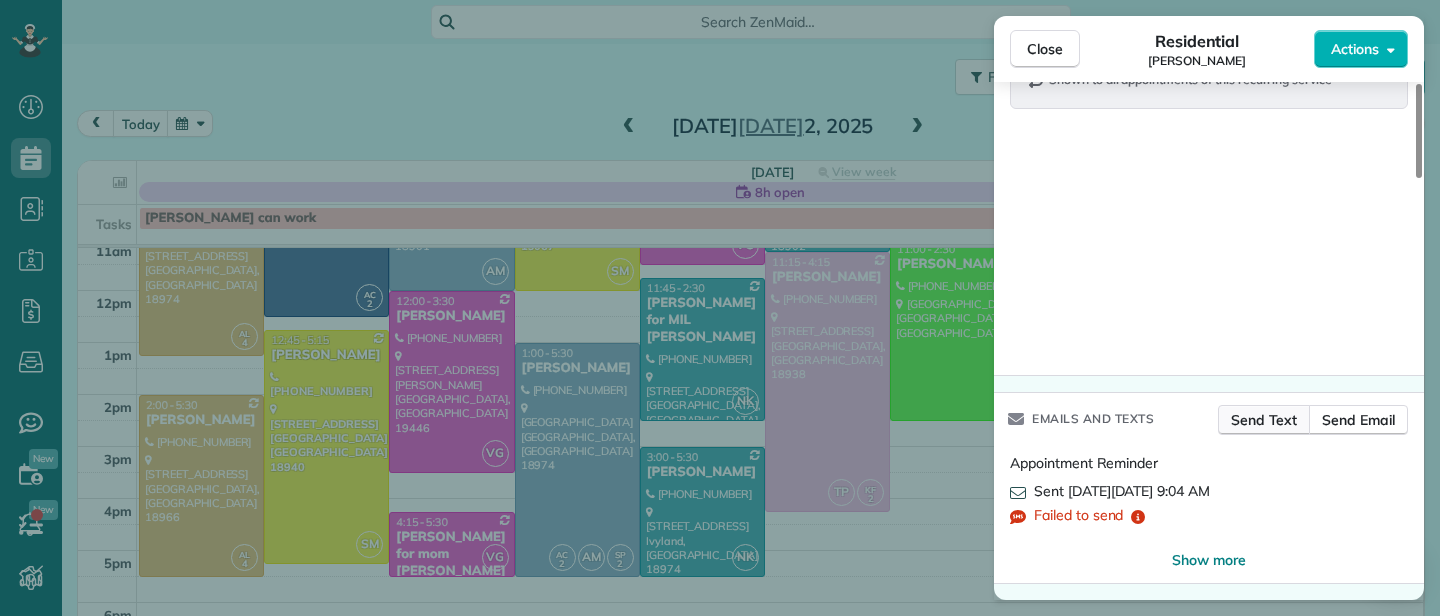 click on "Send Text" at bounding box center (1264, 420) 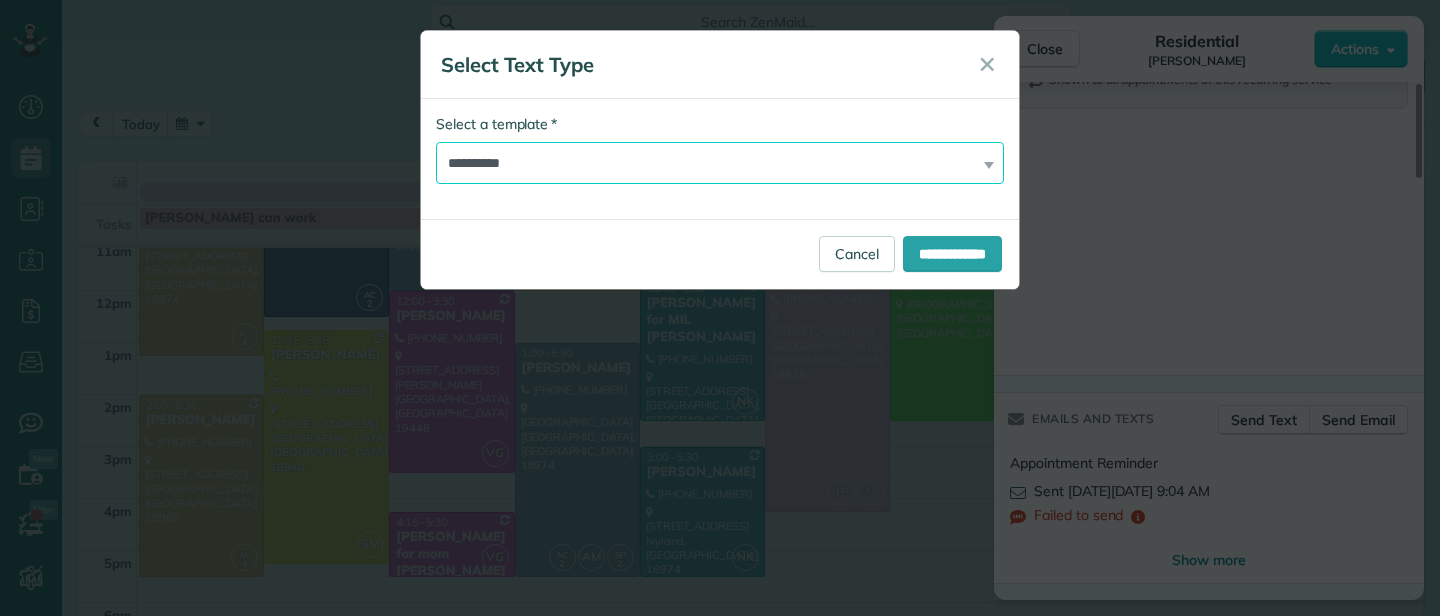 click on "**********" at bounding box center [720, 163] 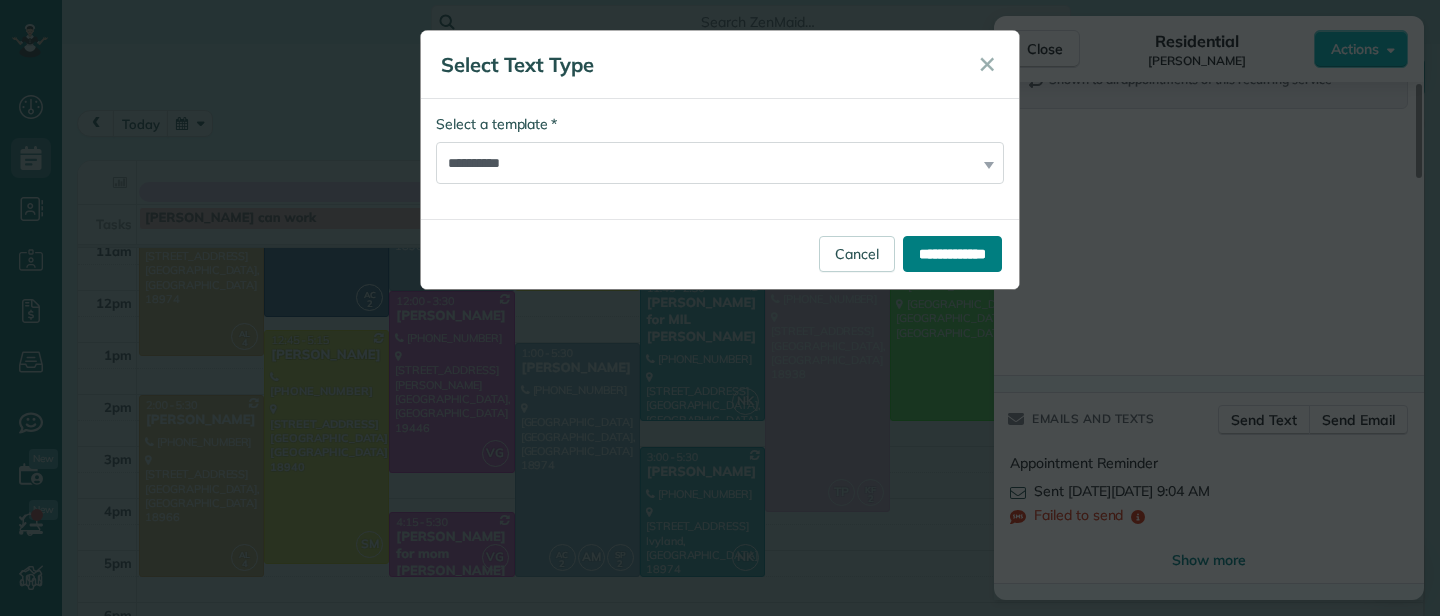 click on "**********" at bounding box center (952, 254) 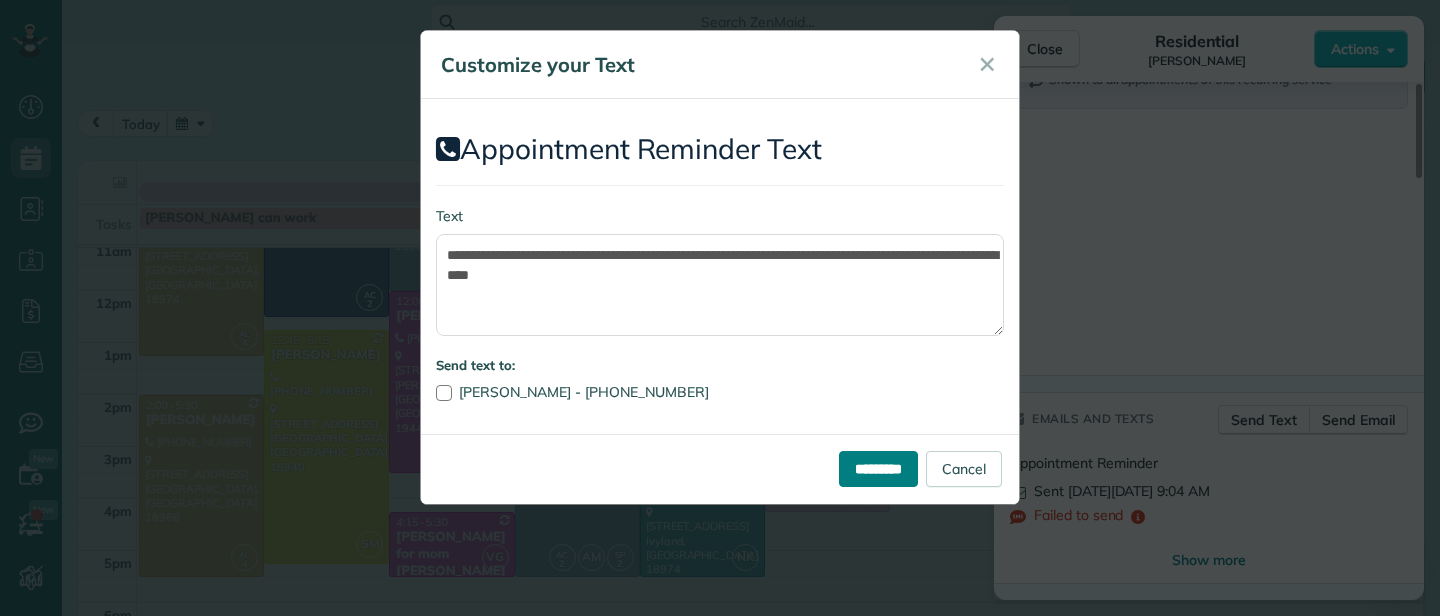 click on "*********" at bounding box center (878, 469) 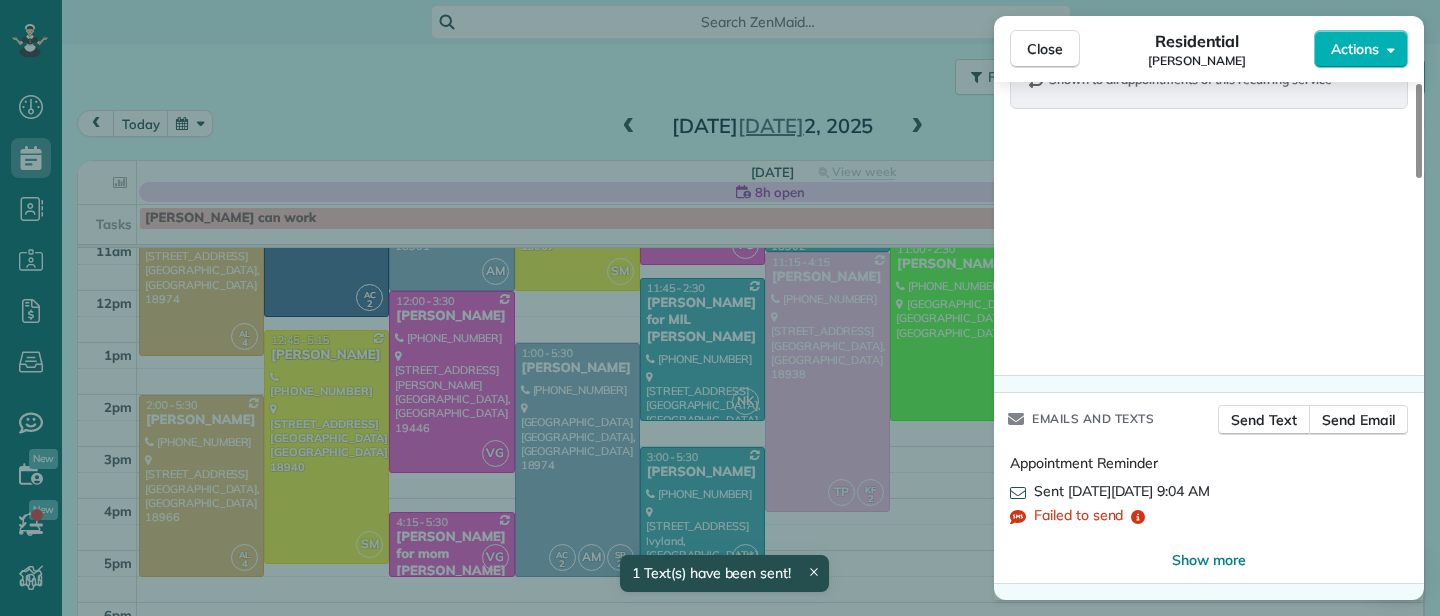 drag, startPoint x: 1044, startPoint y: 48, endPoint x: 474, endPoint y: 432, distance: 687.2816 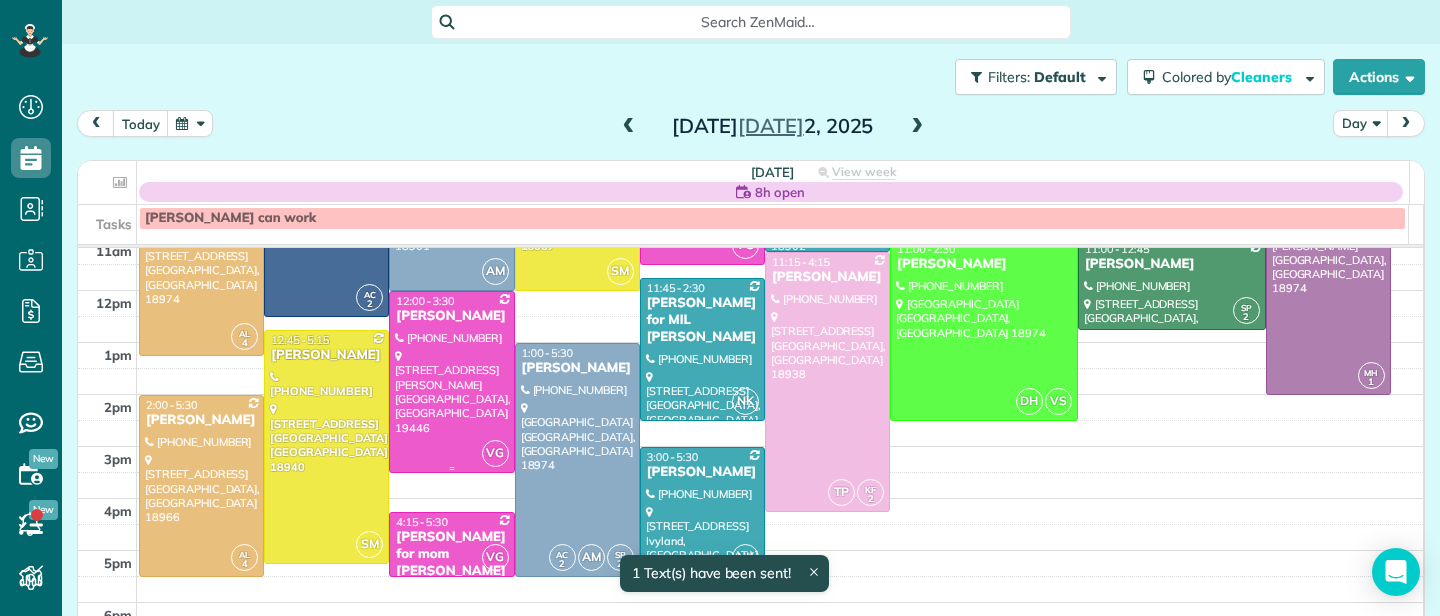 click on "[PERSON_NAME]" at bounding box center [451, 316] 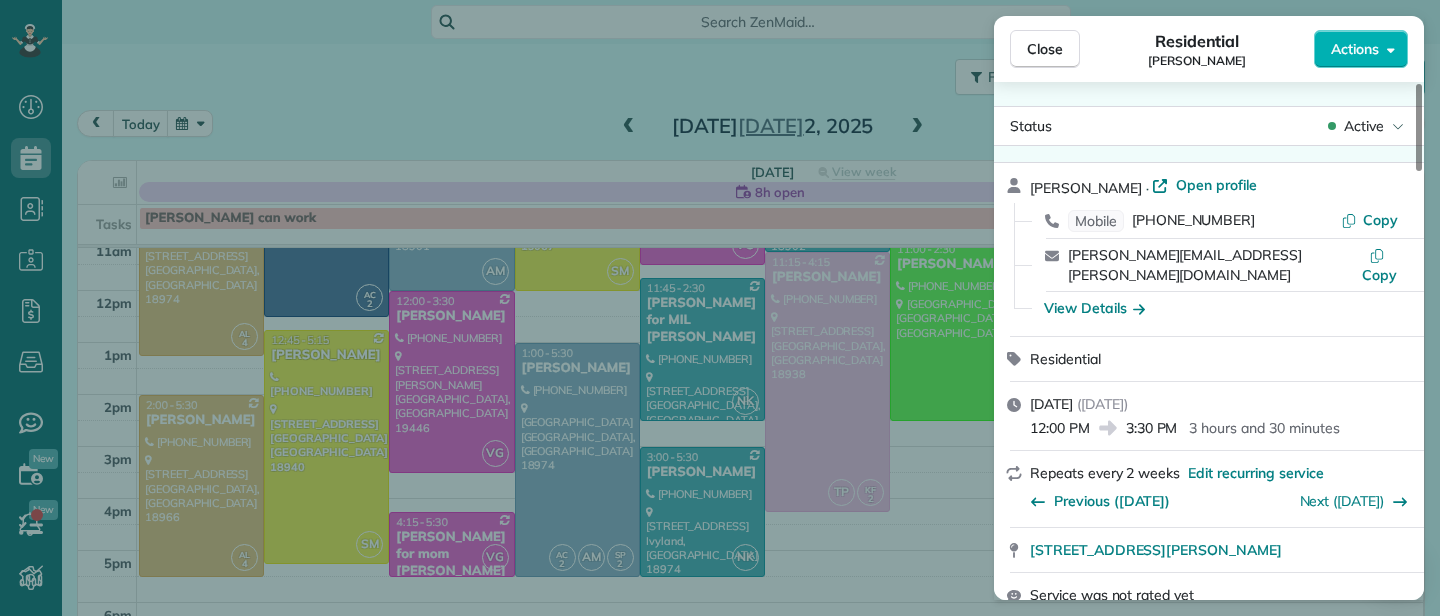 scroll, scrollTop: 0, scrollLeft: 0, axis: both 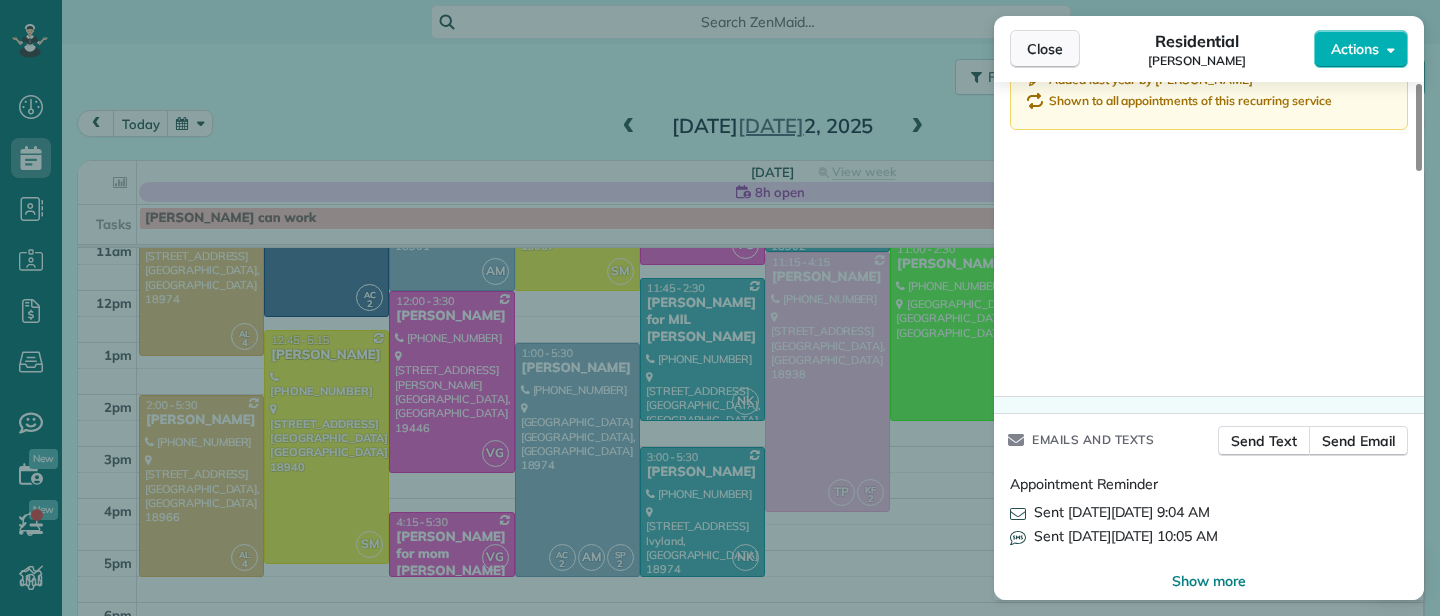 click on "Close" at bounding box center [1045, 49] 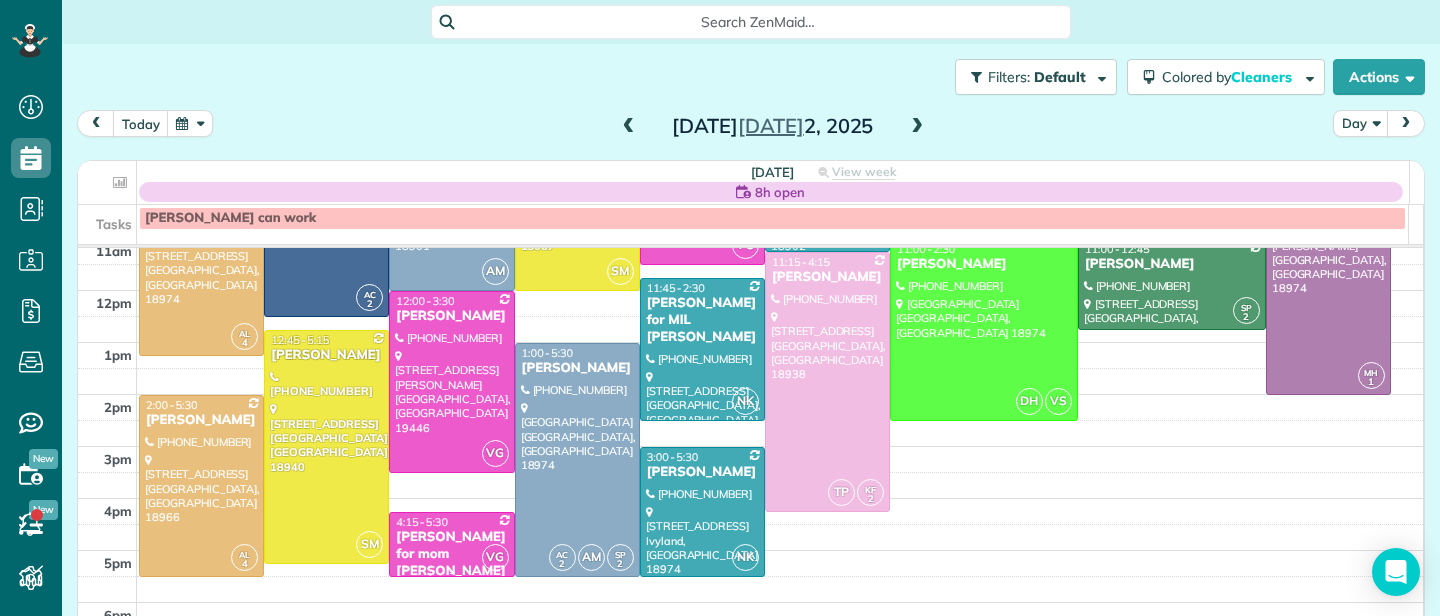 click on "[PERSON_NAME] for mom [PERSON_NAME]" at bounding box center (451, 554) 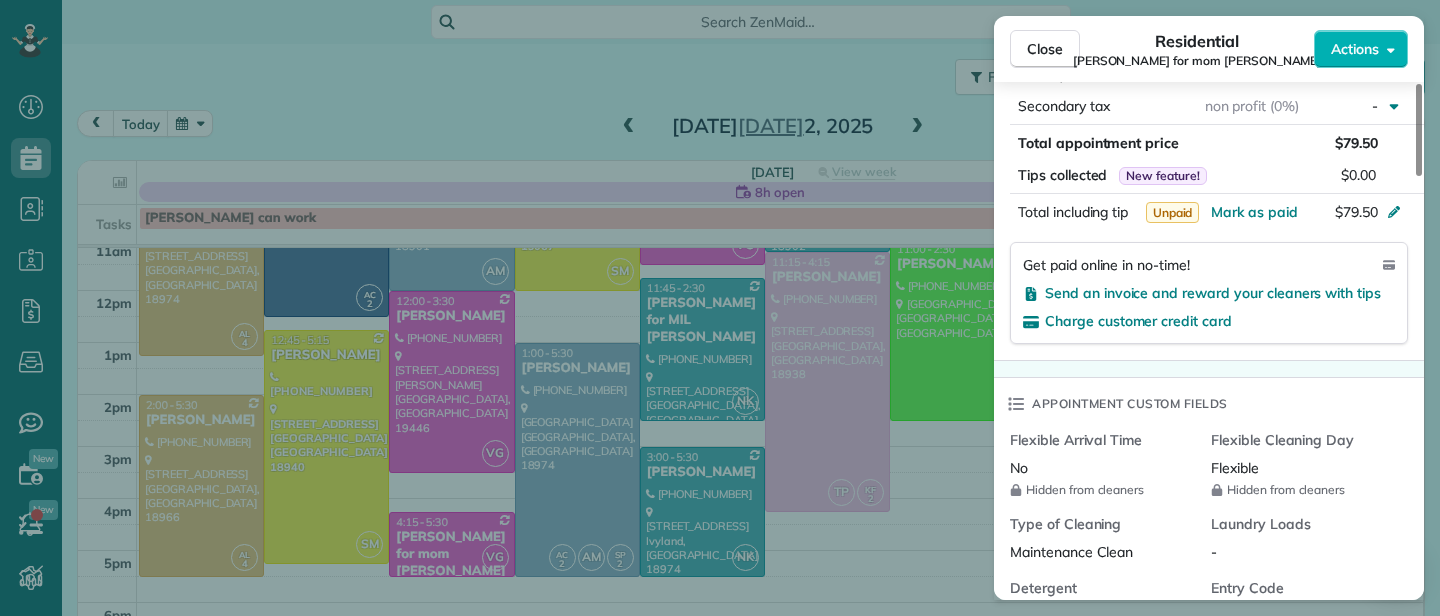 scroll, scrollTop: 2389, scrollLeft: 0, axis: vertical 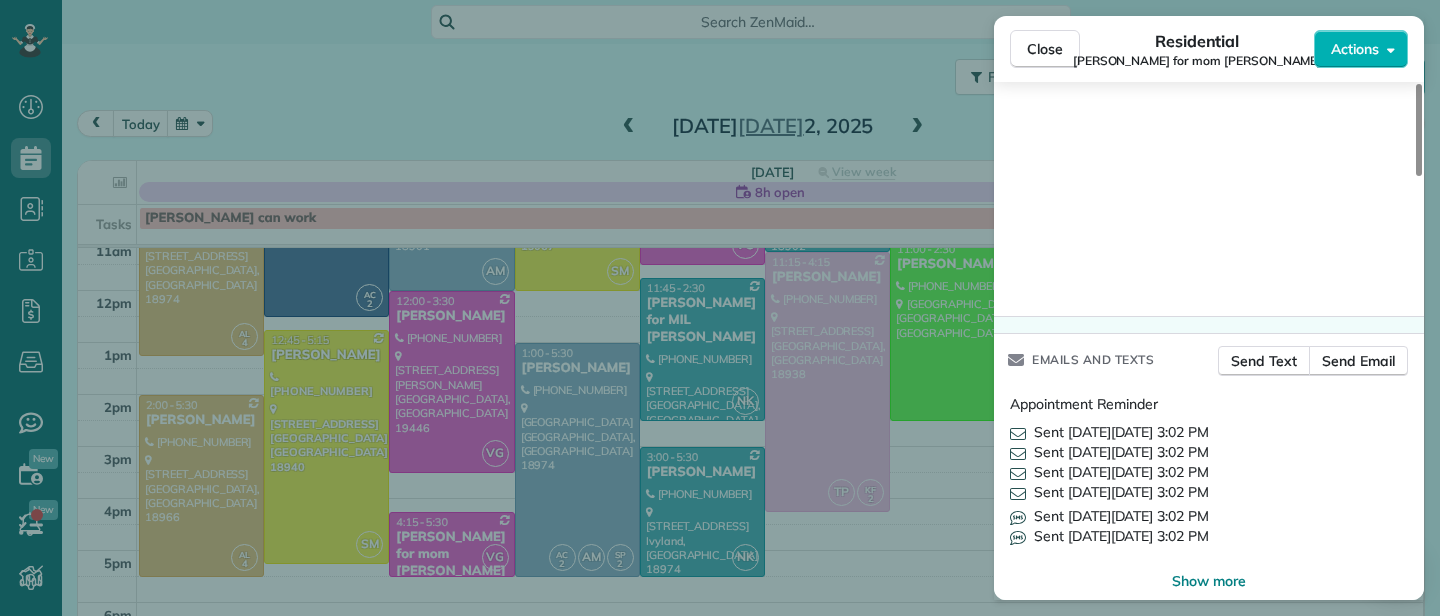 drag, startPoint x: 1043, startPoint y: 45, endPoint x: 647, endPoint y: 290, distance: 465.6619 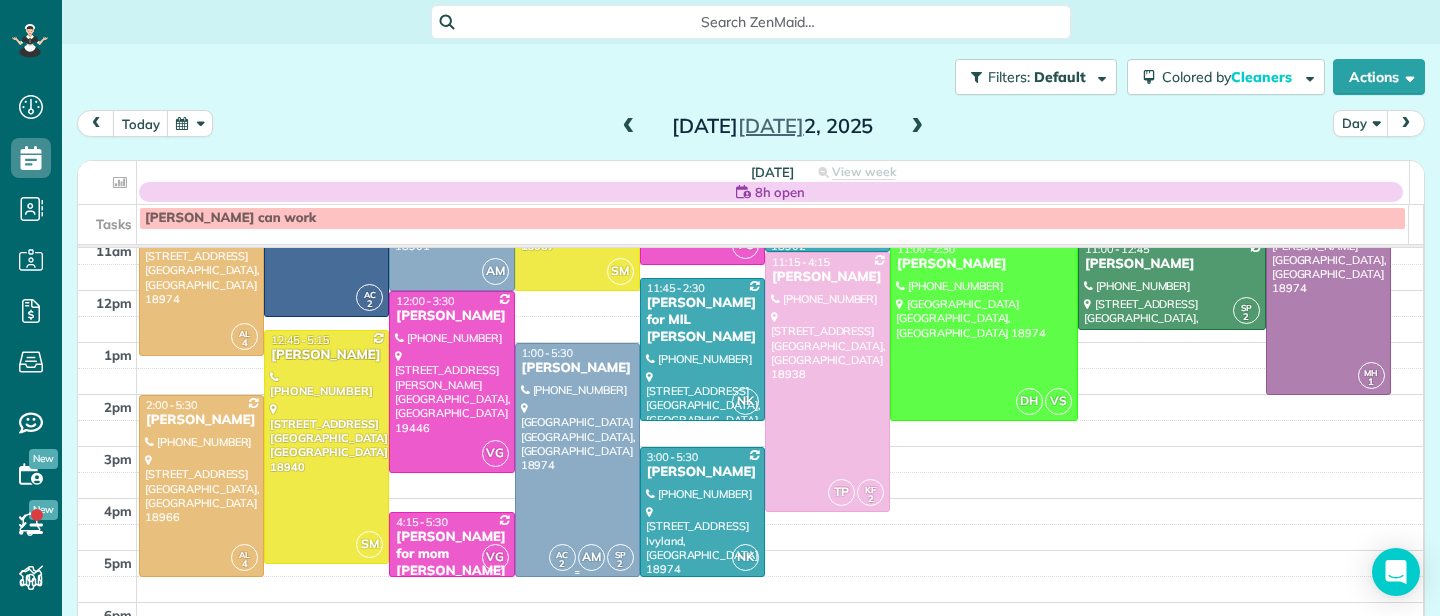 click on "[PERSON_NAME]" at bounding box center (577, 368) 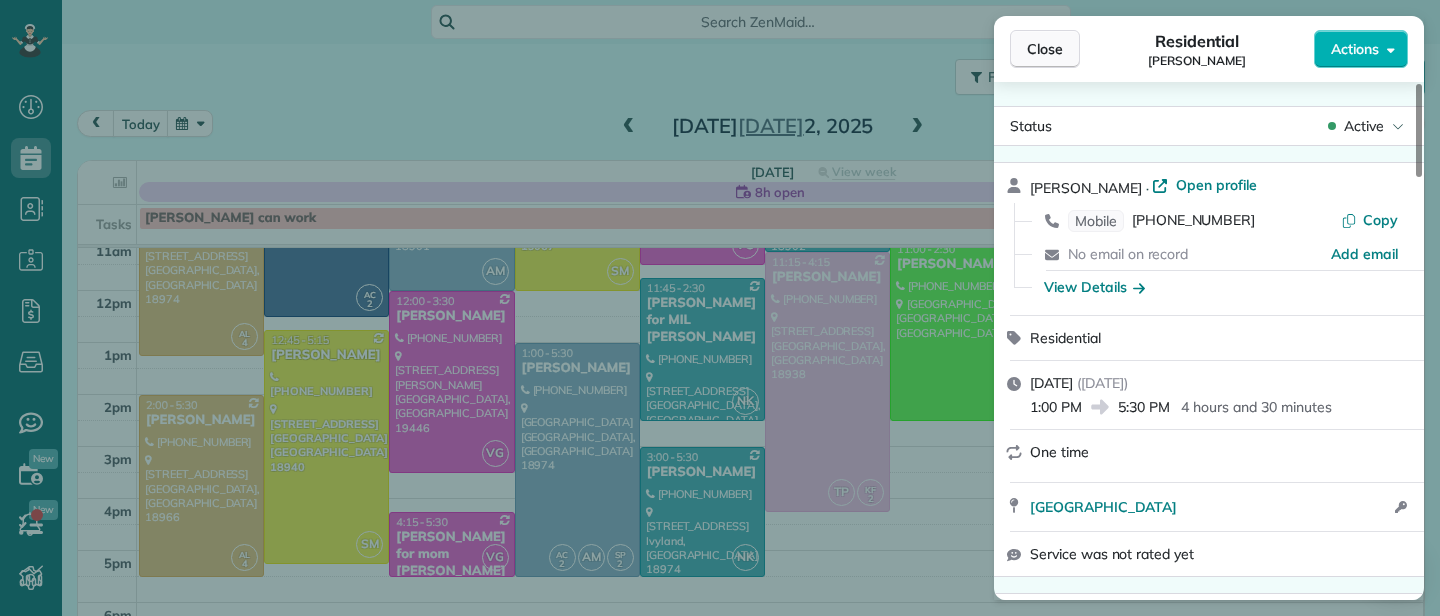 click on "Close" at bounding box center [1045, 49] 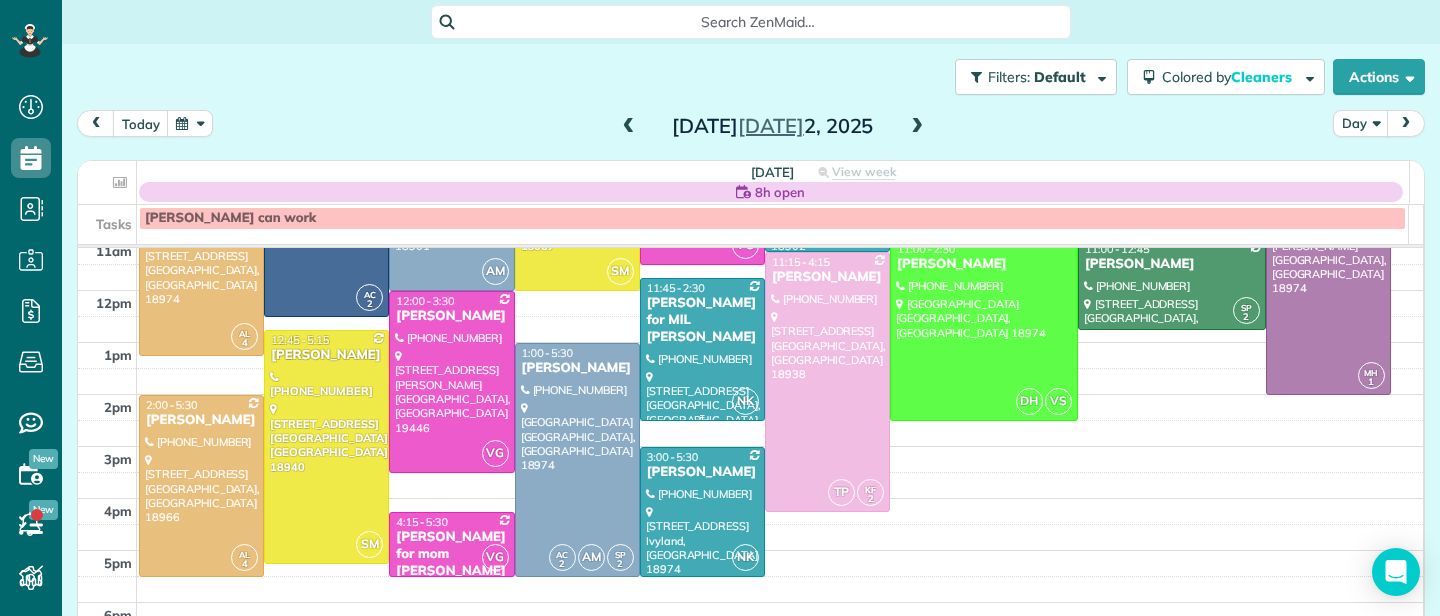 click on "[PERSON_NAME] for MIL [PERSON_NAME]" at bounding box center (702, 320) 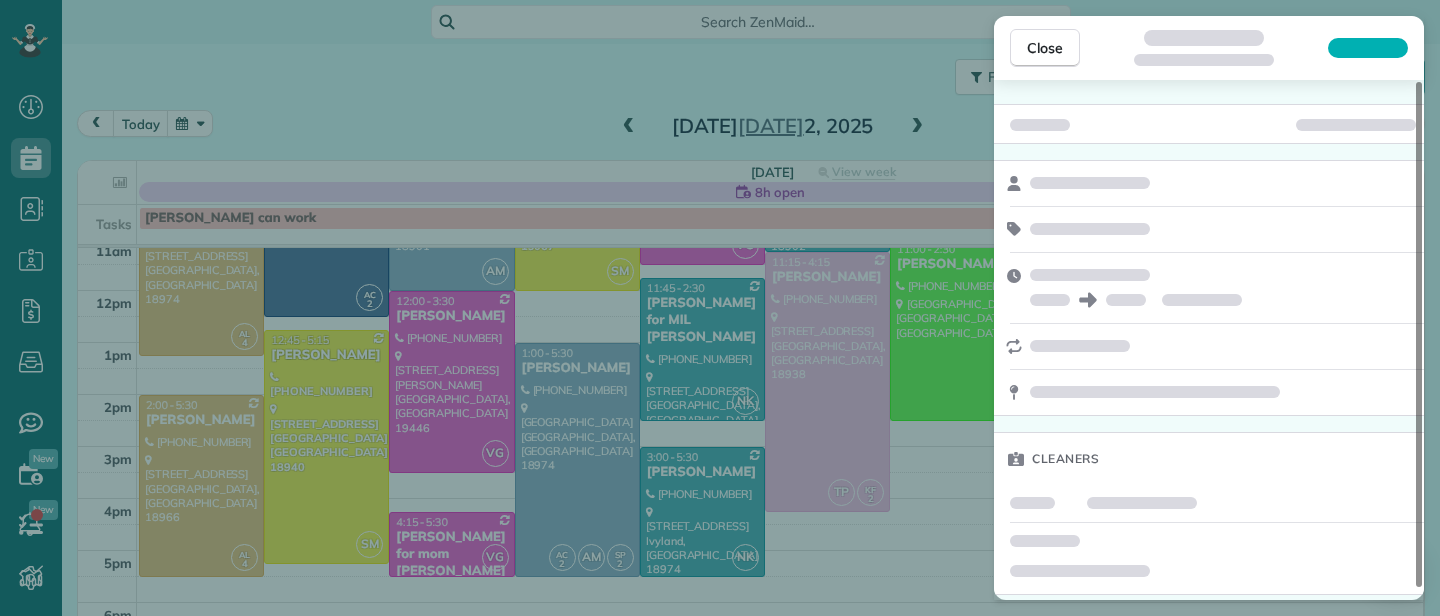 scroll, scrollTop: 11, scrollLeft: 0, axis: vertical 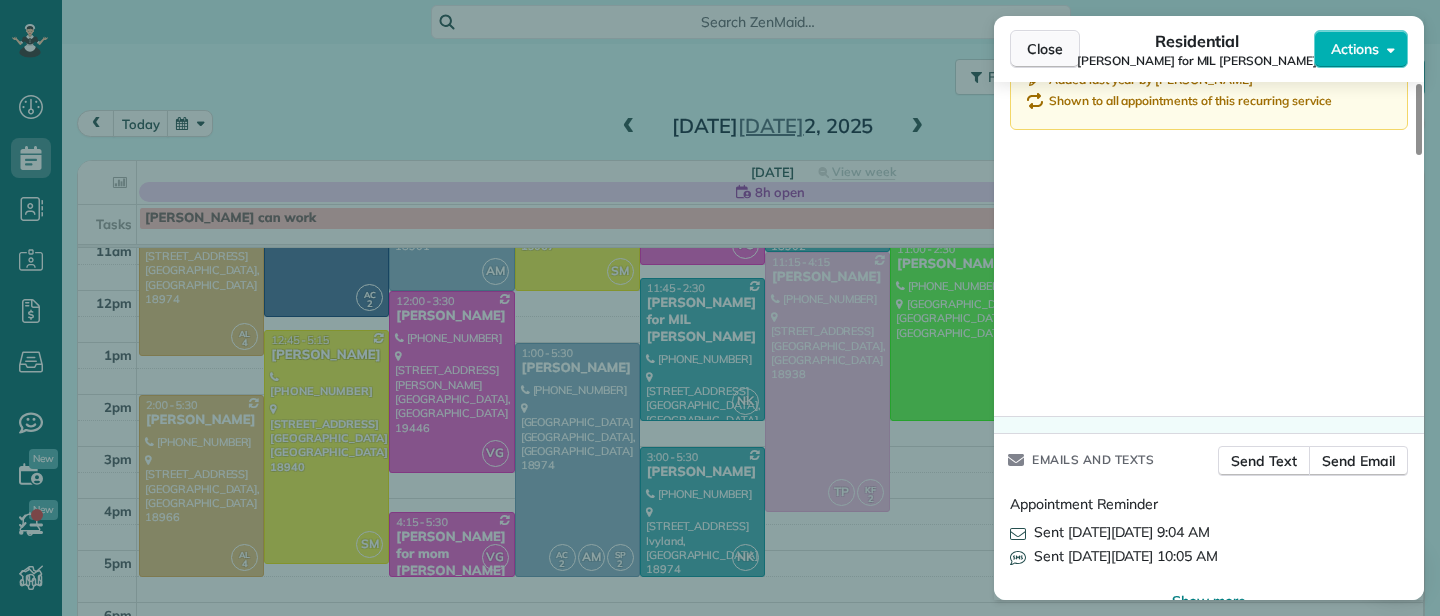 click on "Close" at bounding box center [1045, 49] 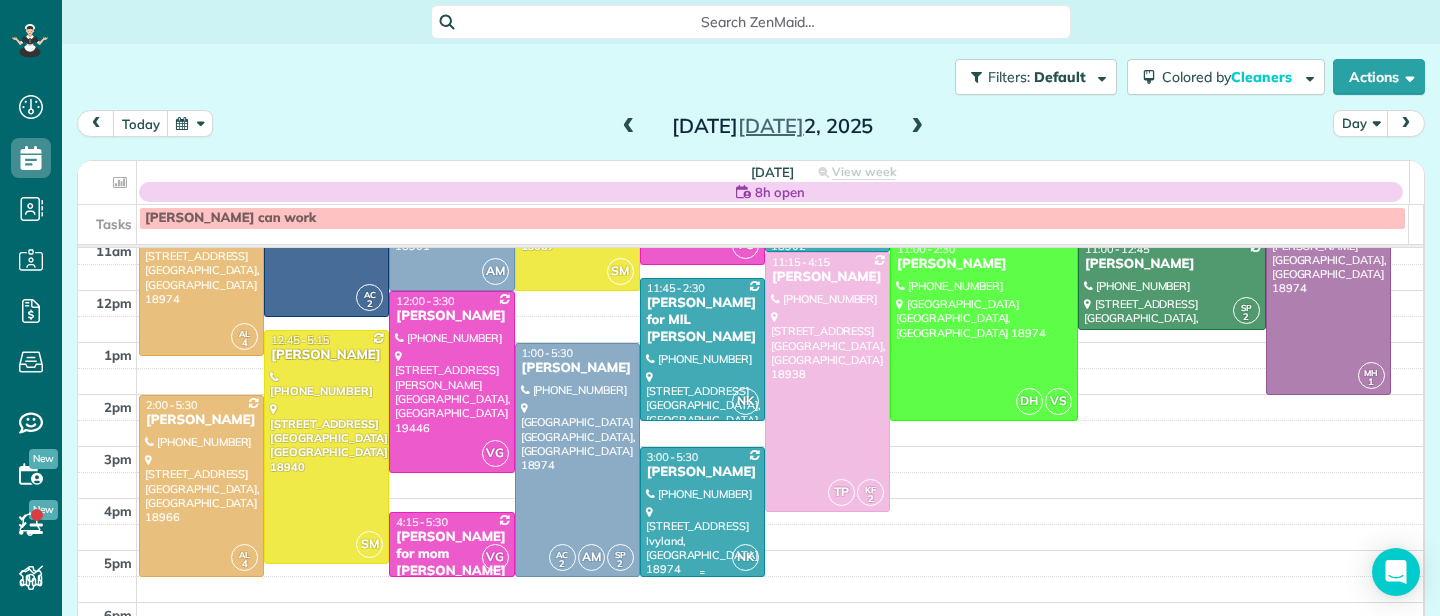 click on "[PERSON_NAME]" at bounding box center [702, 472] 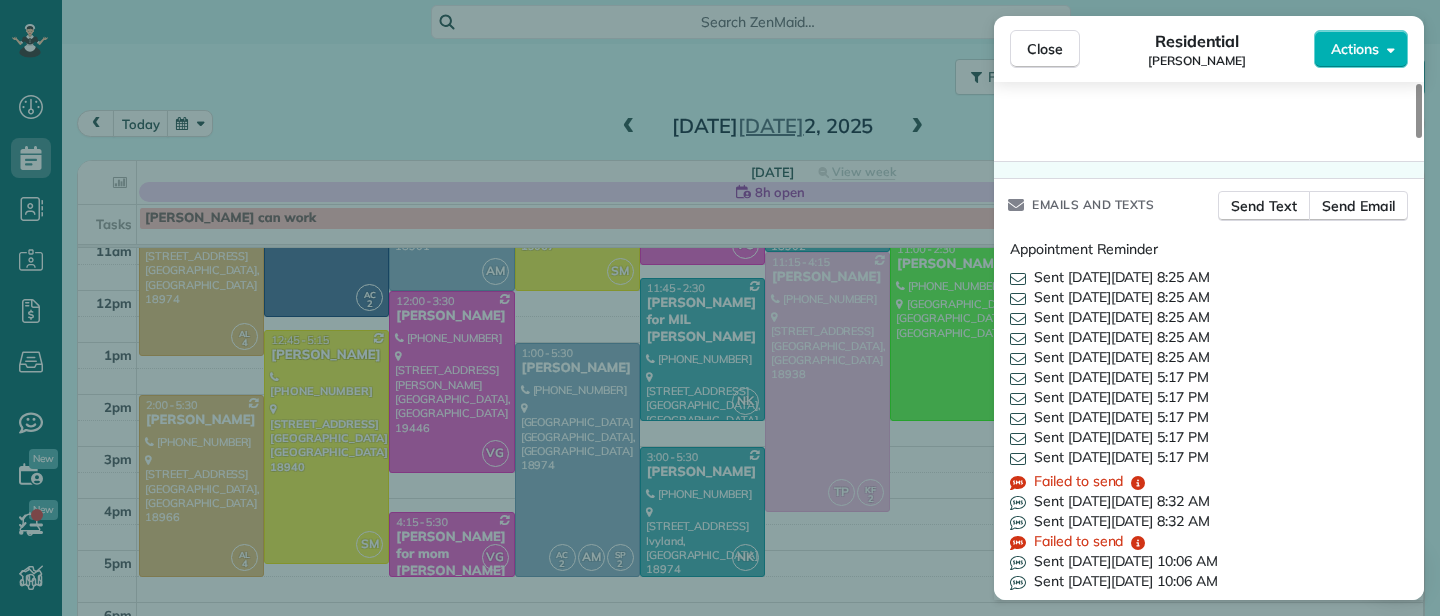 scroll, scrollTop: 4307, scrollLeft: 0, axis: vertical 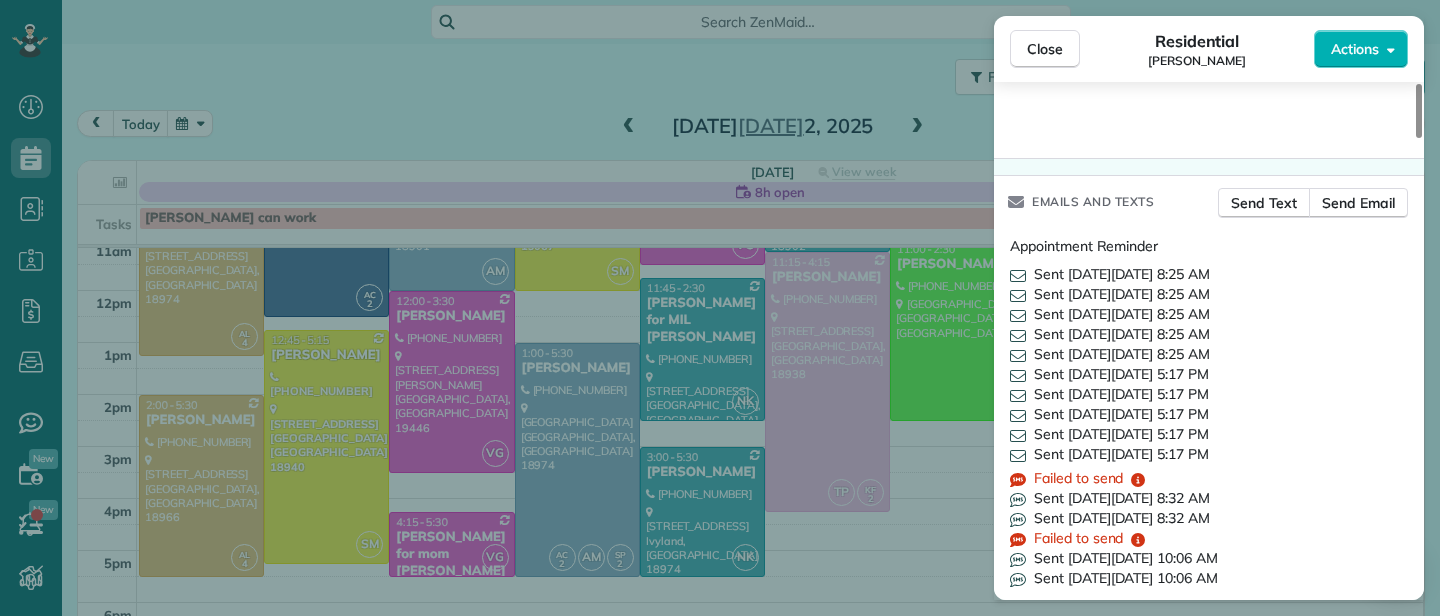 drag, startPoint x: 1048, startPoint y: 56, endPoint x: 824, endPoint y: 286, distance: 321.0545 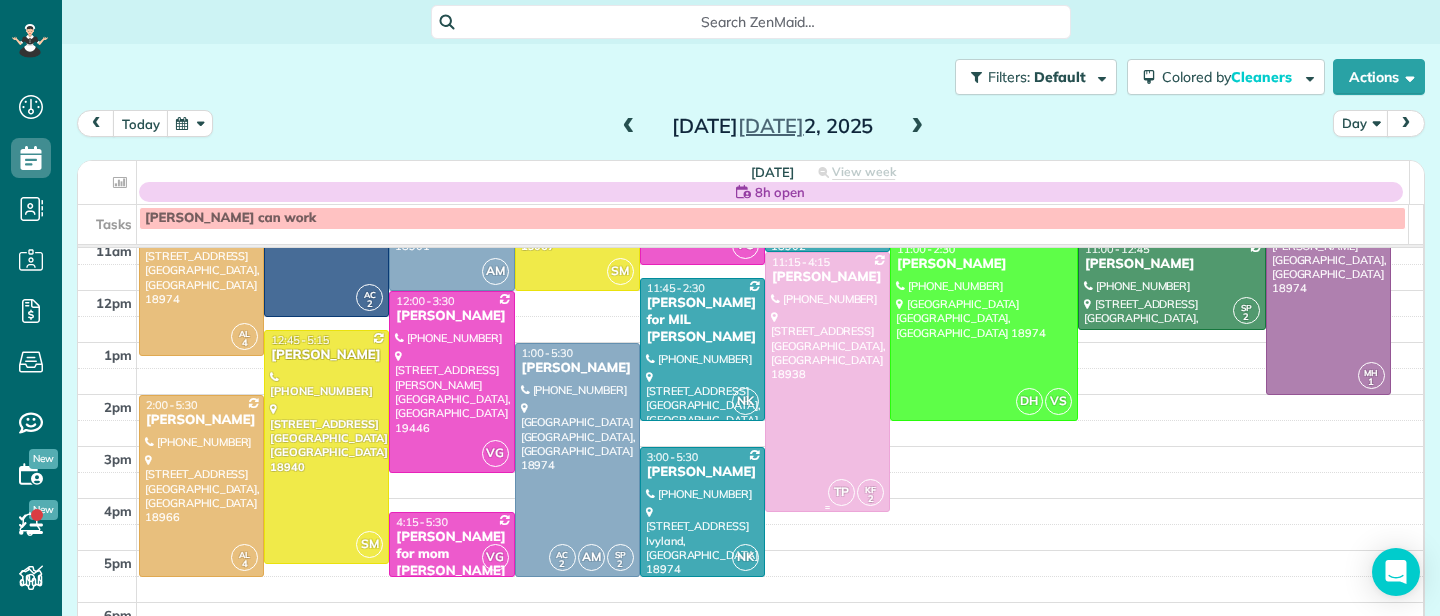 click on "[PERSON_NAME]" at bounding box center (827, 277) 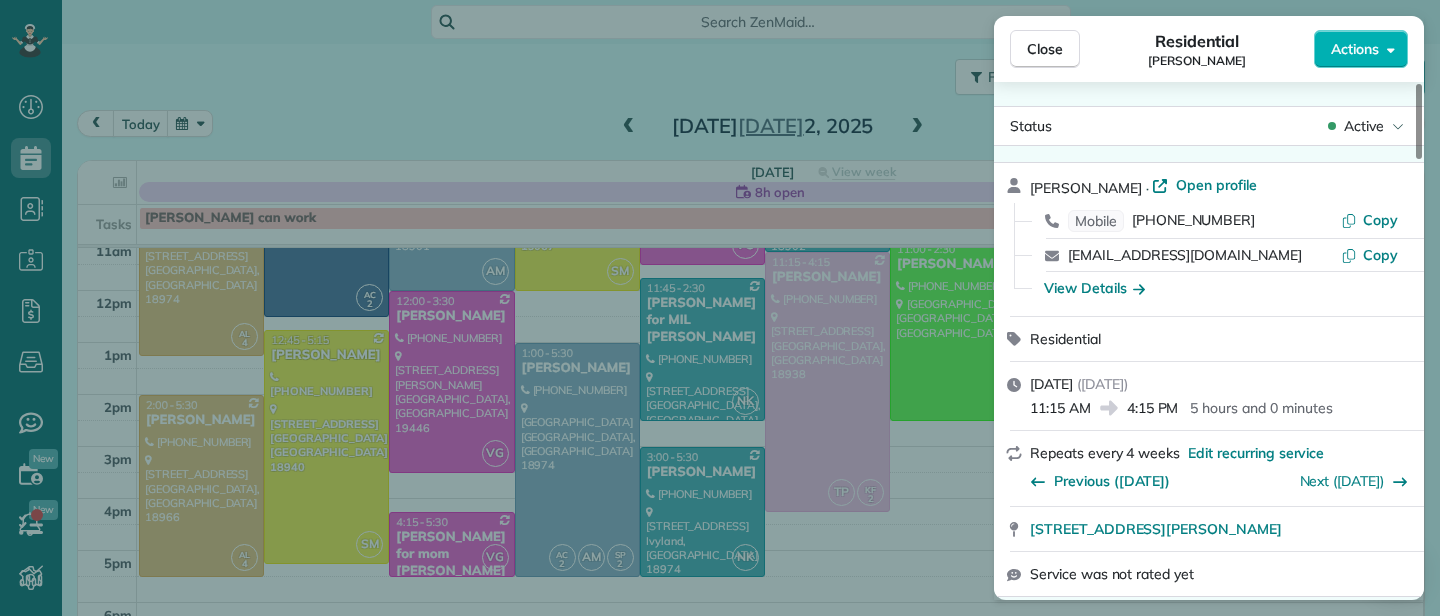 scroll, scrollTop: 0, scrollLeft: 0, axis: both 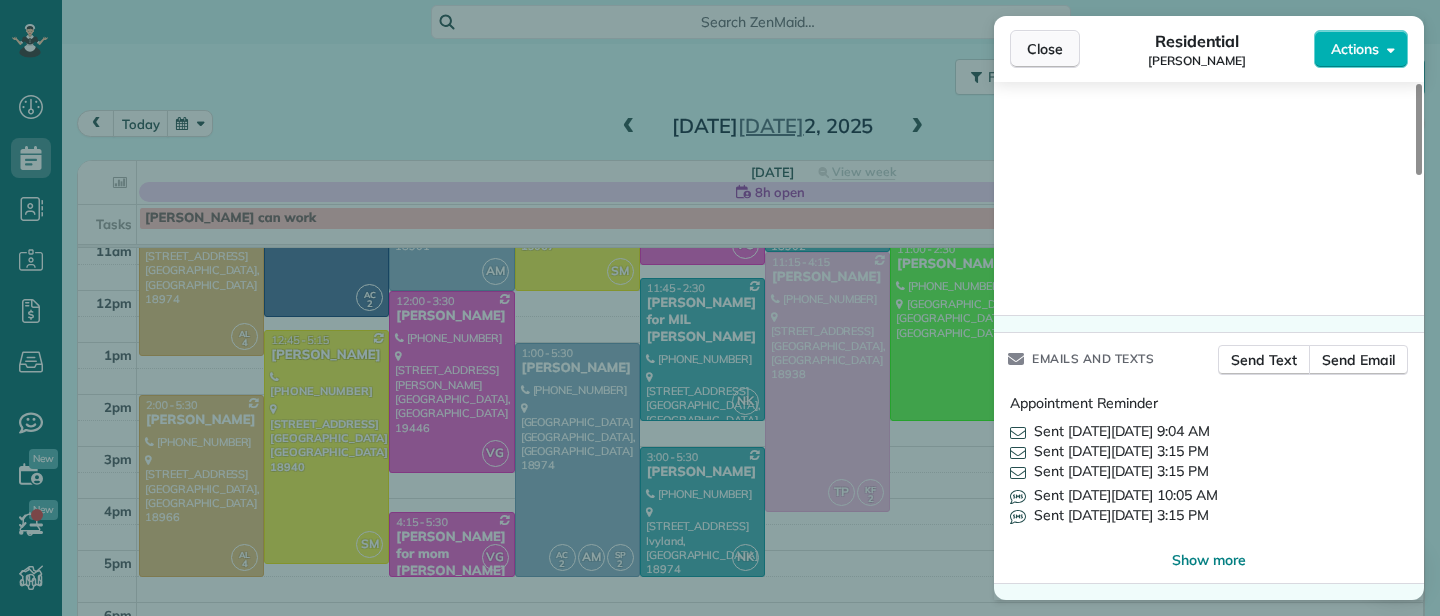 click on "Close" at bounding box center [1045, 49] 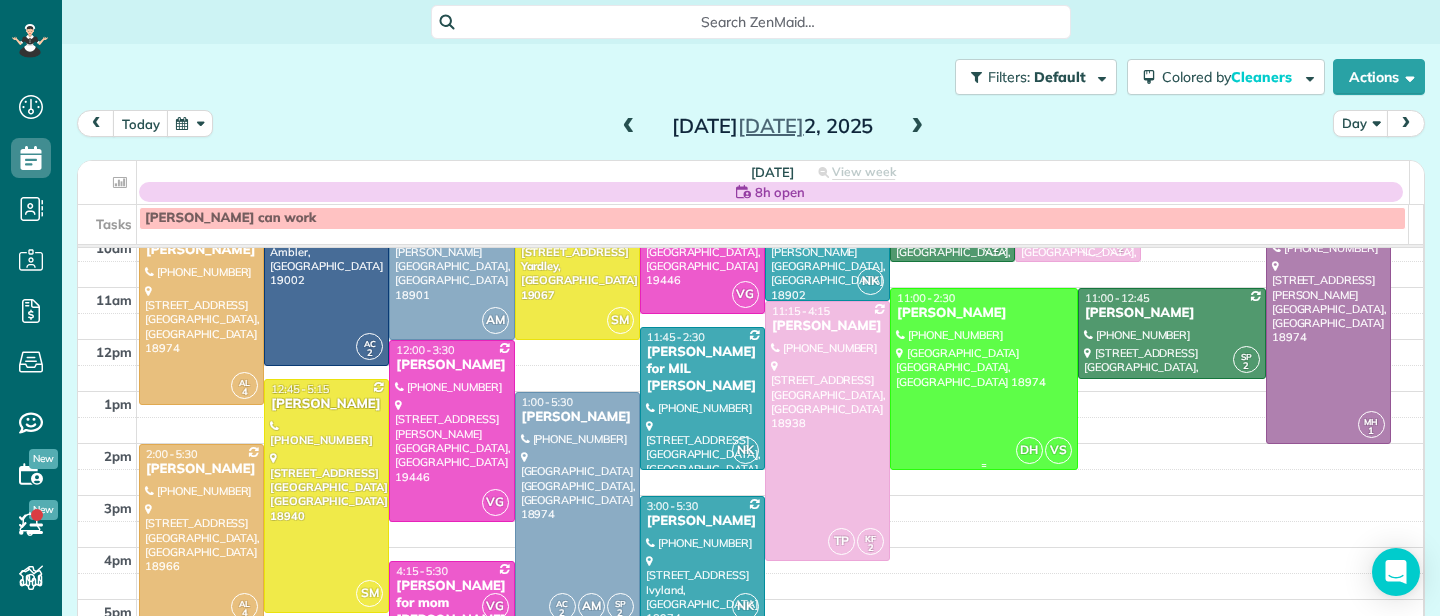 scroll, scrollTop: 156, scrollLeft: 0, axis: vertical 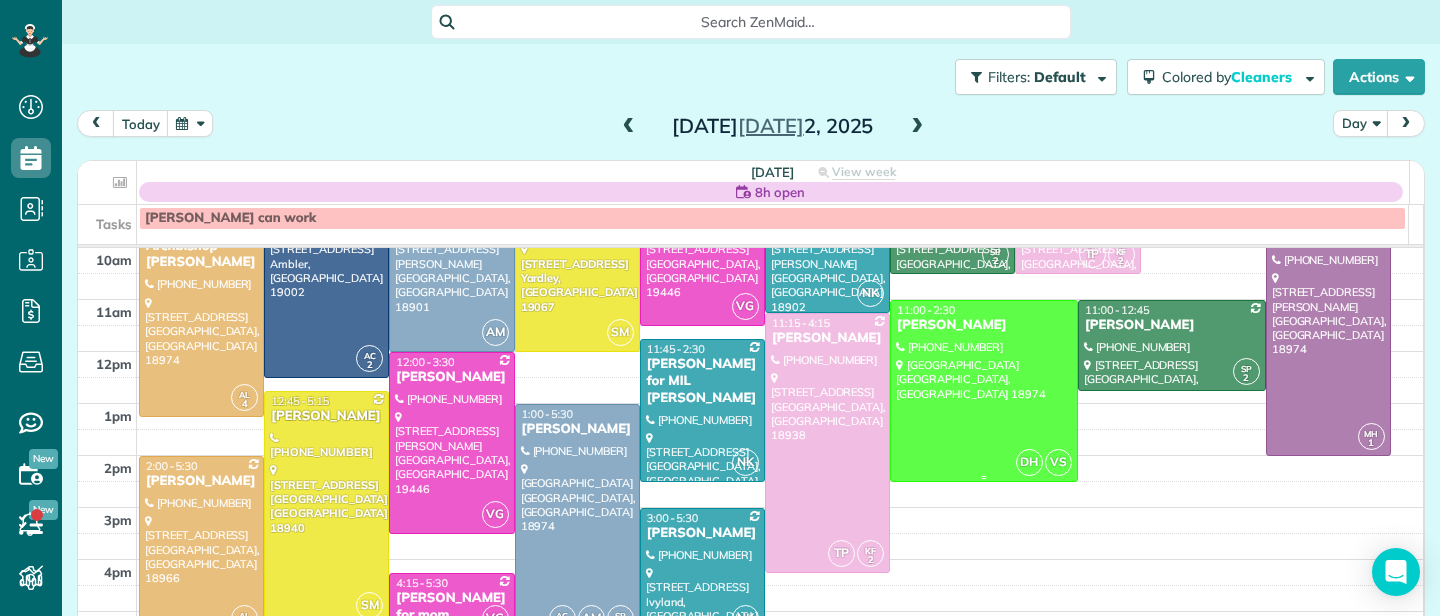 click on "[PERSON_NAME]" at bounding box center [984, 325] 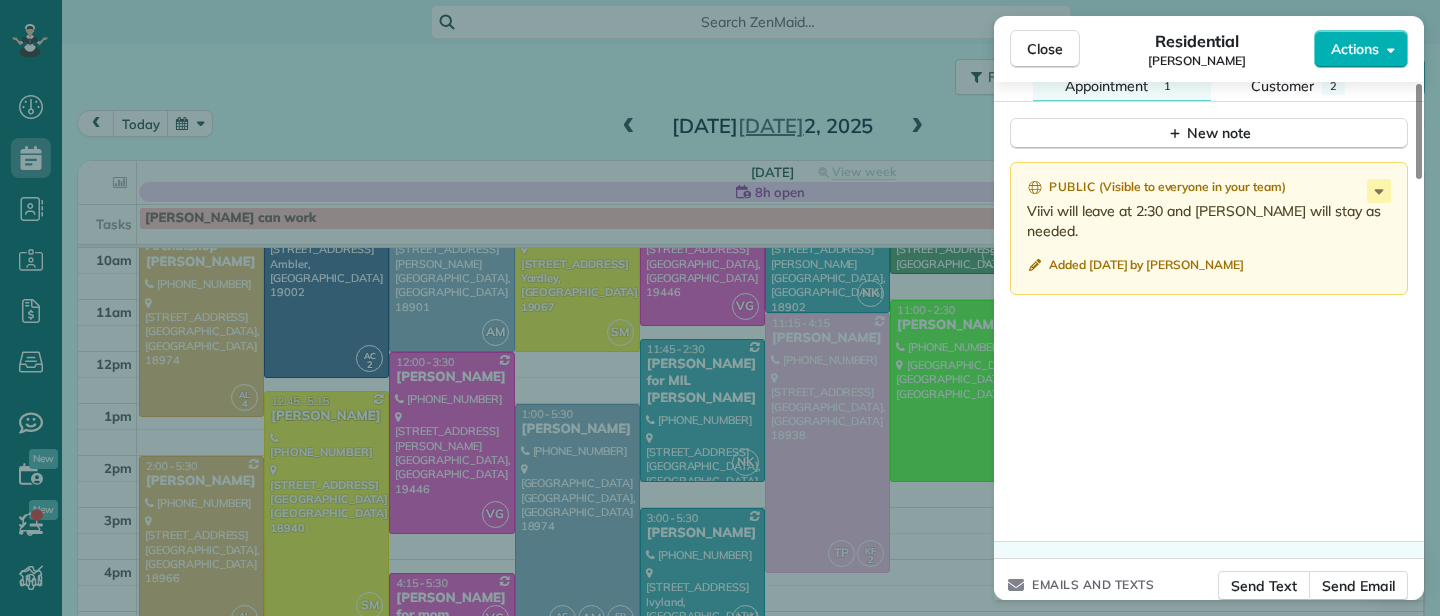 scroll, scrollTop: 2299, scrollLeft: 0, axis: vertical 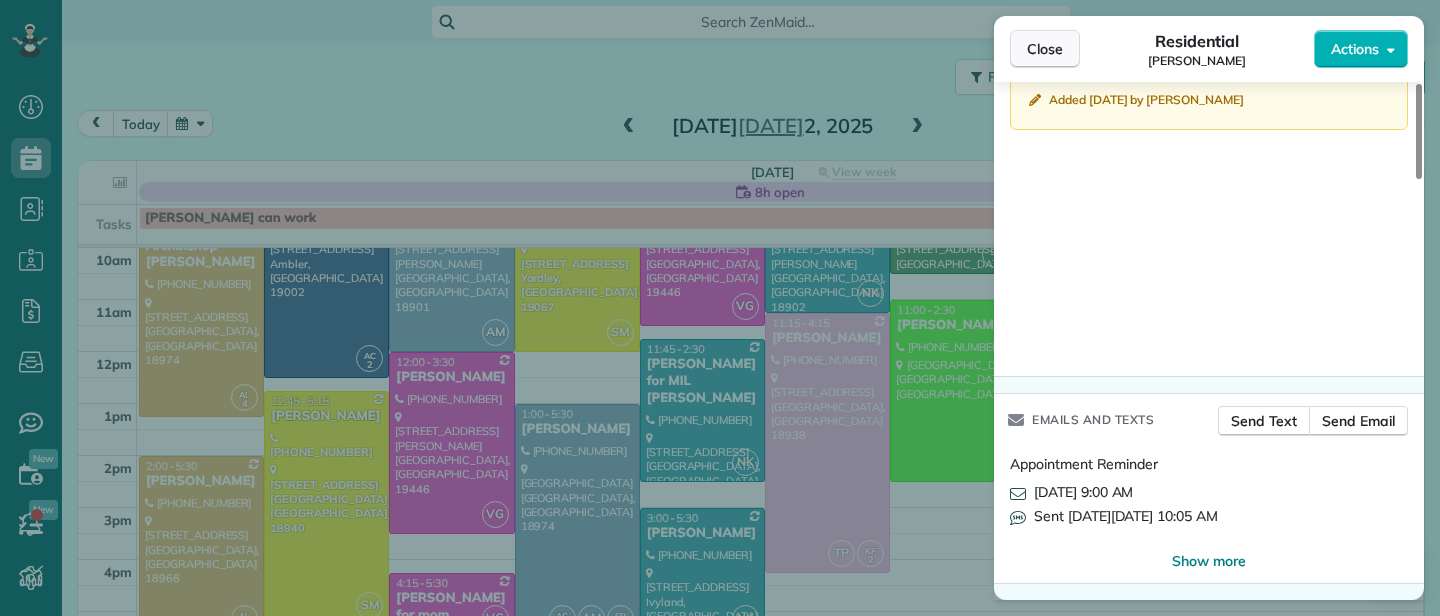 click on "Close" at bounding box center [1045, 49] 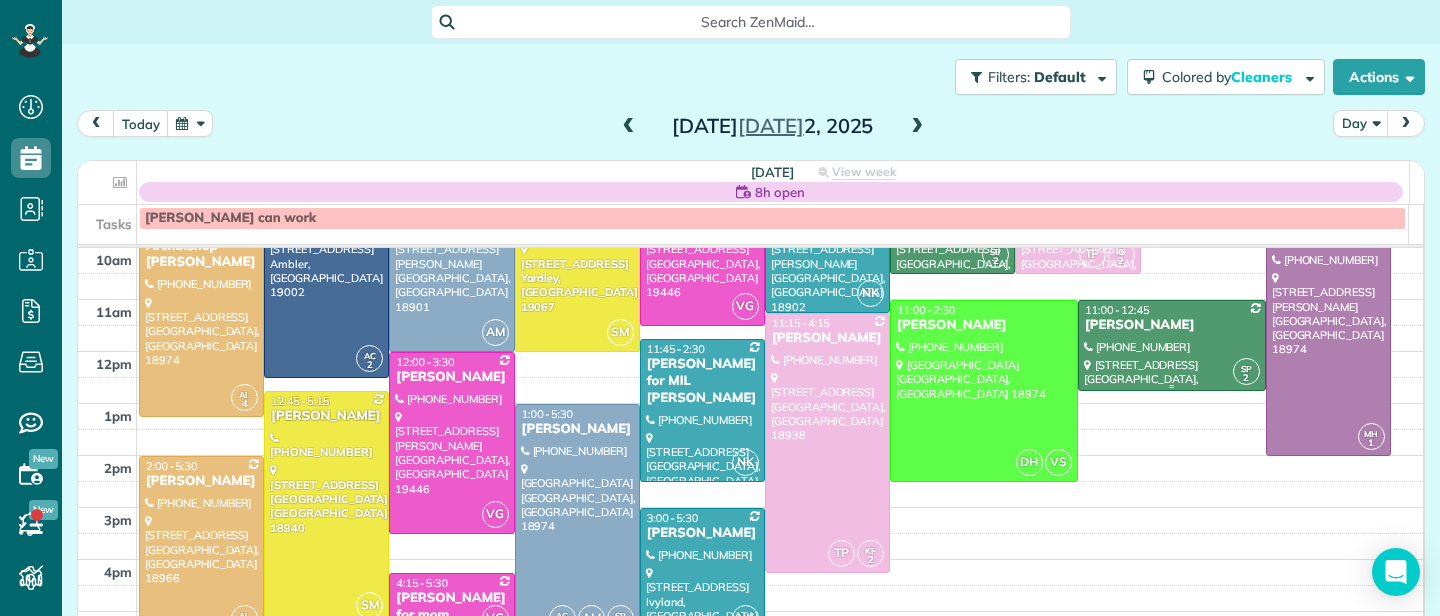 click on "[PERSON_NAME]" at bounding box center (1172, 325) 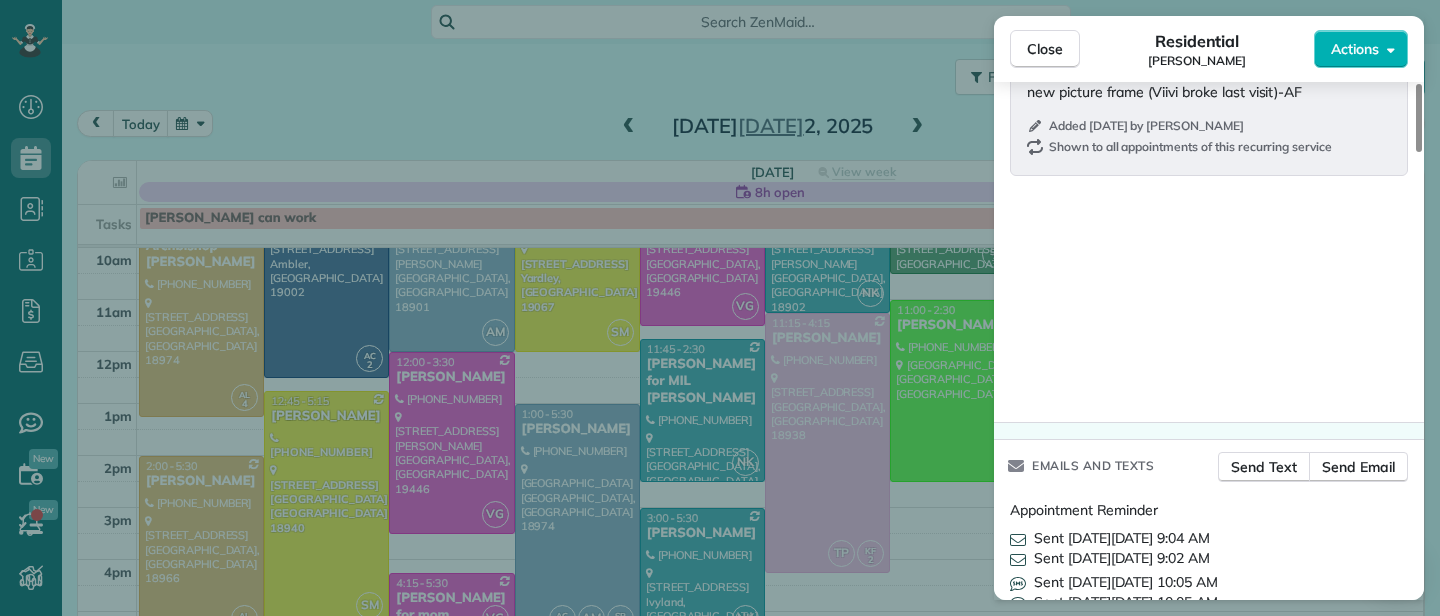 scroll, scrollTop: 3382, scrollLeft: 0, axis: vertical 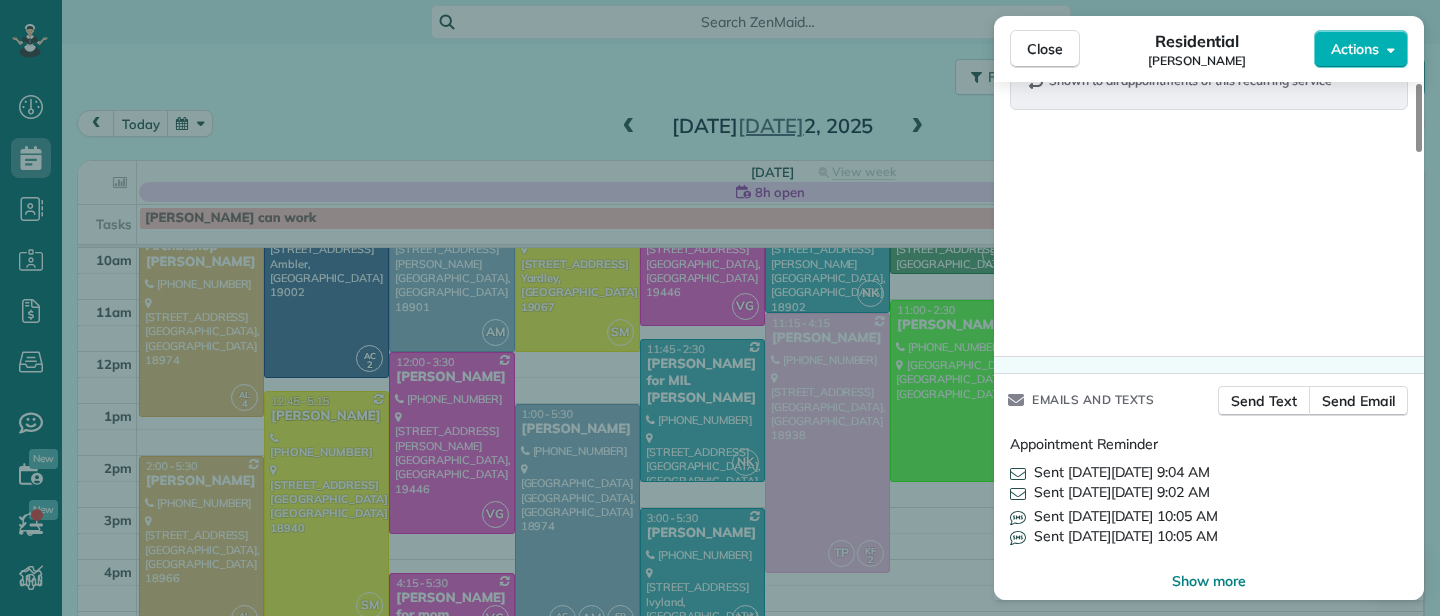 drag, startPoint x: 1038, startPoint y: 49, endPoint x: 1042, endPoint y: 339, distance: 290.0276 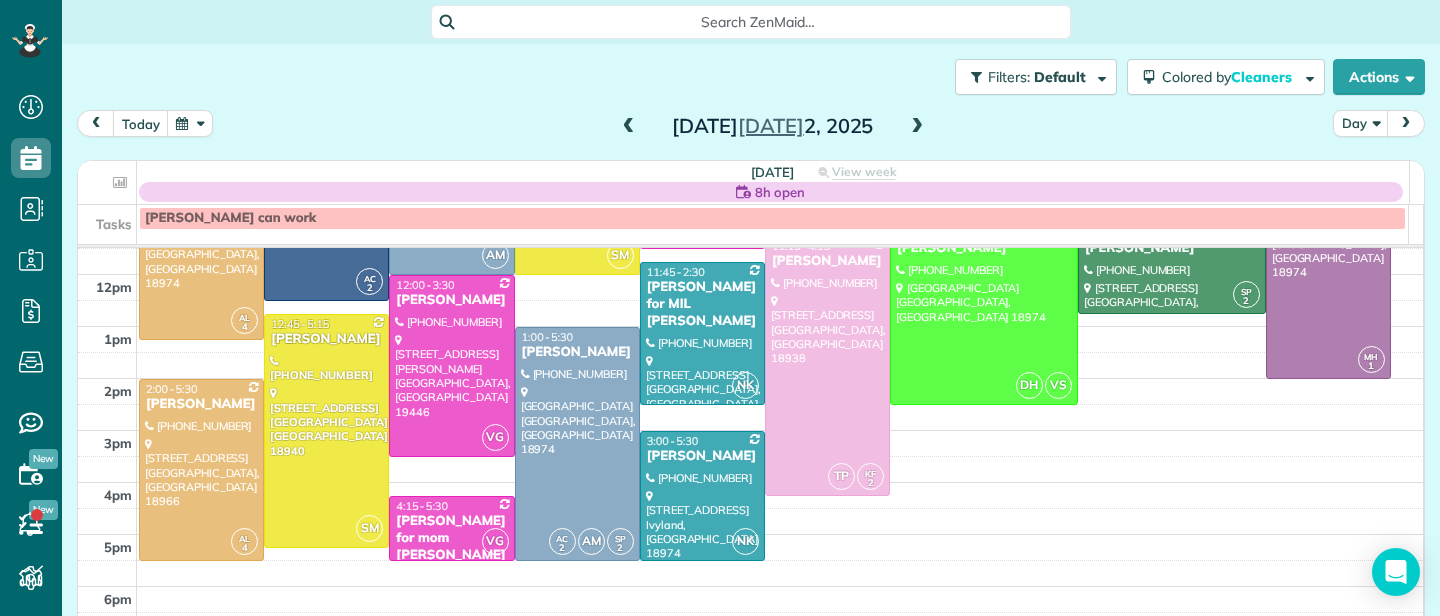scroll, scrollTop: 0, scrollLeft: 0, axis: both 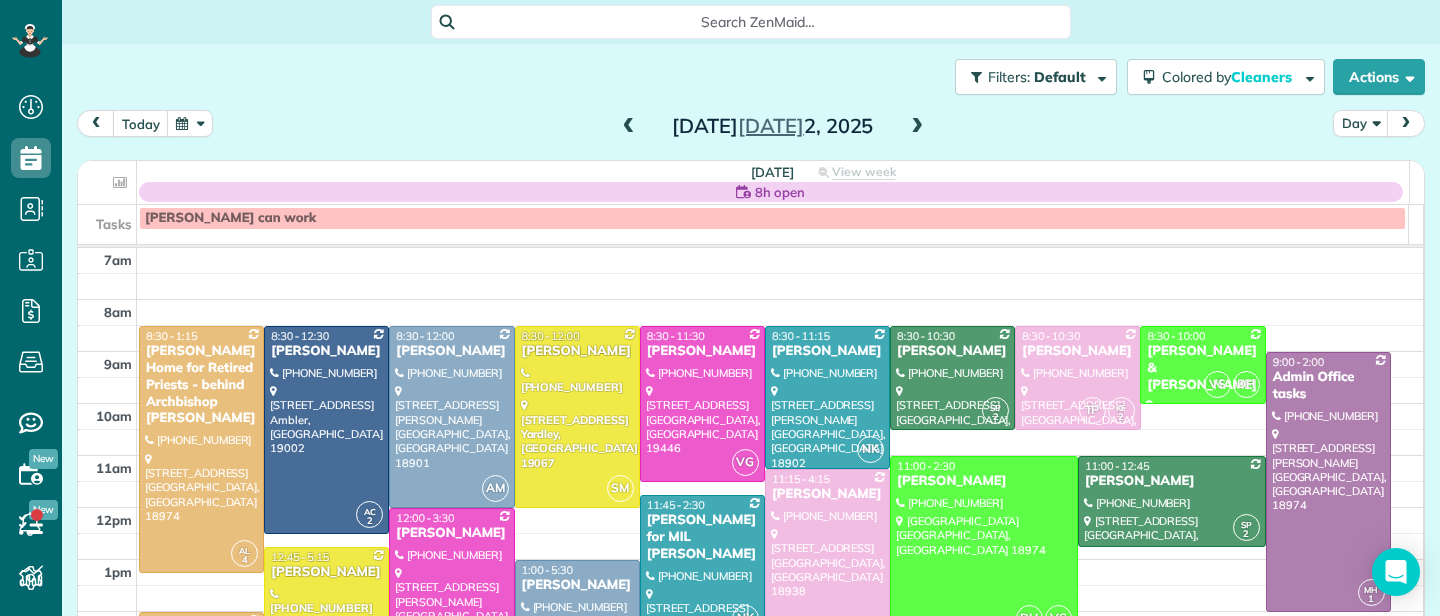 click at bounding box center (917, 127) 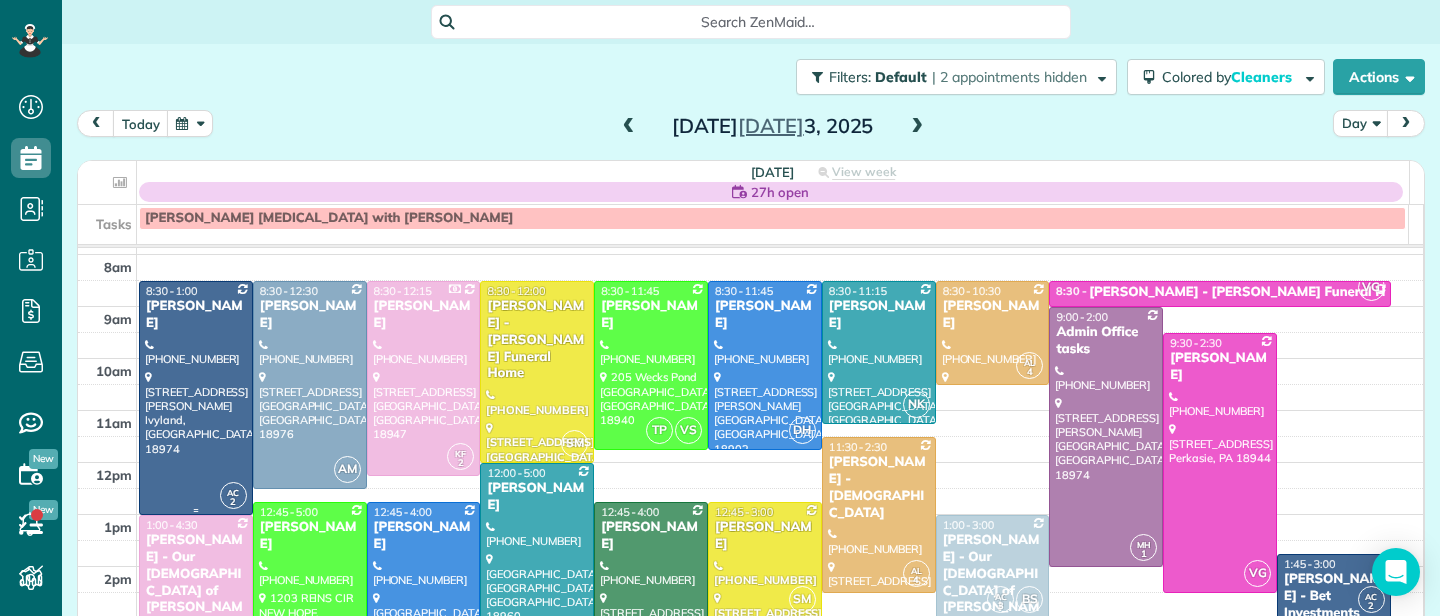 scroll, scrollTop: 85, scrollLeft: 0, axis: vertical 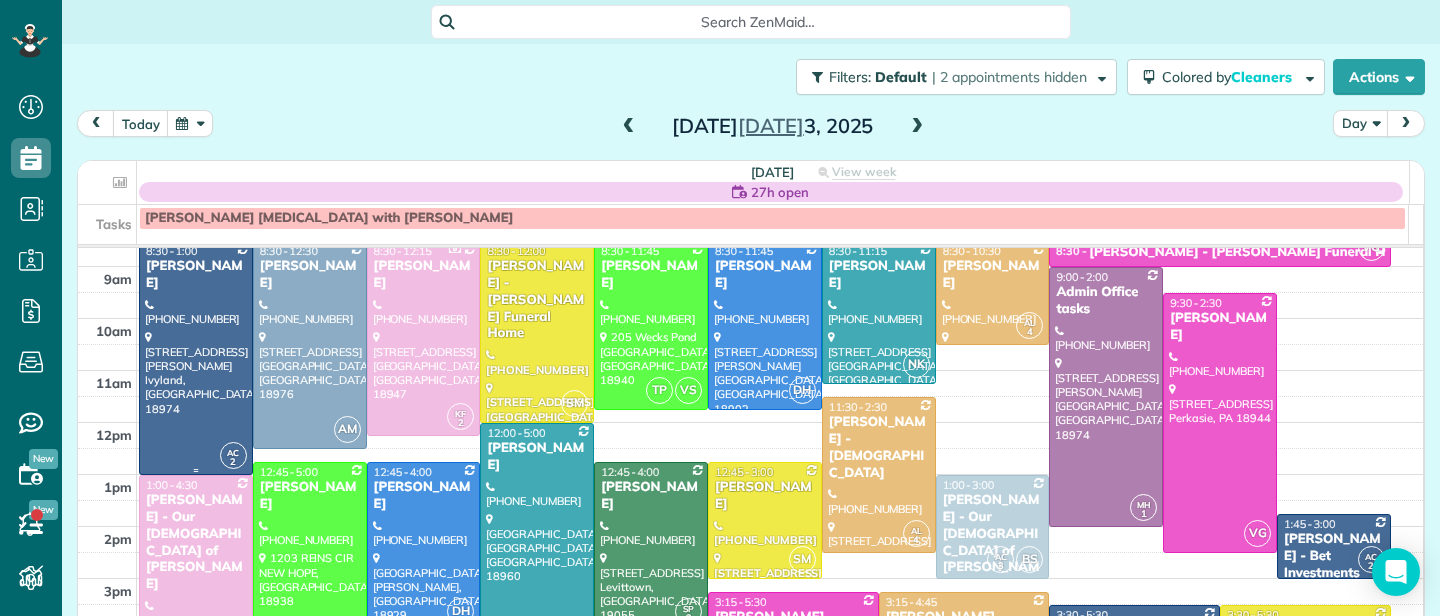 click on "[PERSON_NAME]" at bounding box center (196, 275) 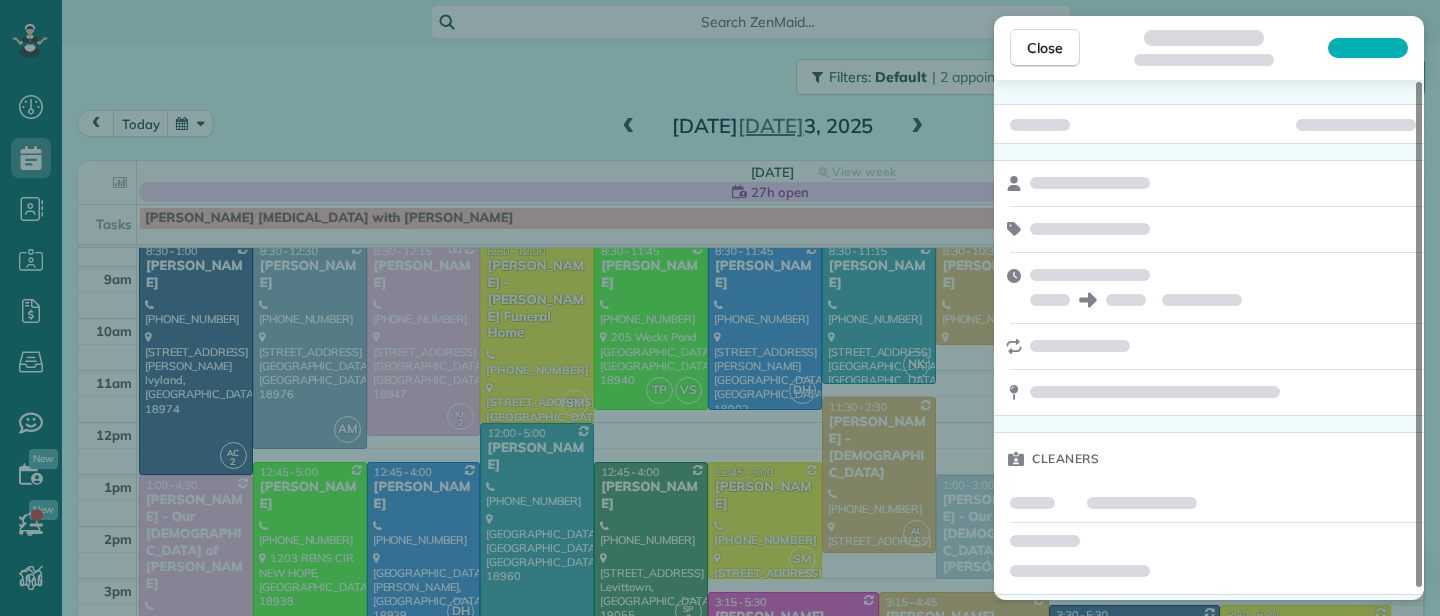 scroll, scrollTop: 11, scrollLeft: 0, axis: vertical 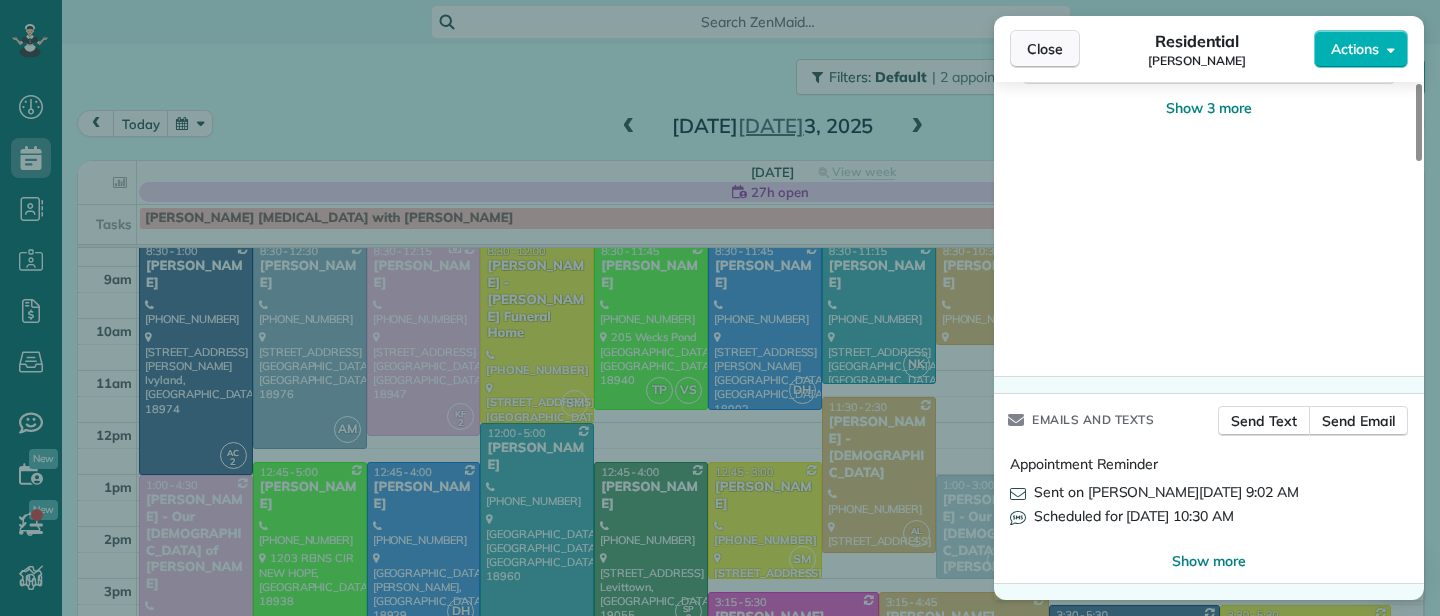 click on "Close" at bounding box center [1045, 49] 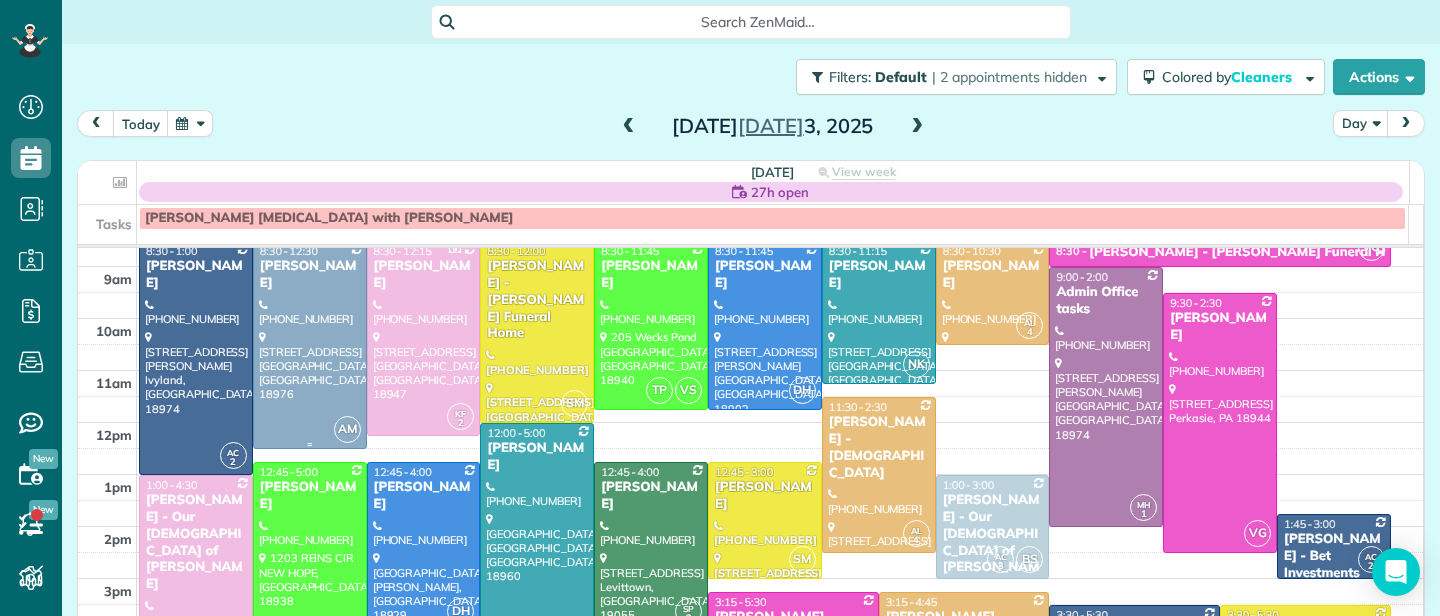 click on "[PERSON_NAME]" at bounding box center [310, 275] 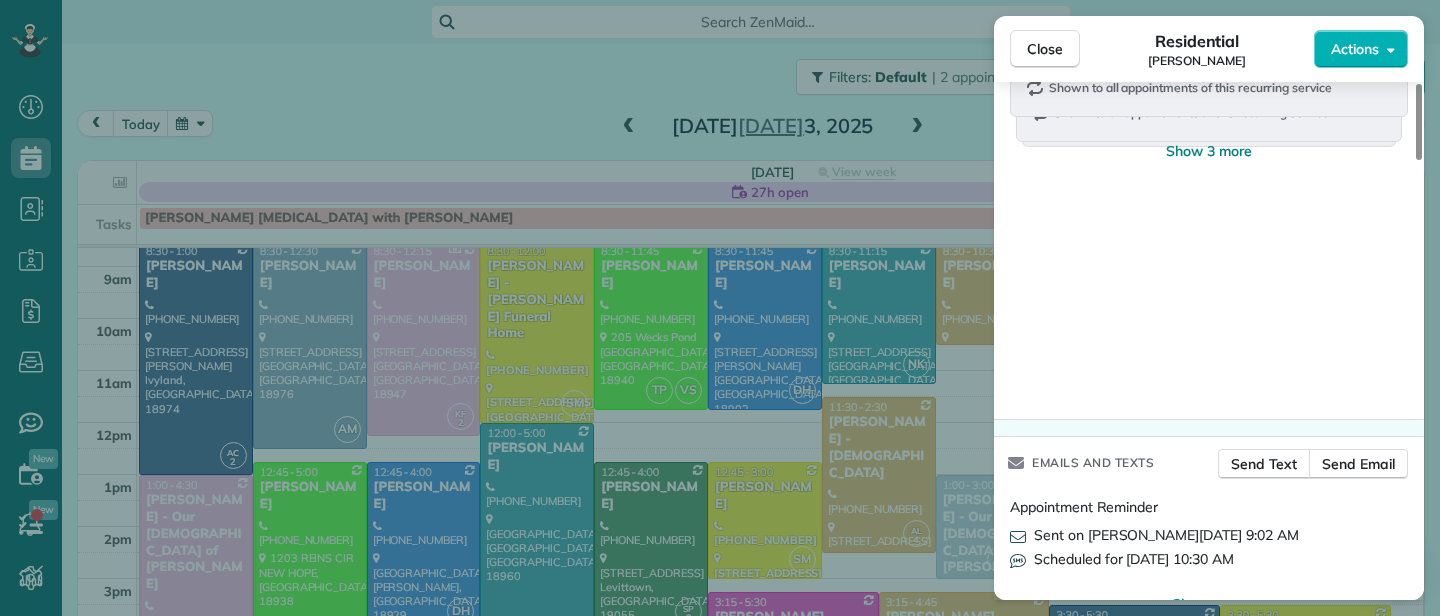 scroll, scrollTop: 2978, scrollLeft: 0, axis: vertical 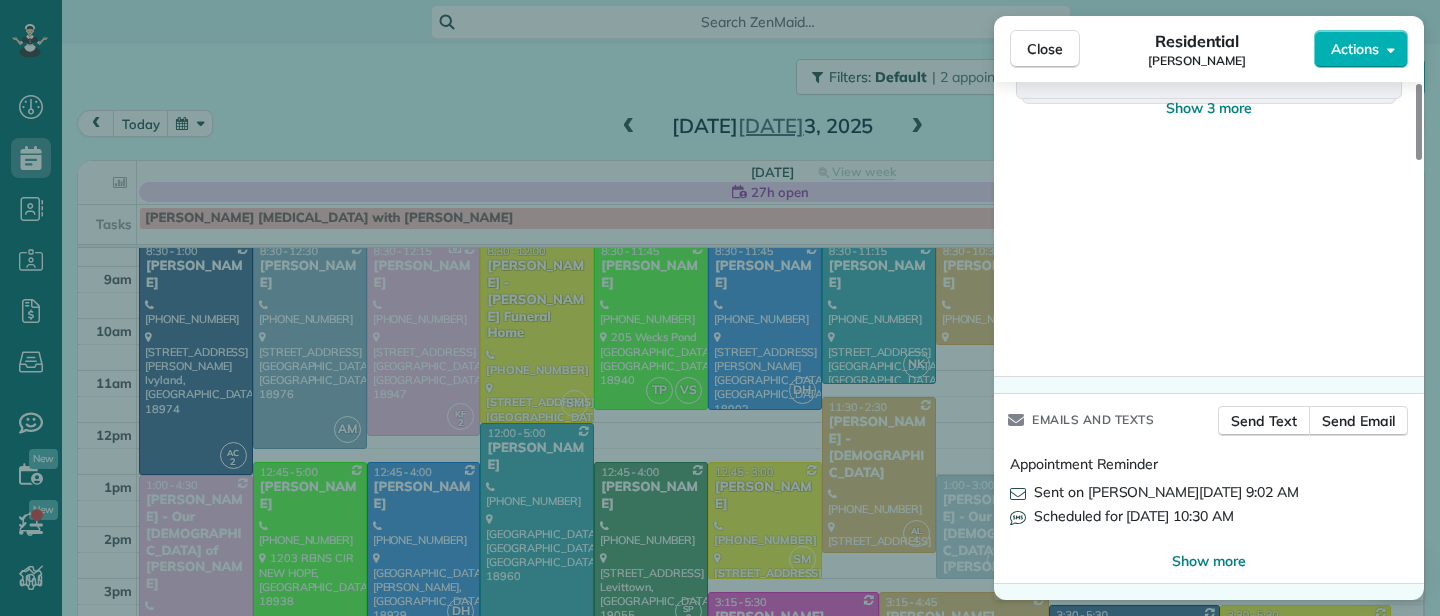drag, startPoint x: 1039, startPoint y: 44, endPoint x: 422, endPoint y: 267, distance: 656.0625 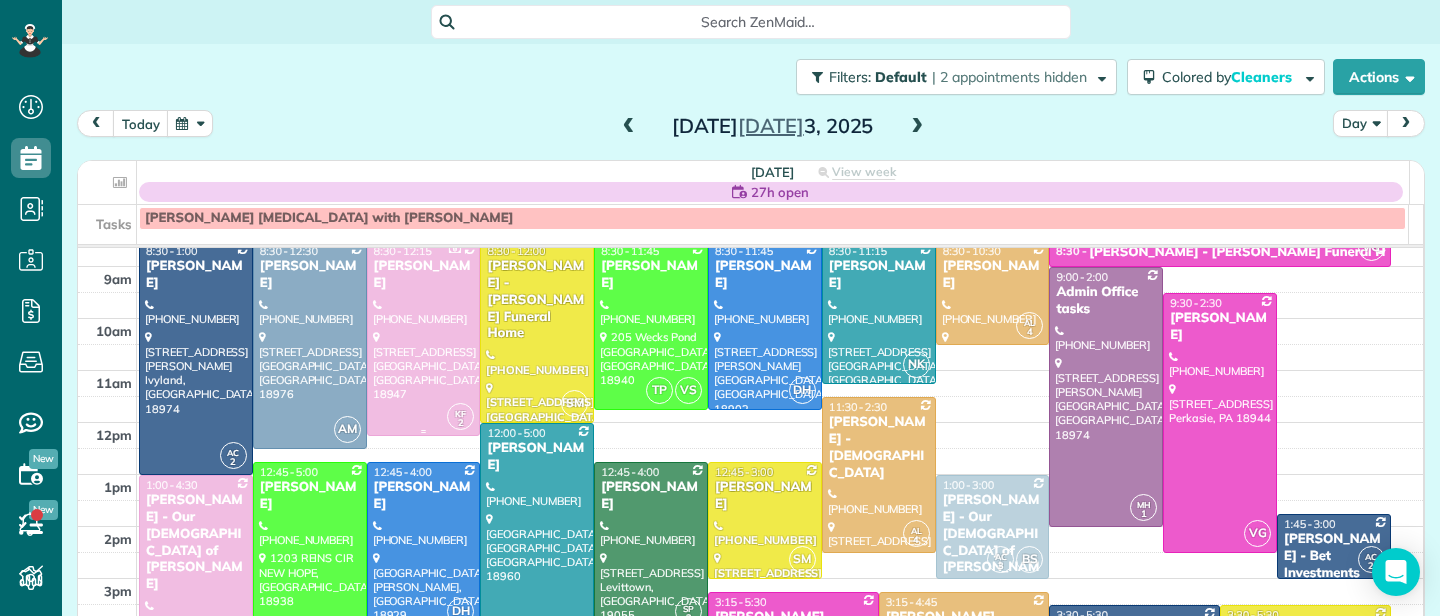 click on "[PERSON_NAME]" at bounding box center [424, 275] 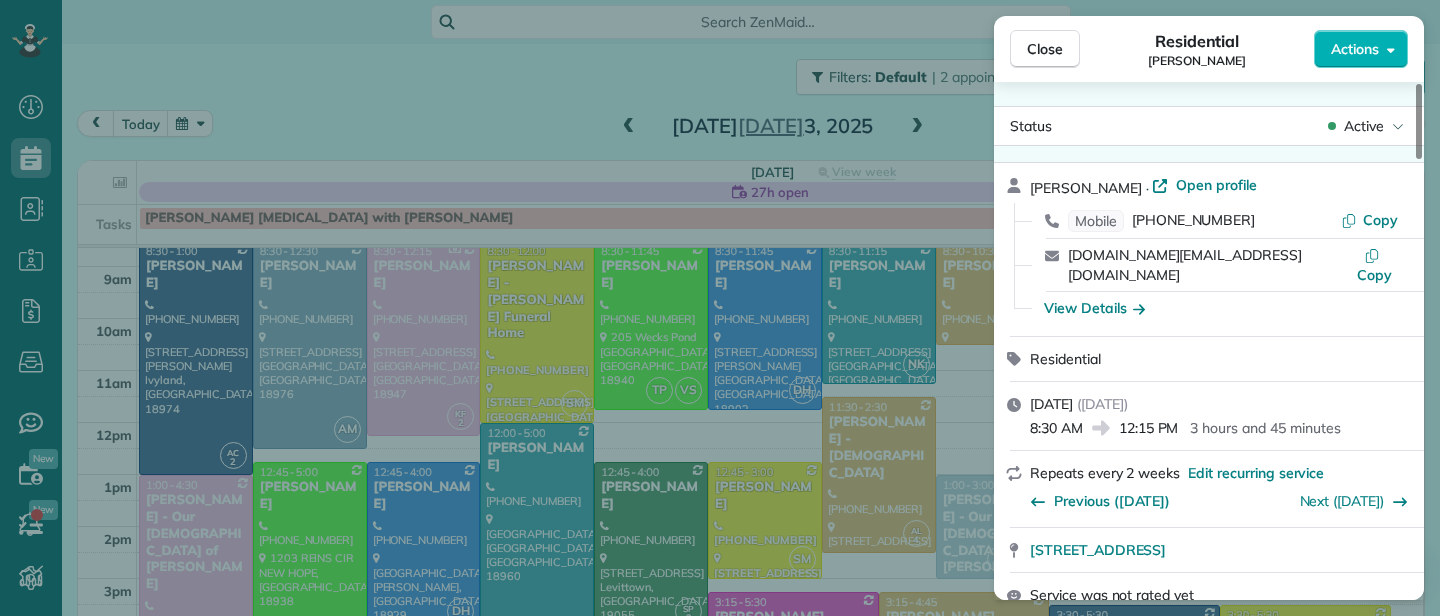 scroll, scrollTop: 0, scrollLeft: 0, axis: both 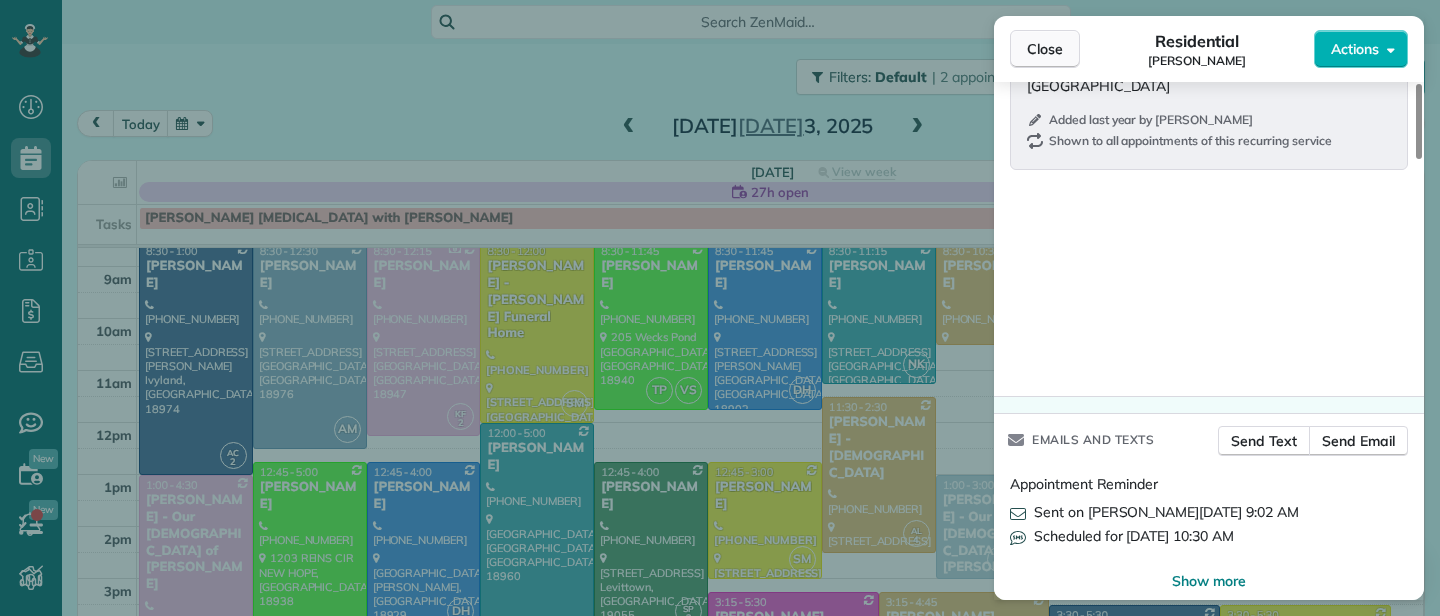 click on "Close" at bounding box center [1045, 49] 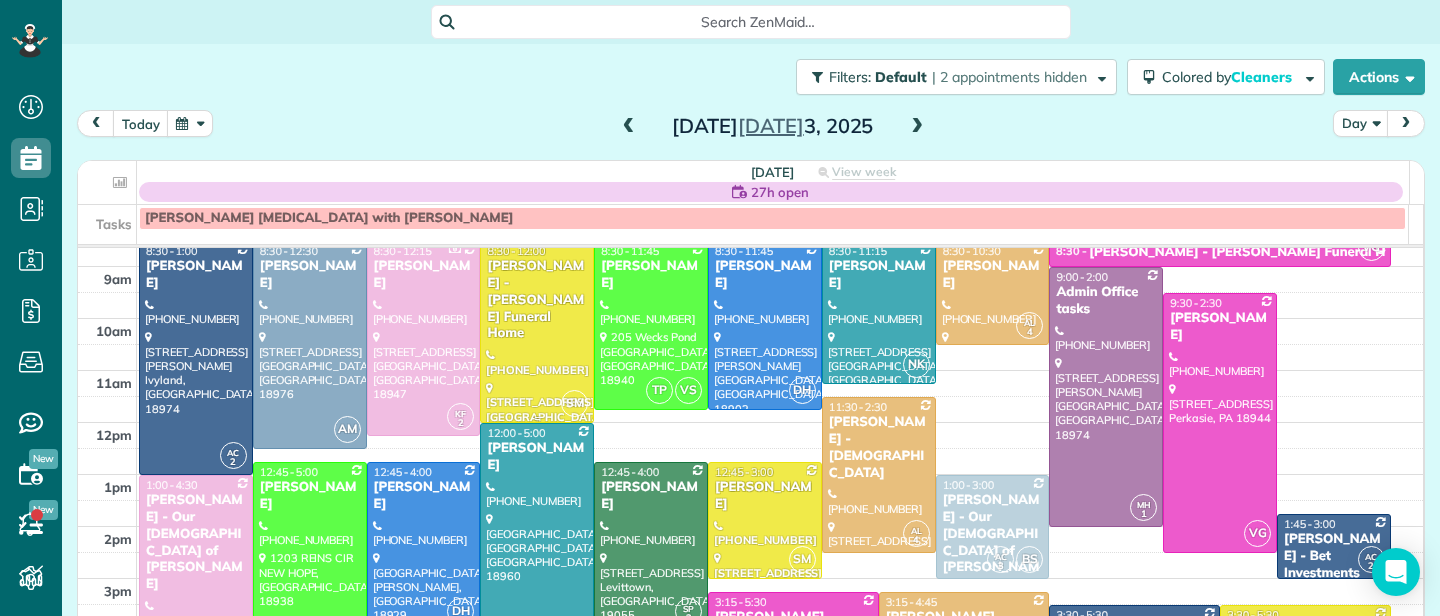 click on "[PERSON_NAME] - [PERSON_NAME] Funeral Home" at bounding box center (537, 300) 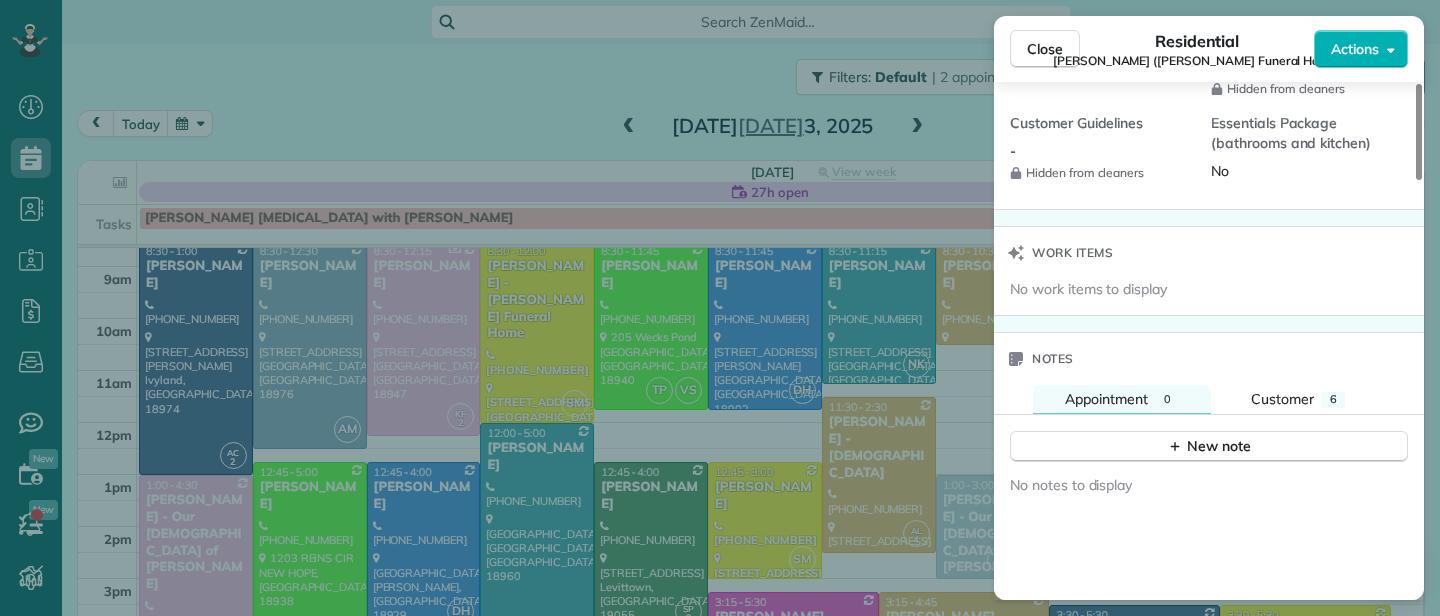 scroll, scrollTop: 2252, scrollLeft: 0, axis: vertical 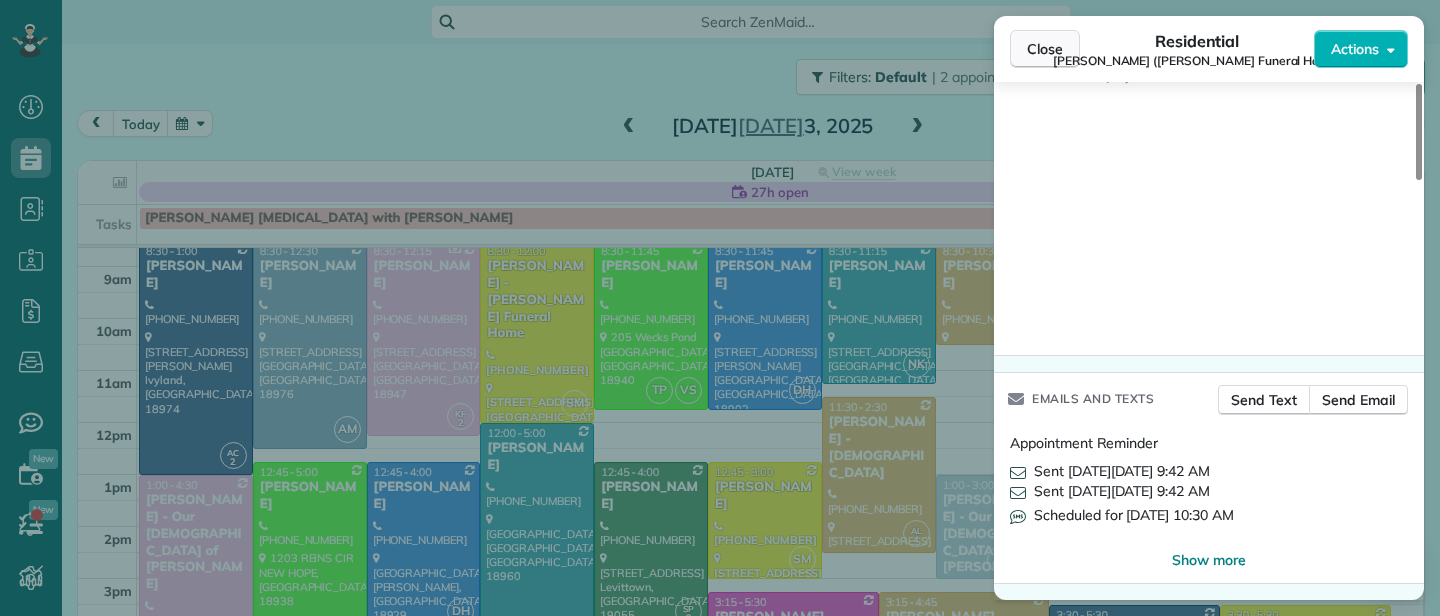 click on "Close" at bounding box center (1045, 49) 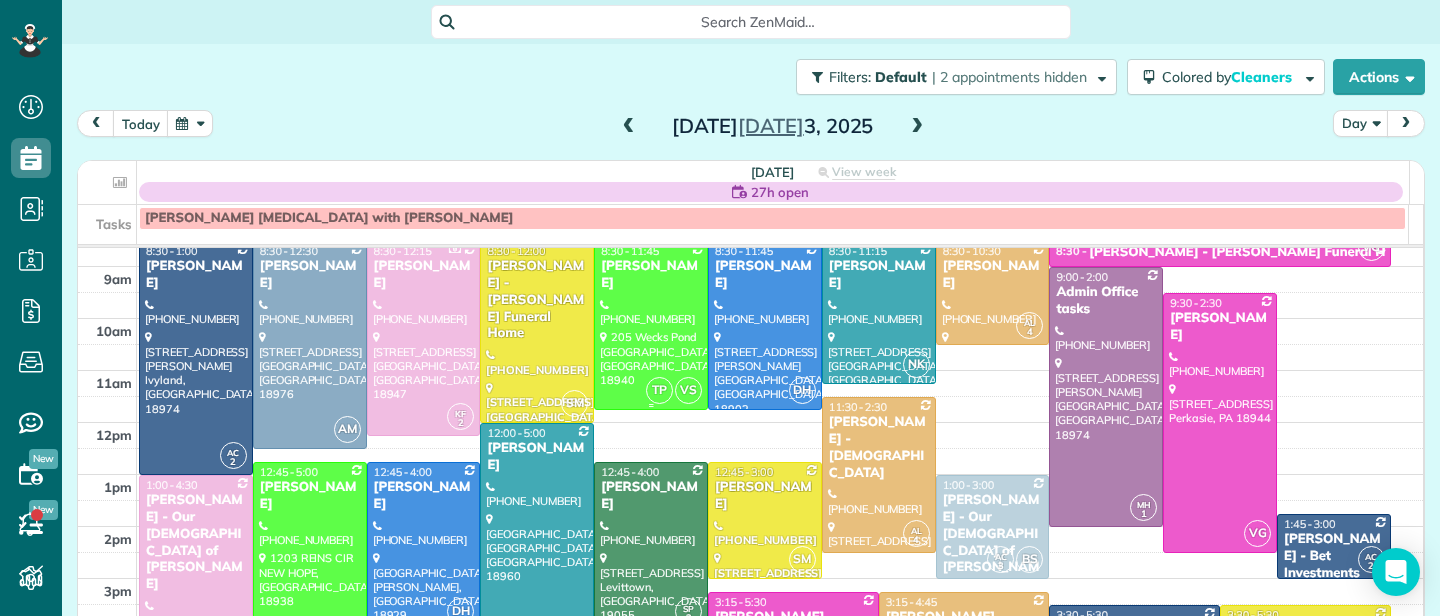 click on "[PERSON_NAME]" at bounding box center (651, 275) 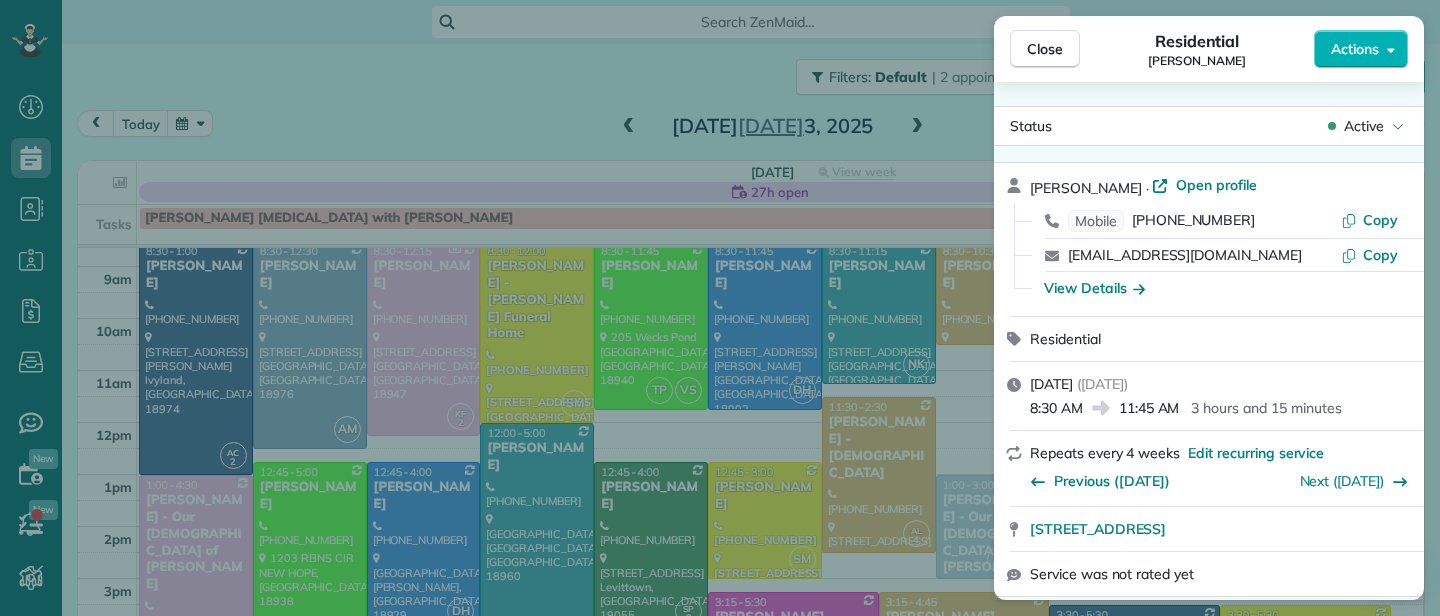 scroll, scrollTop: 0, scrollLeft: 0, axis: both 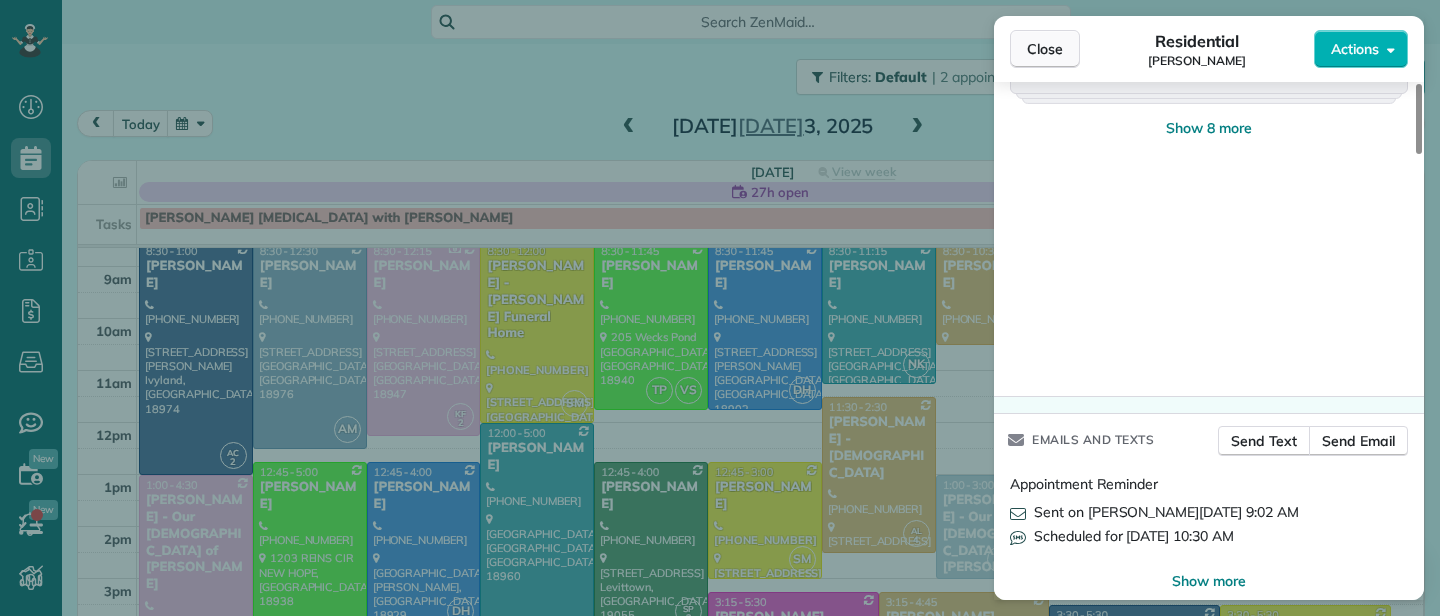 click on "Close" at bounding box center (1045, 49) 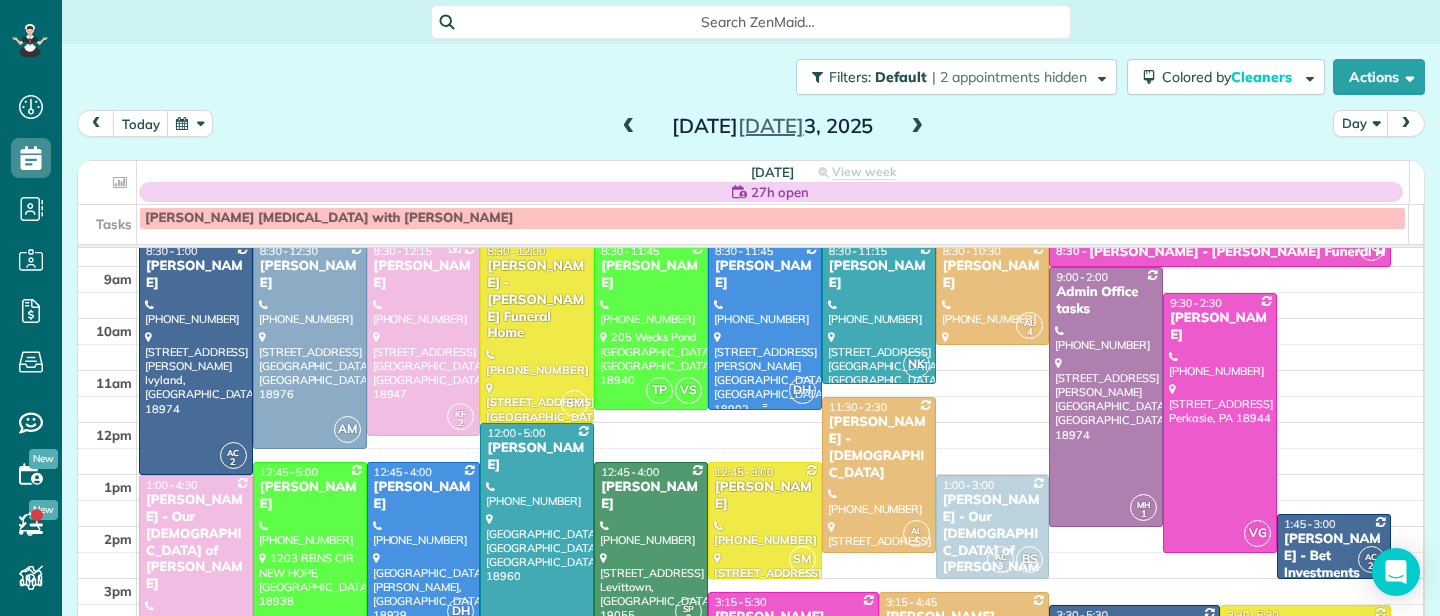 click at bounding box center [765, 325] 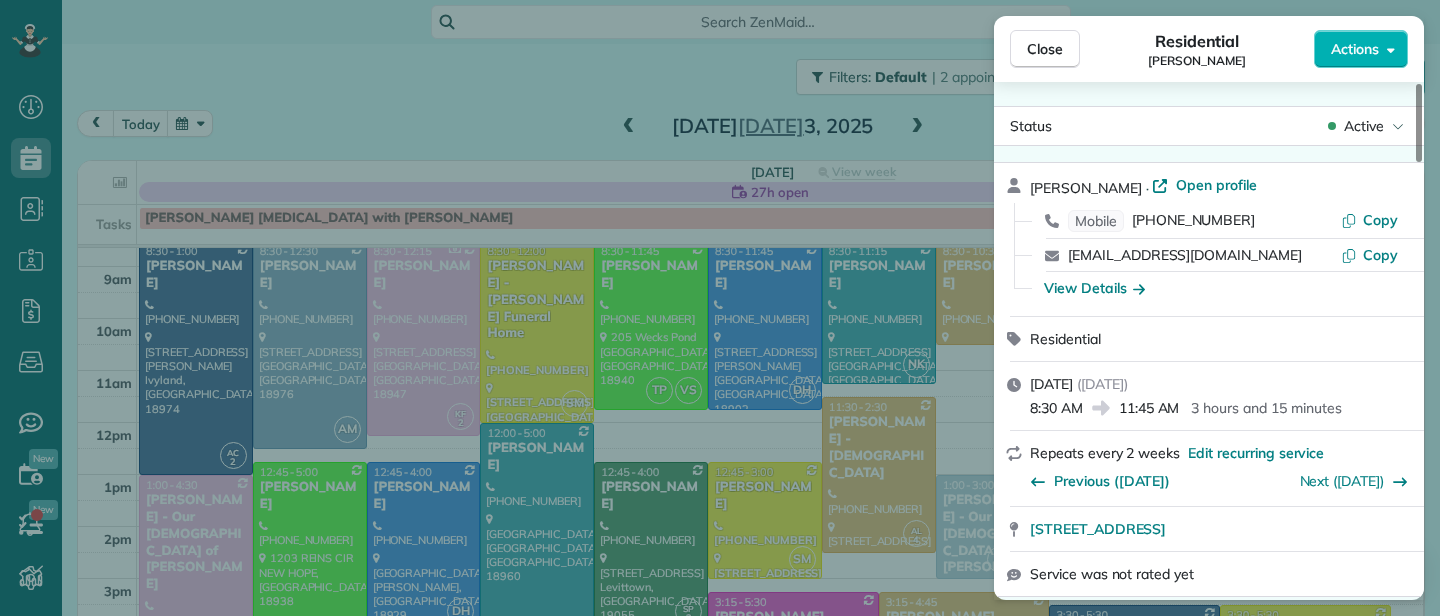 scroll, scrollTop: 0, scrollLeft: 0, axis: both 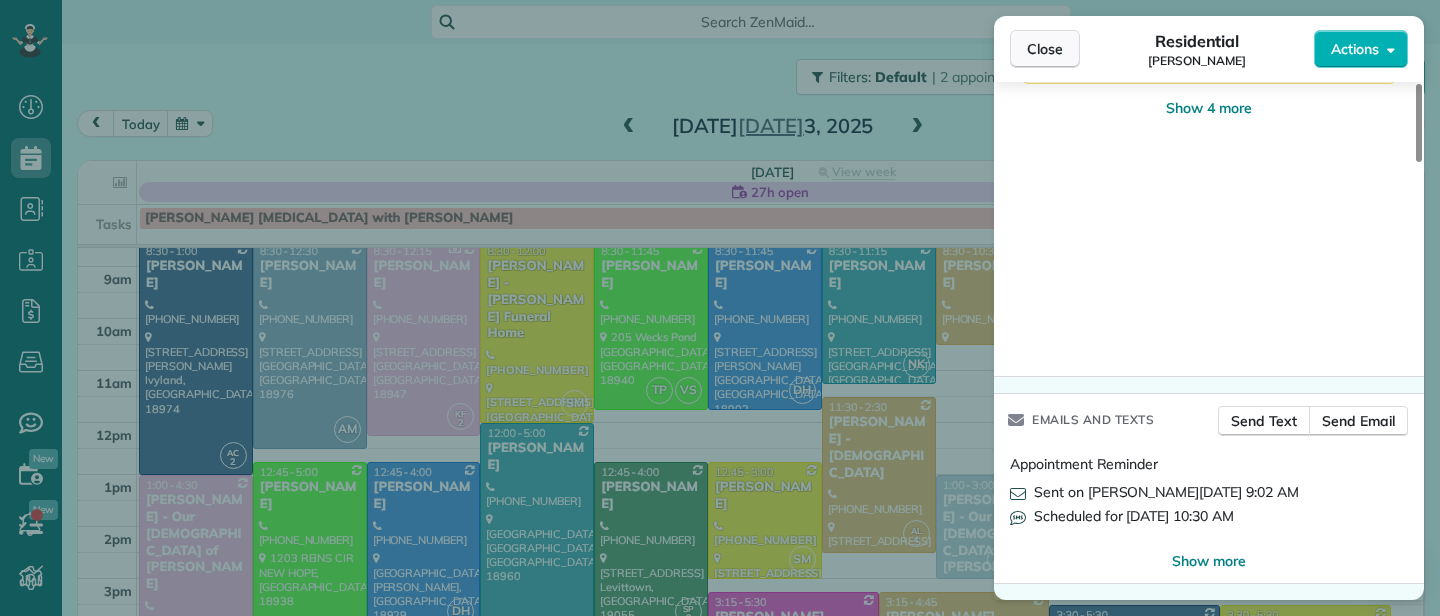 click on "Close" at bounding box center [1045, 49] 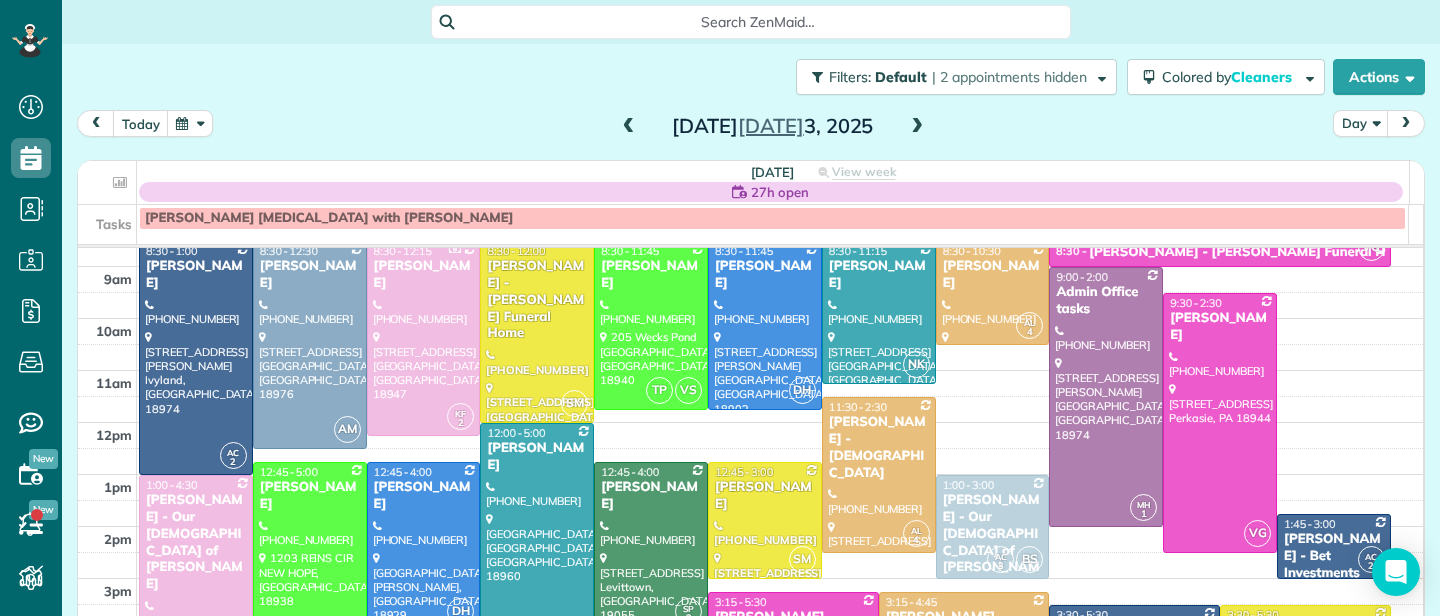 click on "8:30 - 11:15 Kate McBride" at bounding box center [879, 268] 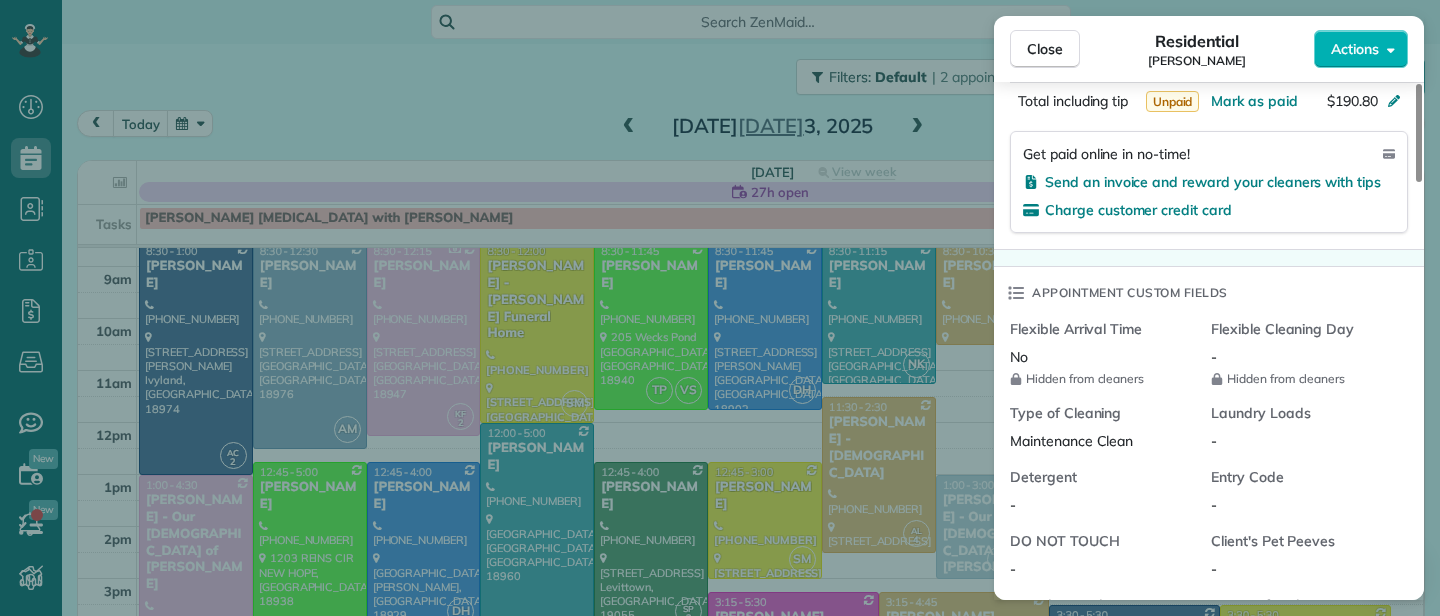 scroll, scrollTop: 2194, scrollLeft: 0, axis: vertical 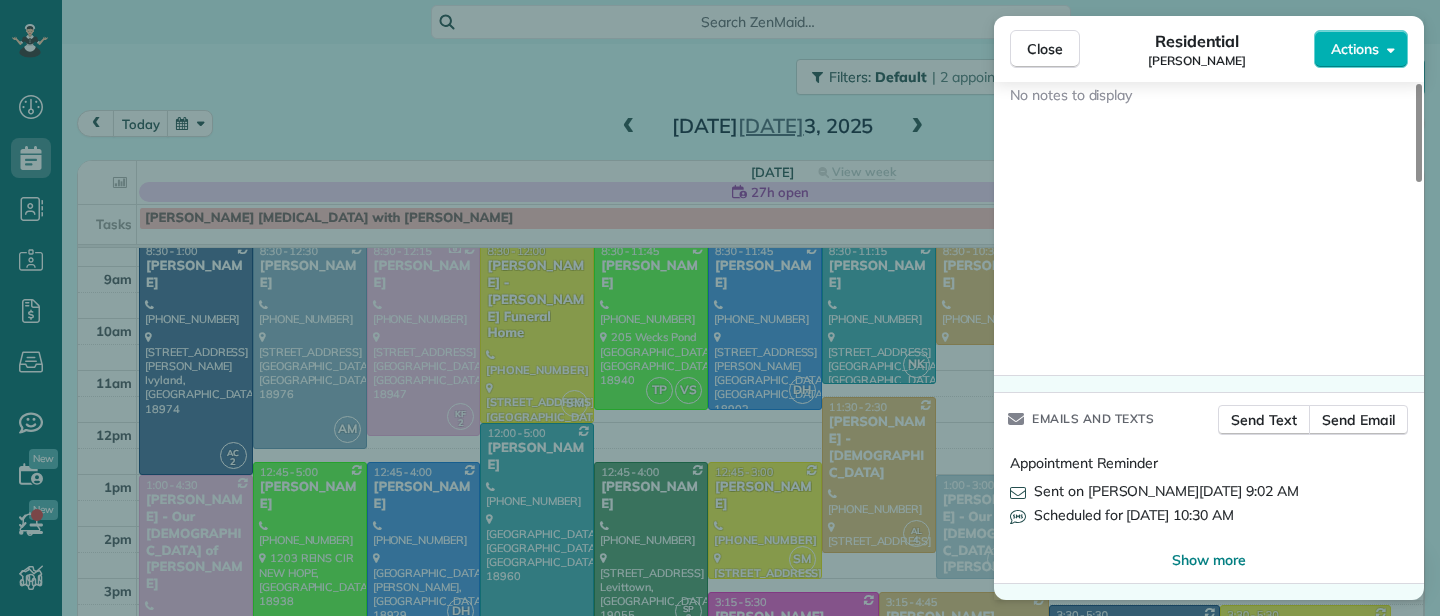 drag, startPoint x: 1049, startPoint y: 51, endPoint x: 947, endPoint y: 356, distance: 321.6038 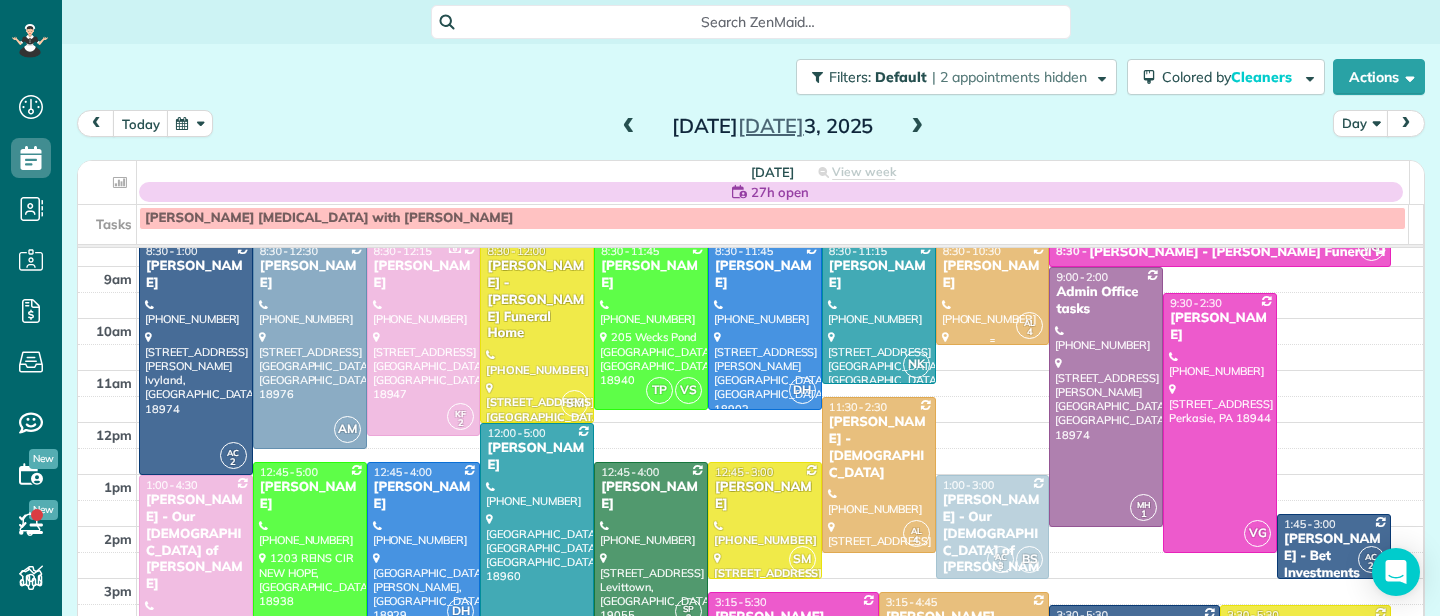 click on "[PERSON_NAME]" at bounding box center (993, 275) 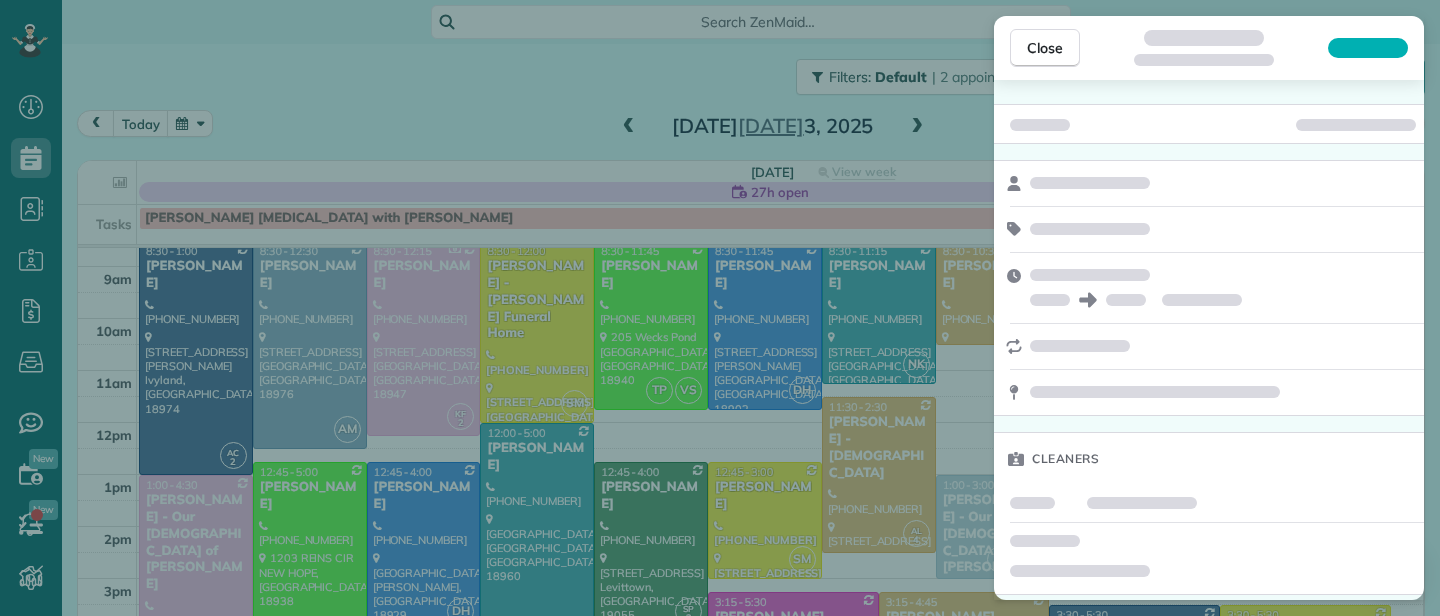 scroll, scrollTop: 11, scrollLeft: 0, axis: vertical 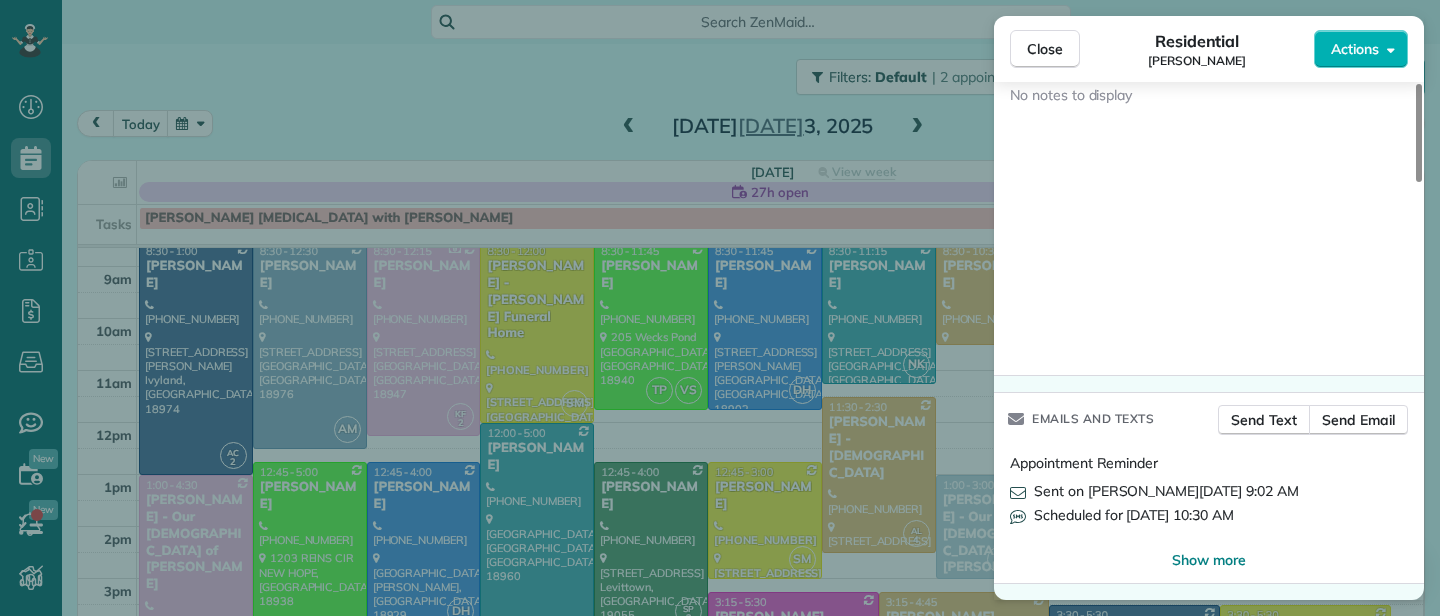 drag, startPoint x: 1032, startPoint y: 54, endPoint x: 956, endPoint y: 267, distance: 226.1526 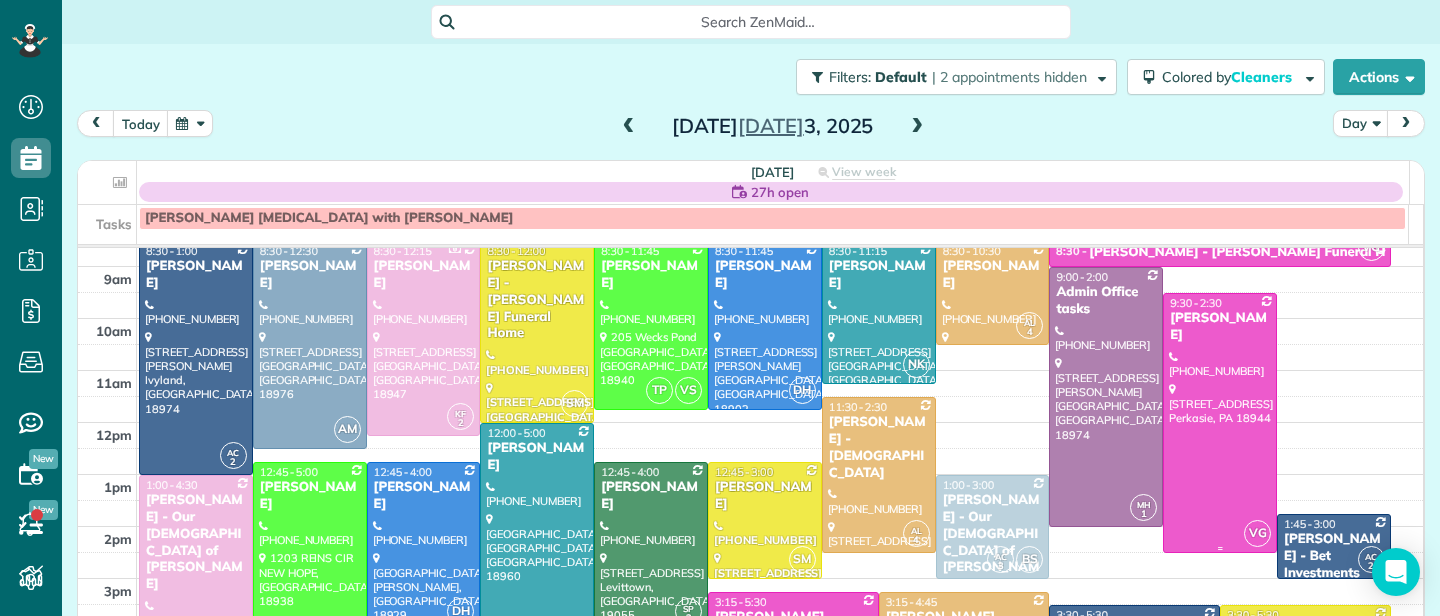 click on "[PERSON_NAME]" at bounding box center [1220, 327] 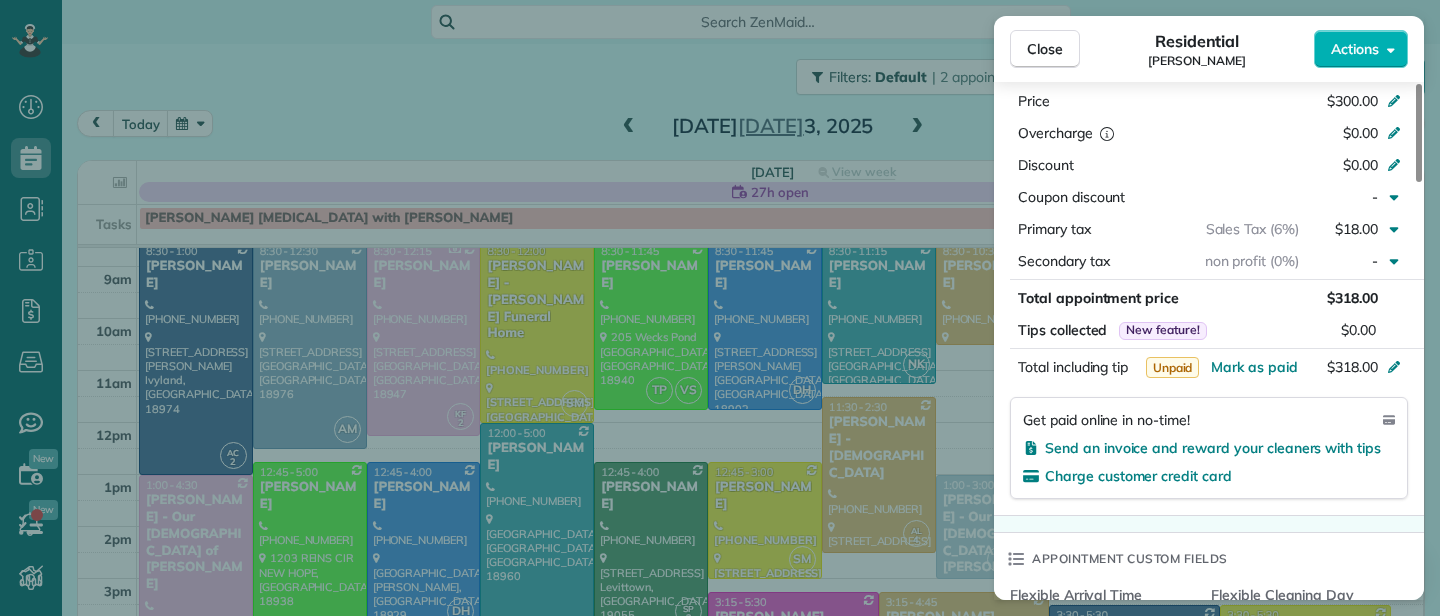 scroll, scrollTop: 2194, scrollLeft: 0, axis: vertical 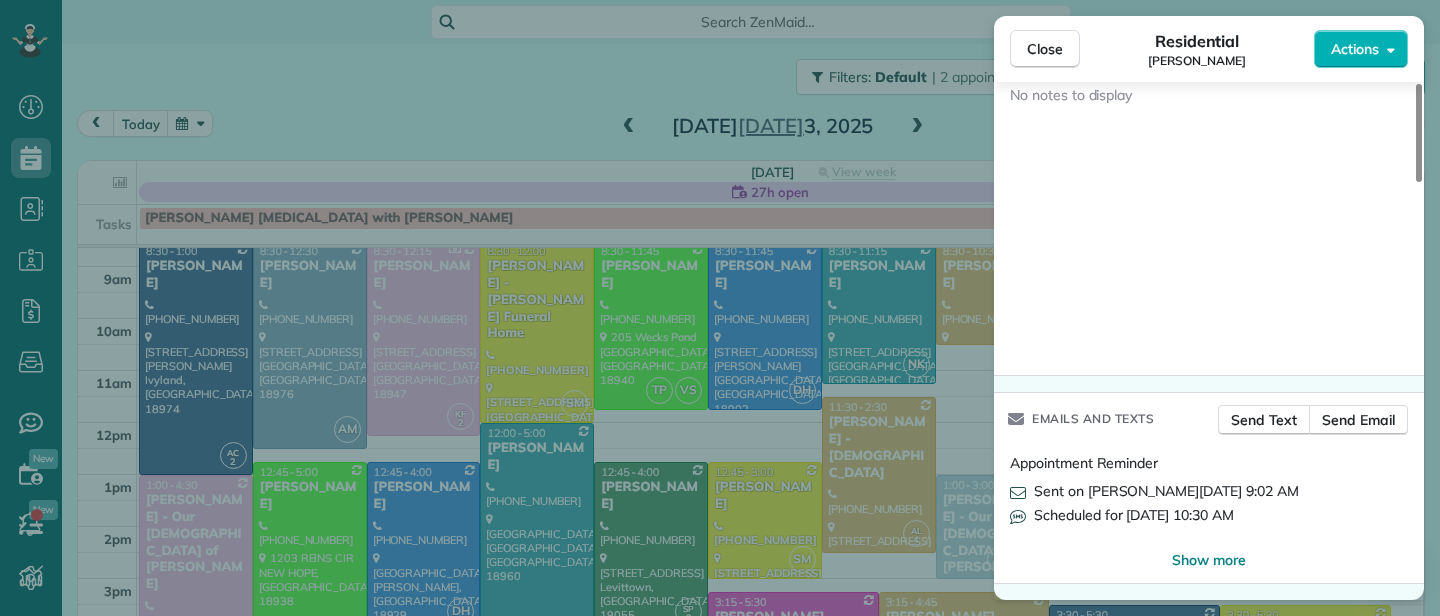 drag, startPoint x: 1036, startPoint y: 63, endPoint x: 1057, endPoint y: 453, distance: 390.56497 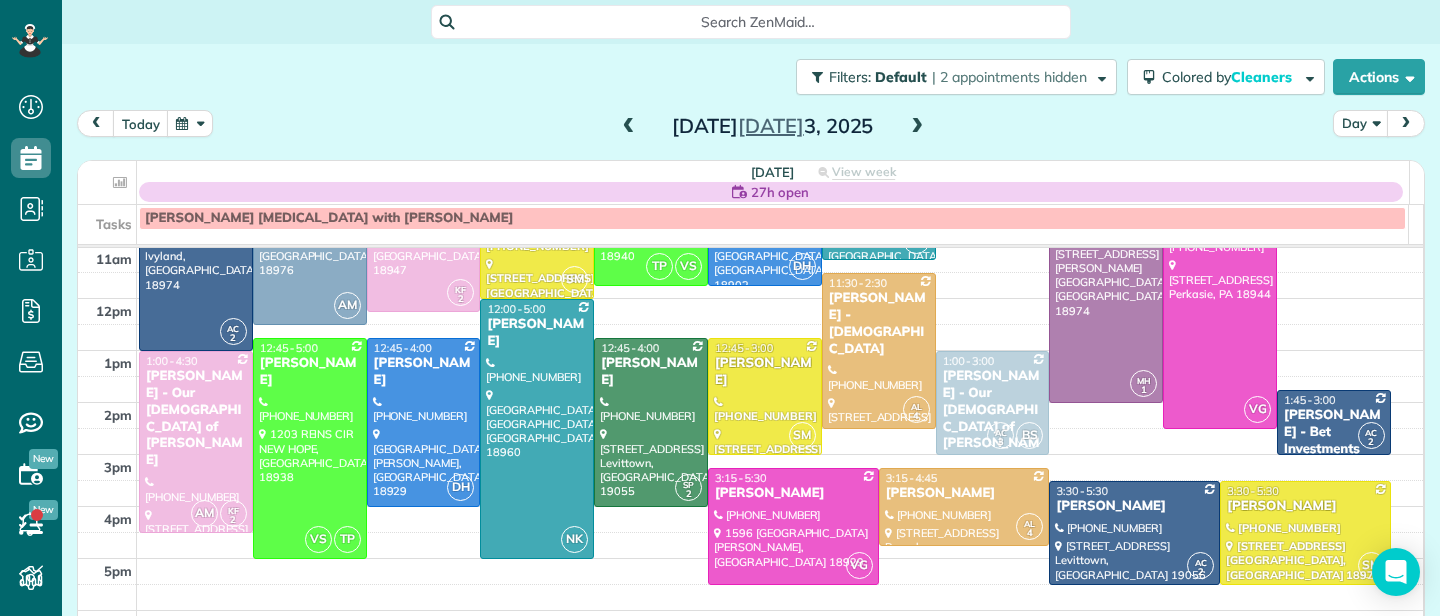 scroll, scrollTop: 214, scrollLeft: 0, axis: vertical 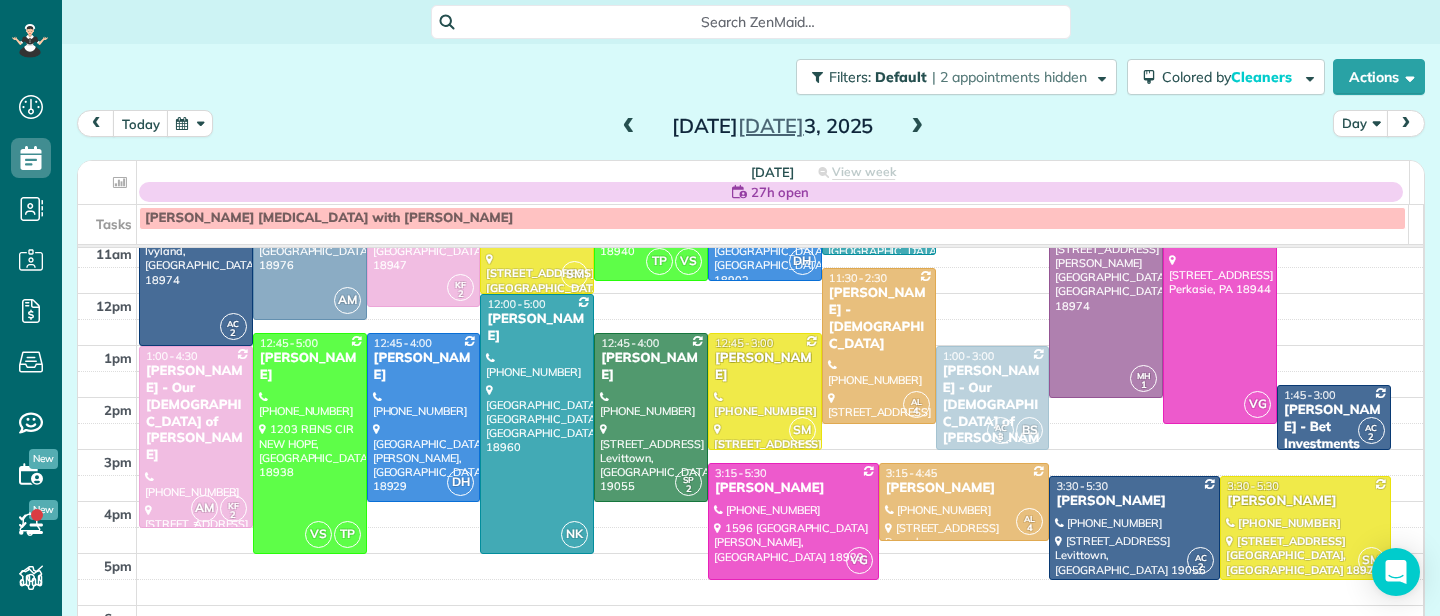 click on "[PERSON_NAME] - Our [DEMOGRAPHIC_DATA] of [PERSON_NAME]" at bounding box center [196, 413] 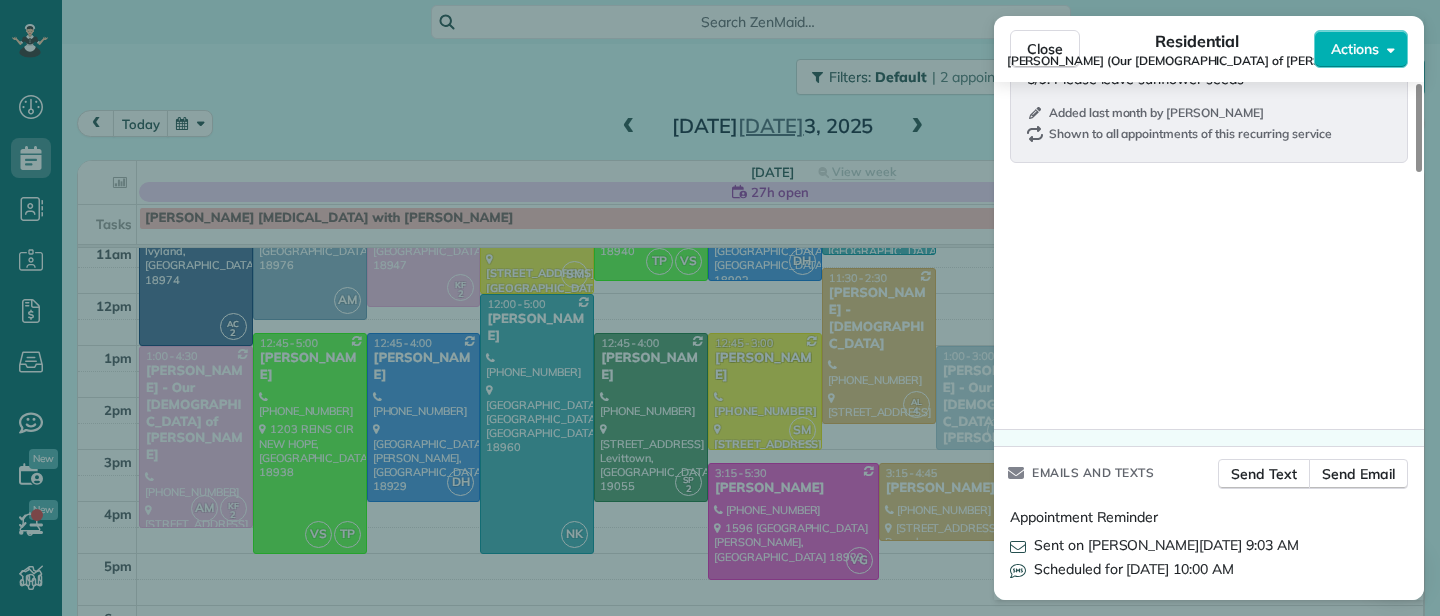 scroll, scrollTop: 2499, scrollLeft: 0, axis: vertical 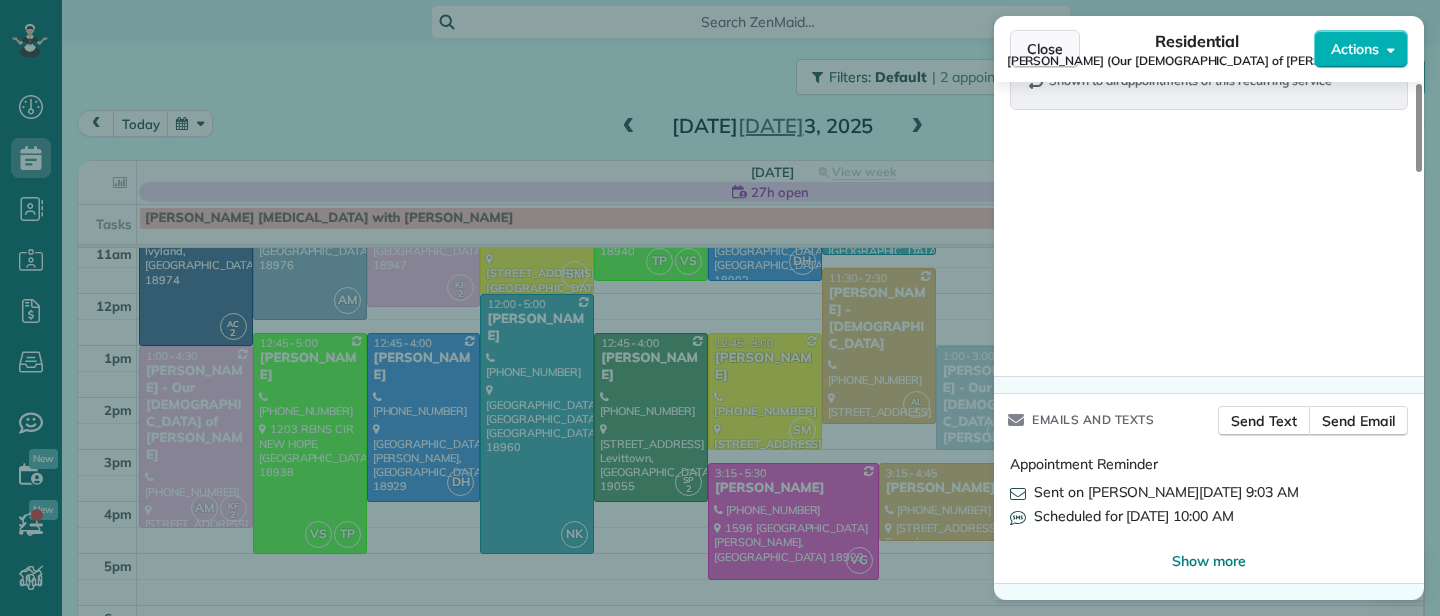click on "Close" at bounding box center (1045, 49) 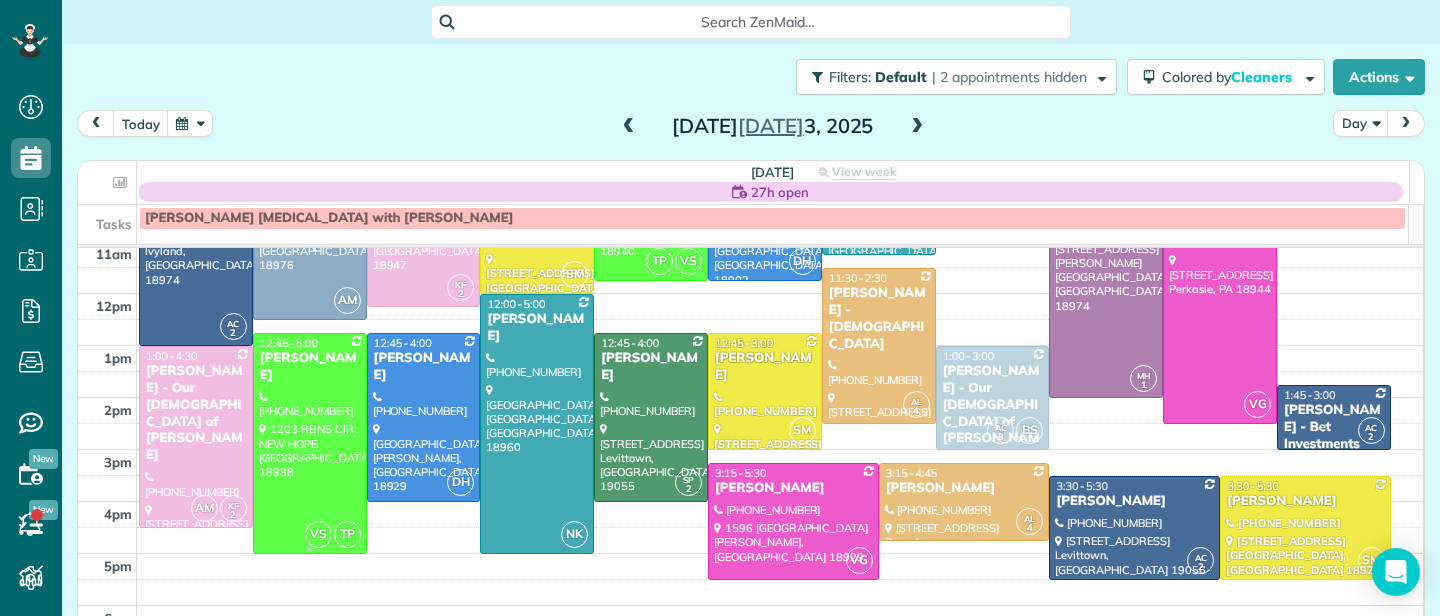 click on "[PERSON_NAME]" at bounding box center [310, 367] 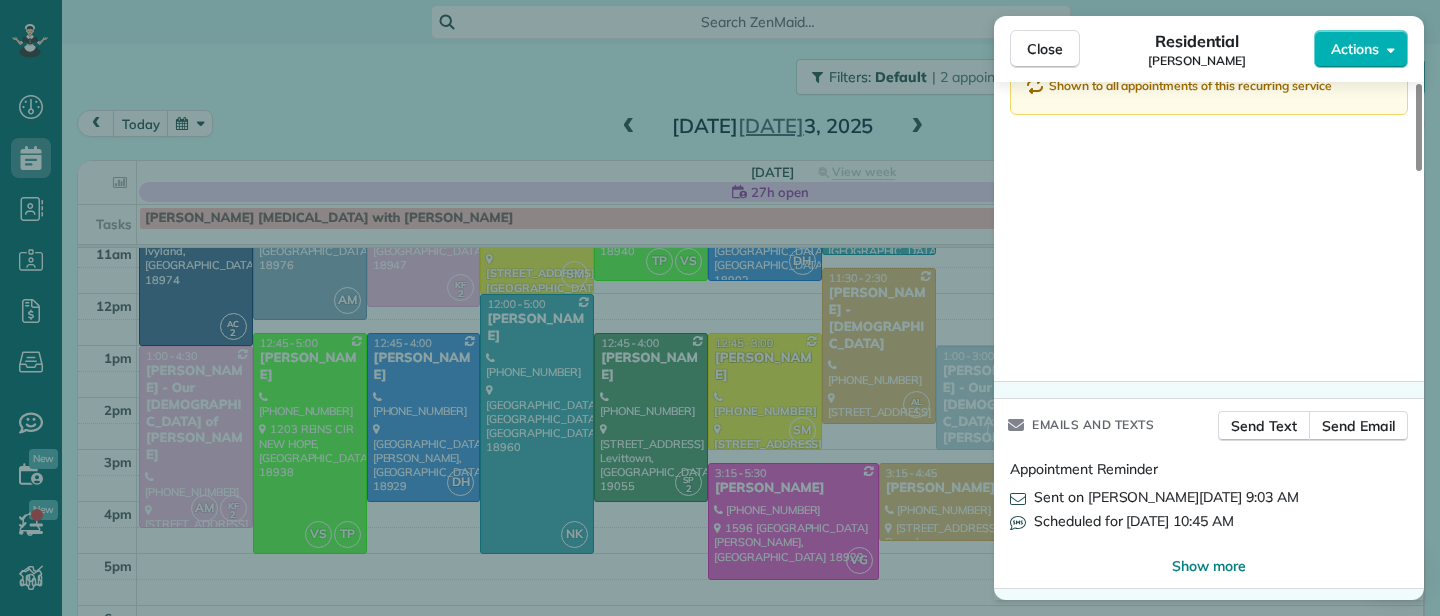 scroll, scrollTop: 2548, scrollLeft: 0, axis: vertical 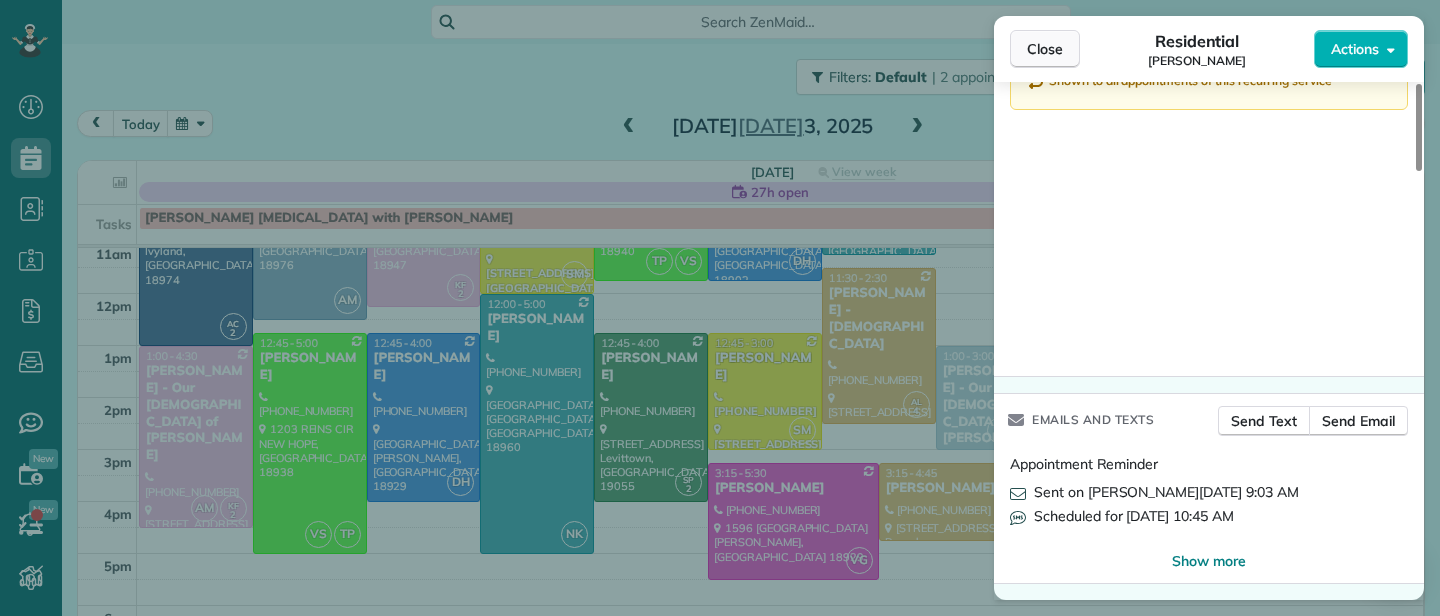 click on "Close" at bounding box center (1045, 49) 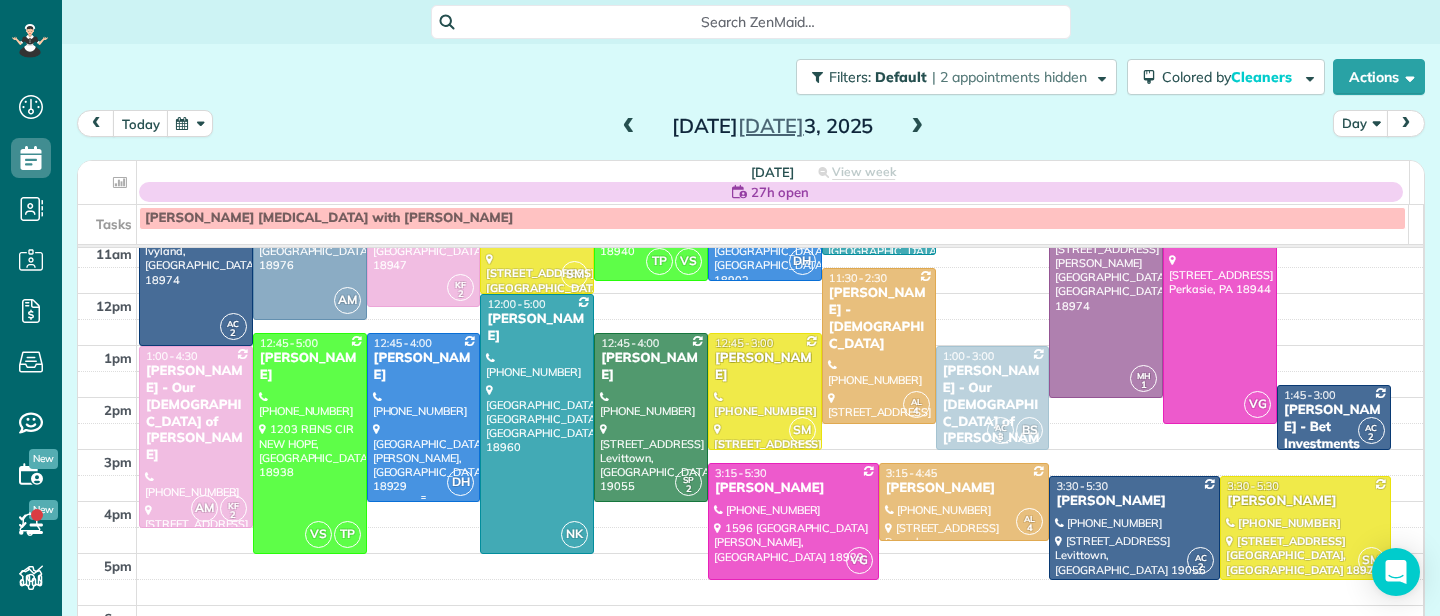 drag, startPoint x: 395, startPoint y: 359, endPoint x: 411, endPoint y: 363, distance: 16.492422 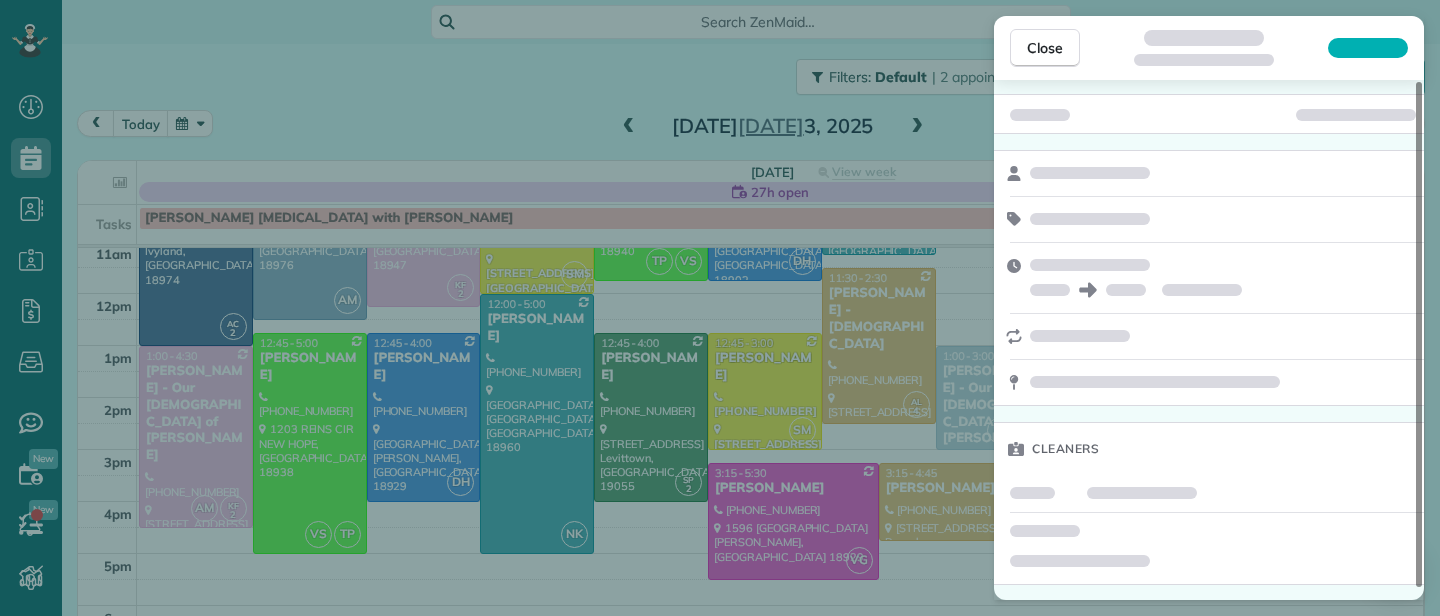 scroll, scrollTop: 11, scrollLeft: 0, axis: vertical 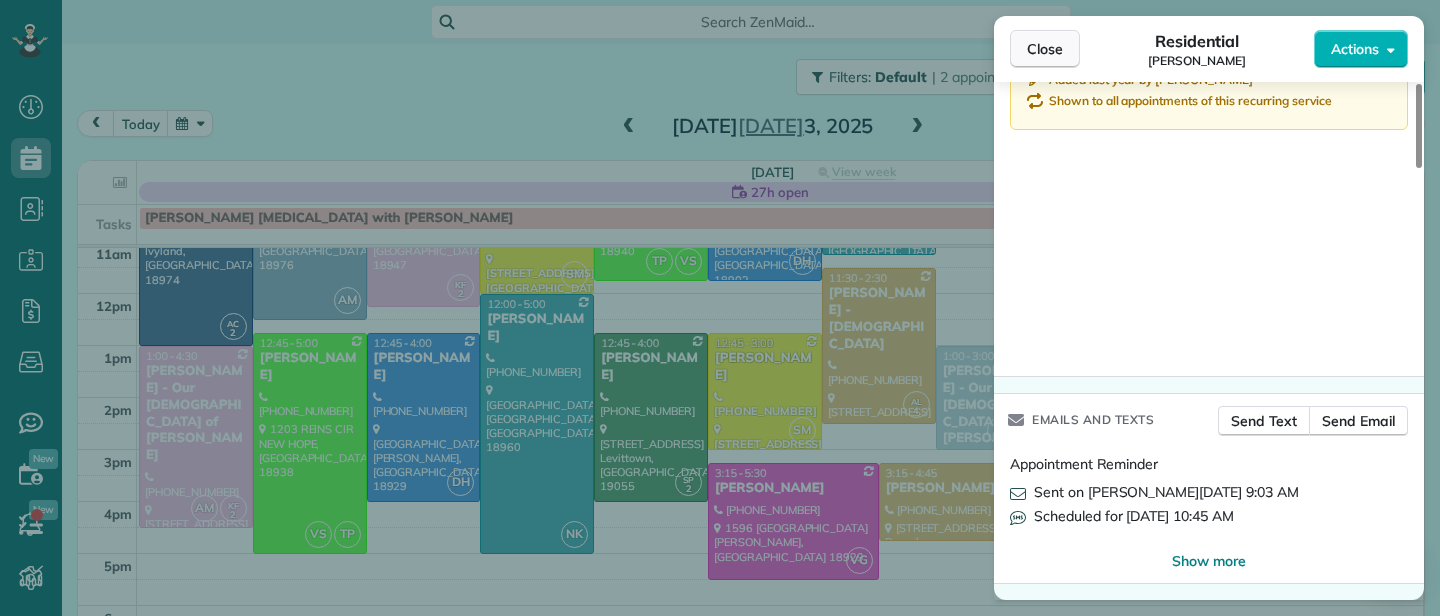 click on "Close" at bounding box center [1045, 49] 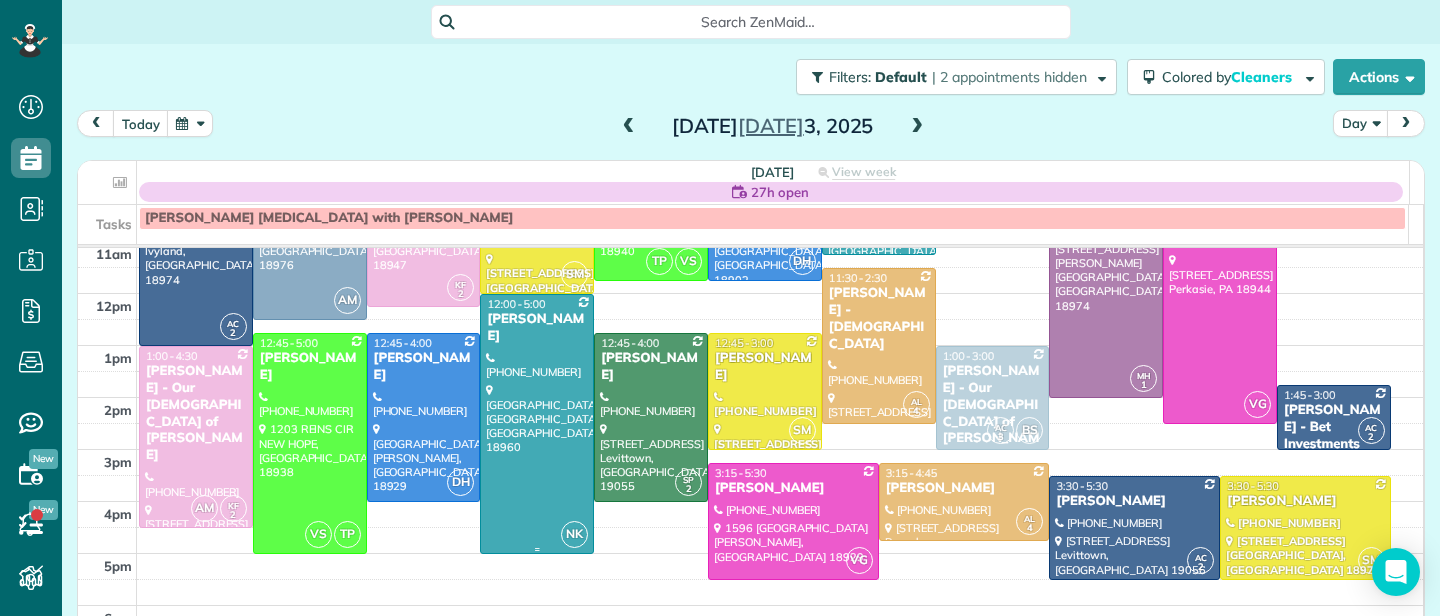 click on "[PERSON_NAME]" at bounding box center [537, 328] 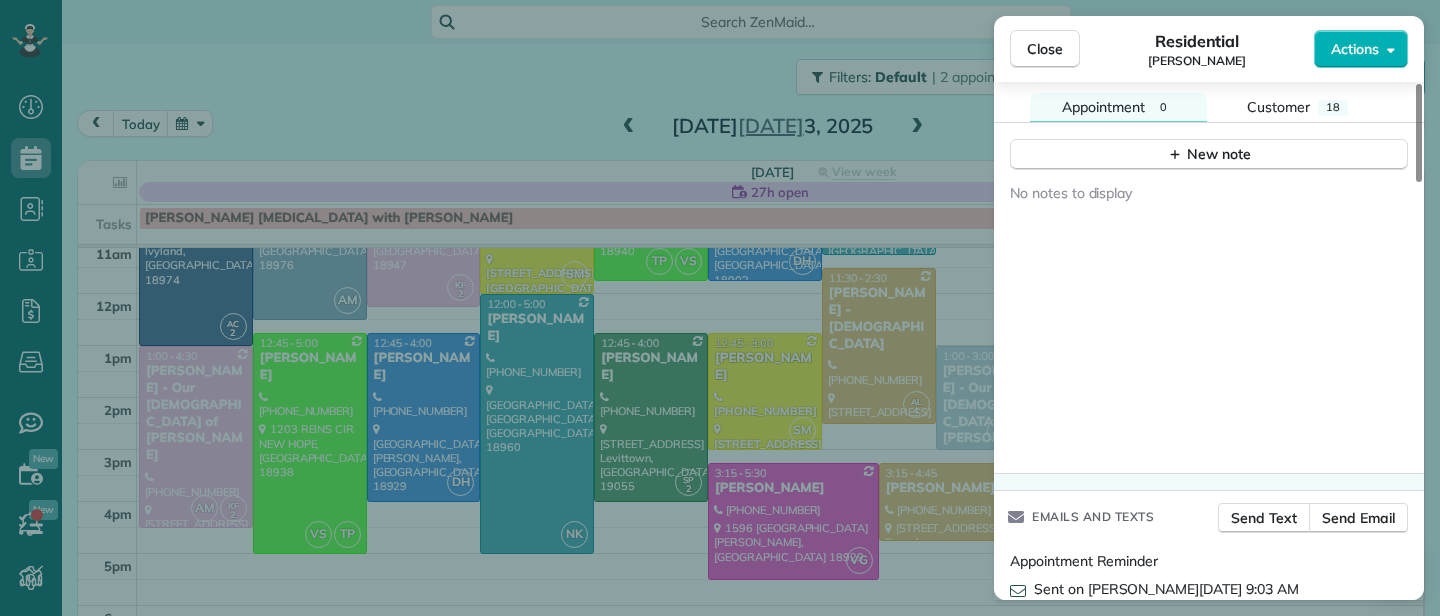 scroll, scrollTop: 2194, scrollLeft: 0, axis: vertical 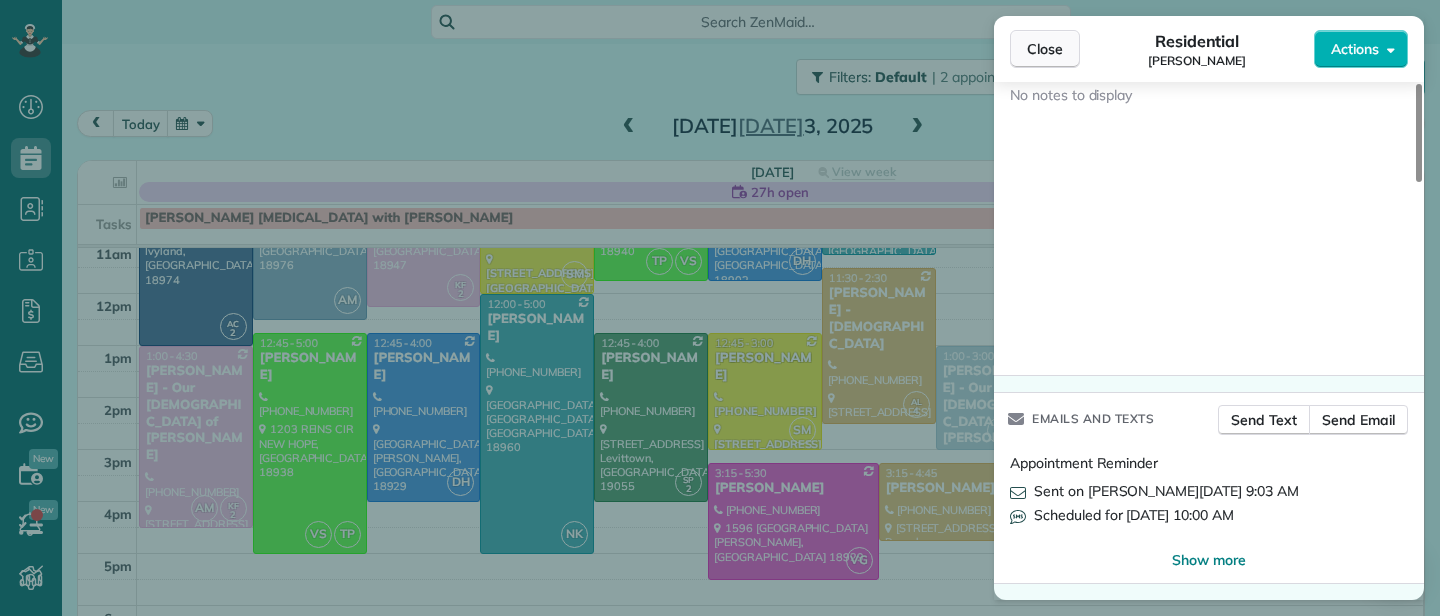 click on "Close" at bounding box center (1045, 49) 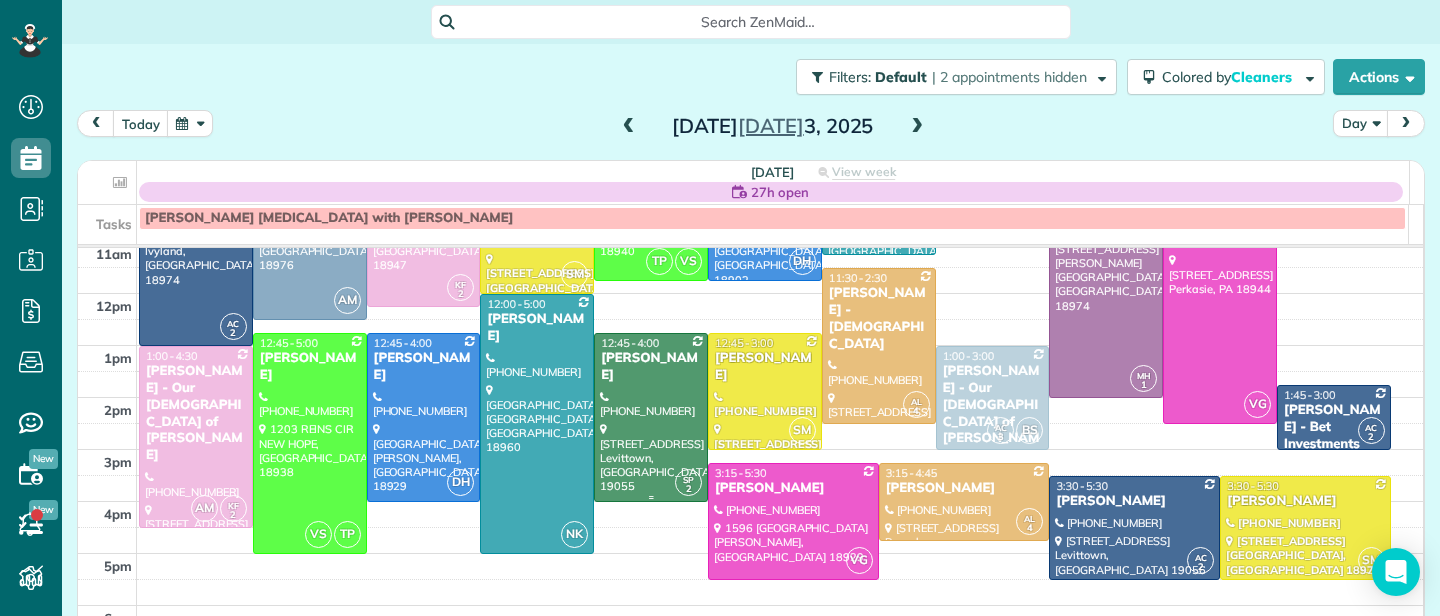 click on "[PERSON_NAME]" at bounding box center [651, 367] 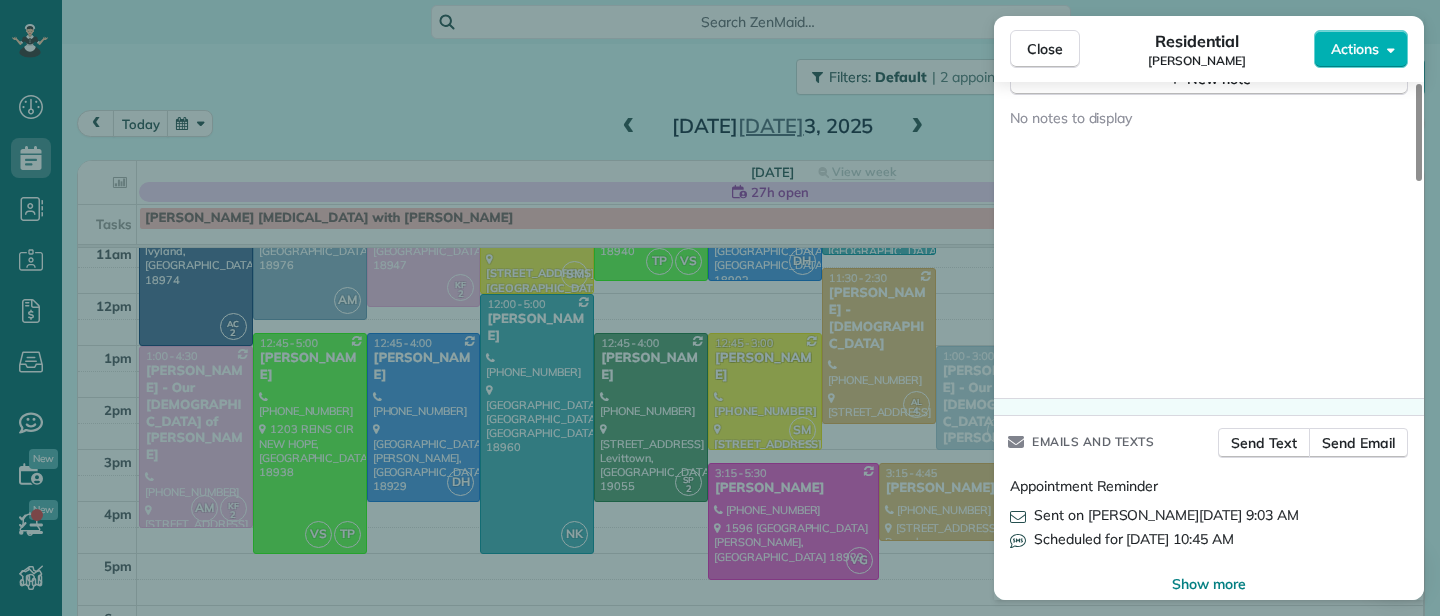 scroll, scrollTop: 2228, scrollLeft: 0, axis: vertical 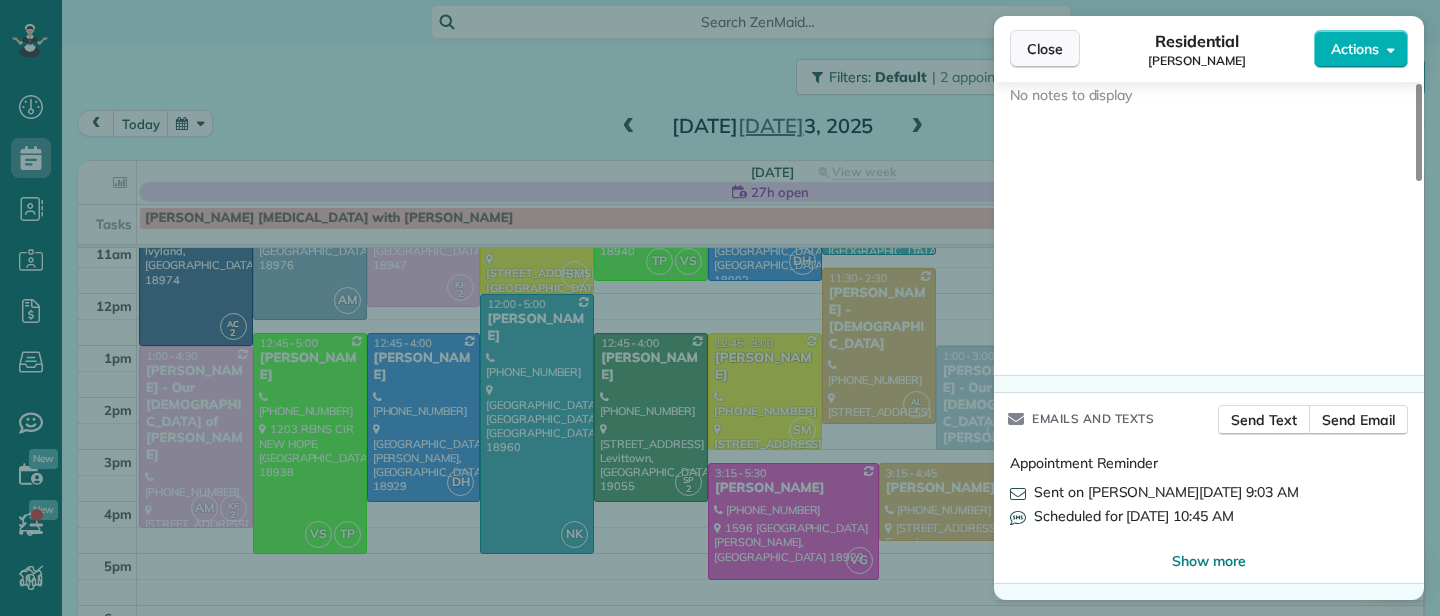click on "Close" at bounding box center (1045, 49) 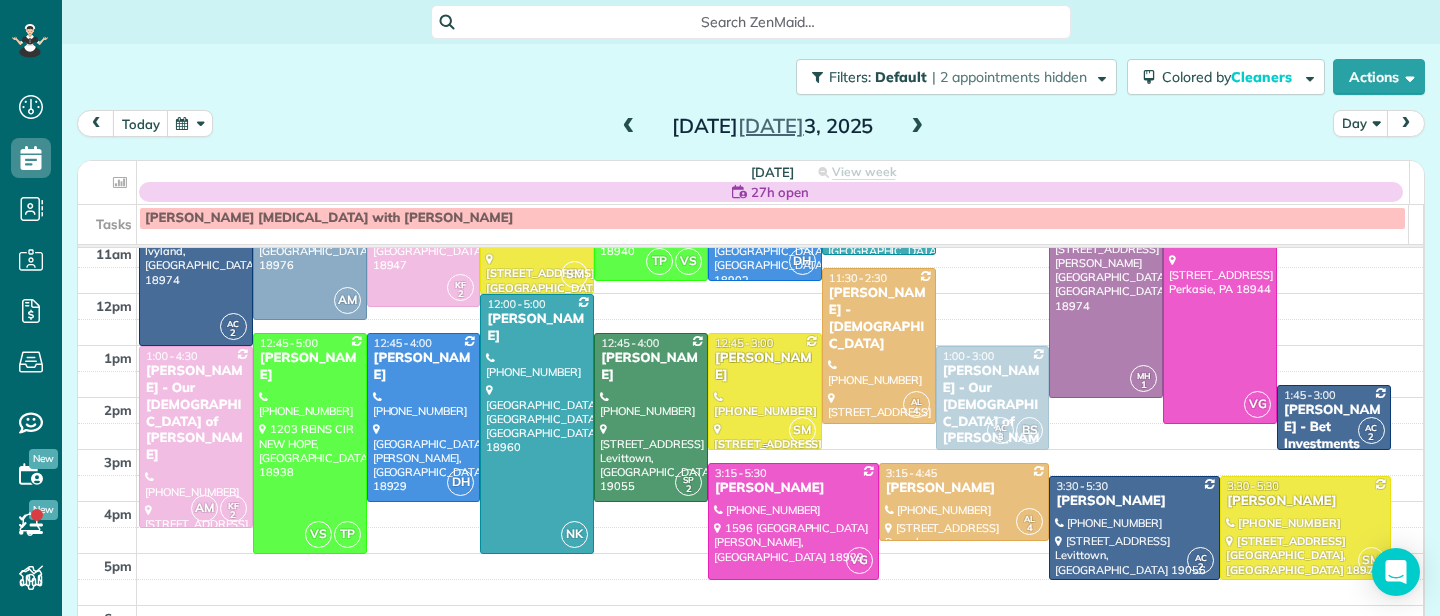 click on "[PERSON_NAME]" at bounding box center [765, 367] 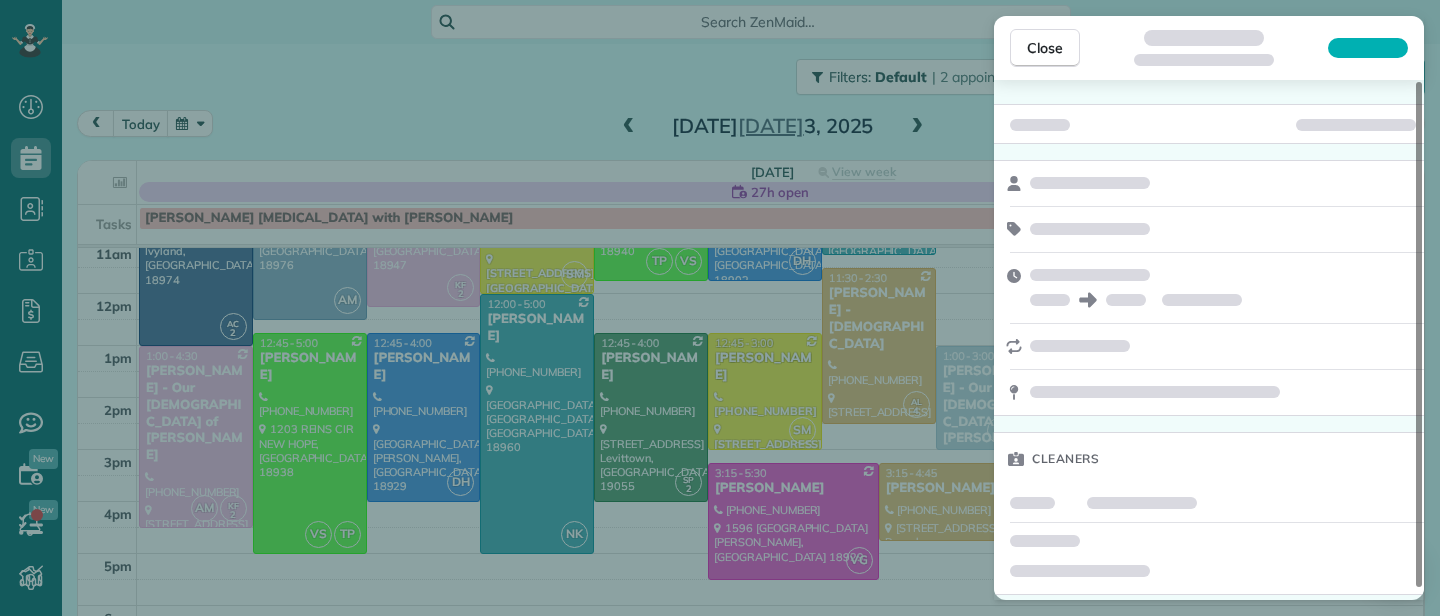 scroll, scrollTop: 11, scrollLeft: 0, axis: vertical 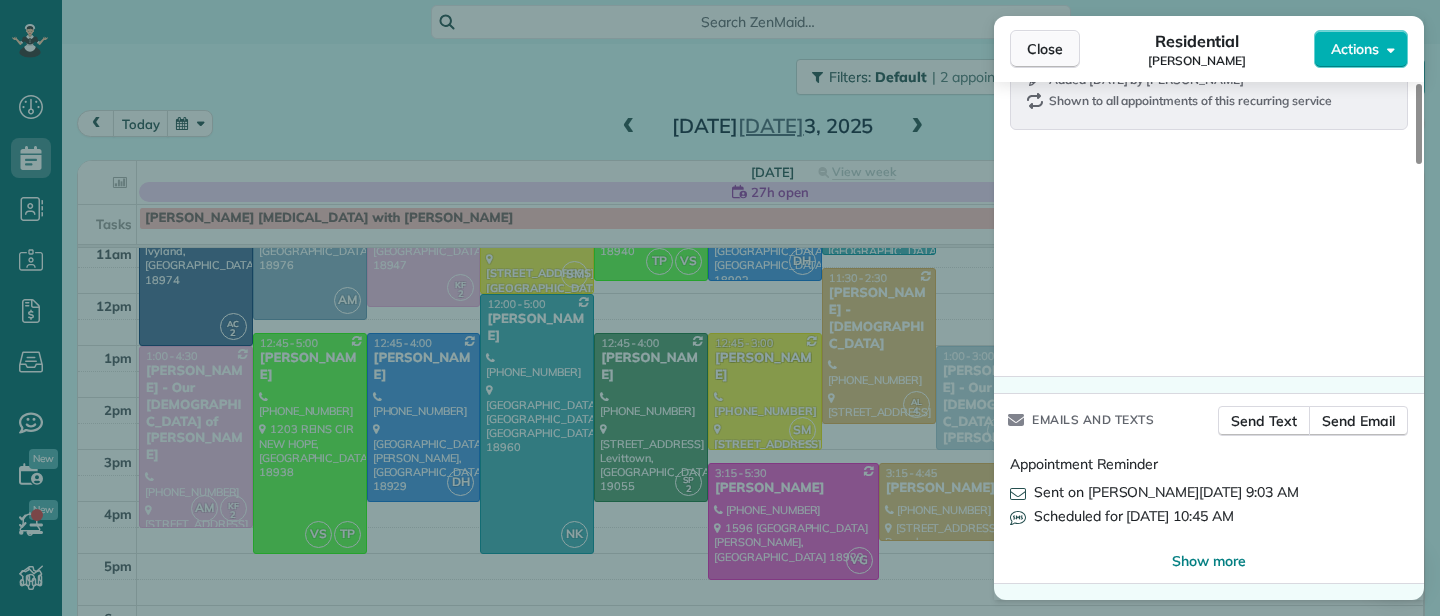 click on "Close" at bounding box center [1045, 49] 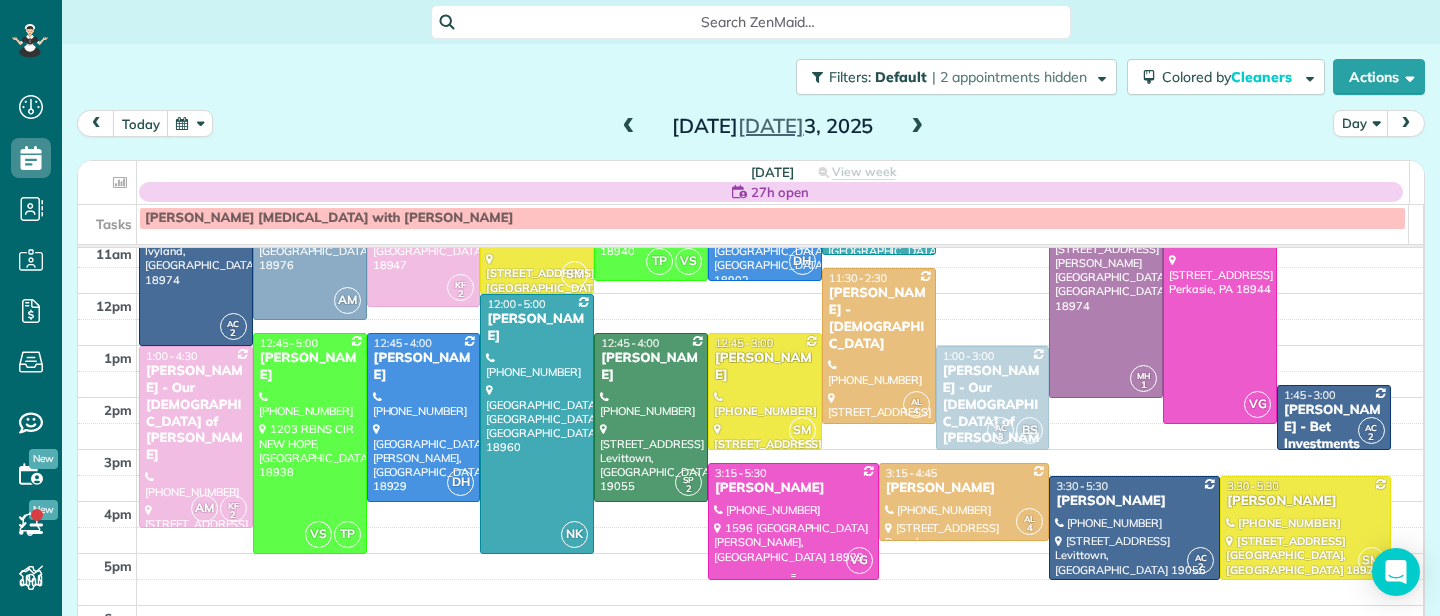 click on "[PERSON_NAME]" at bounding box center [793, 488] 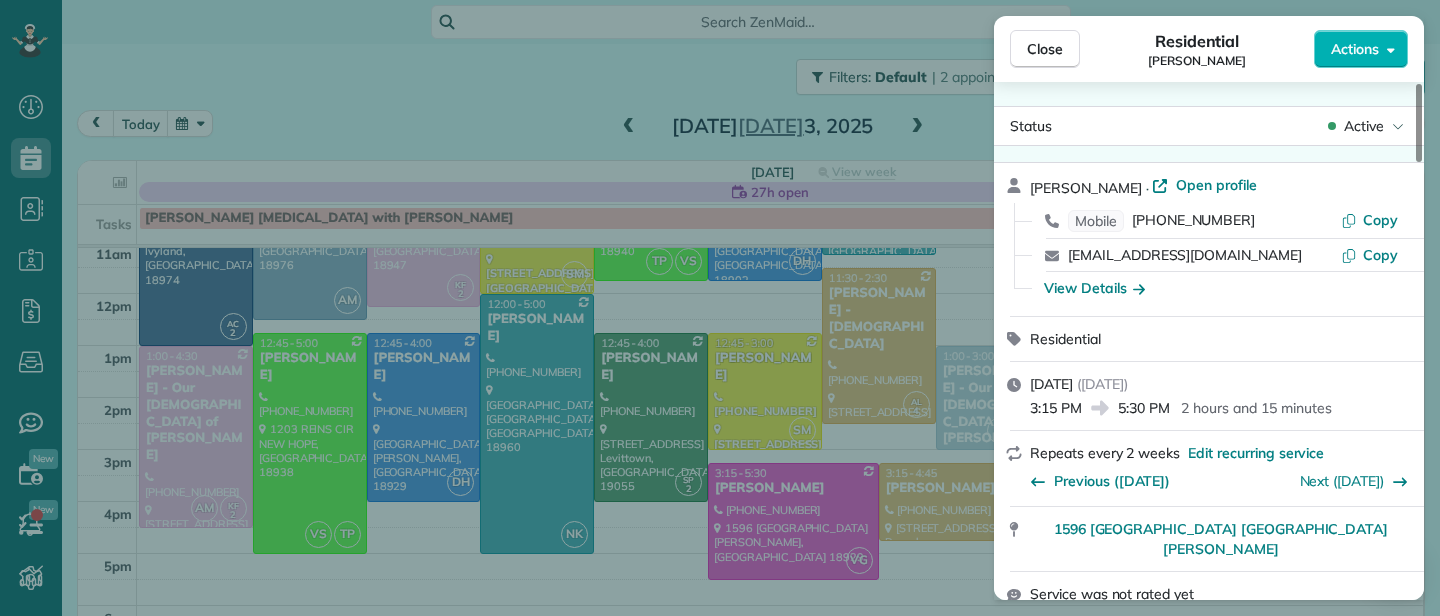 scroll, scrollTop: 0, scrollLeft: 0, axis: both 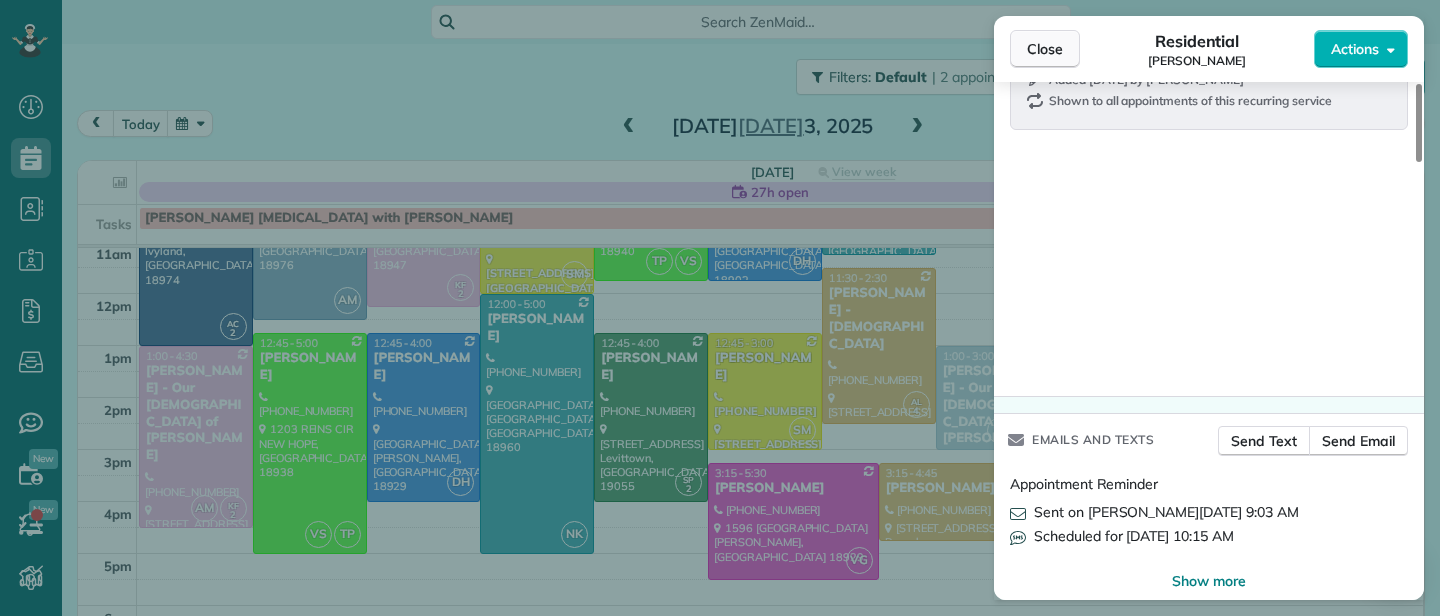 click on "Close" at bounding box center (1045, 49) 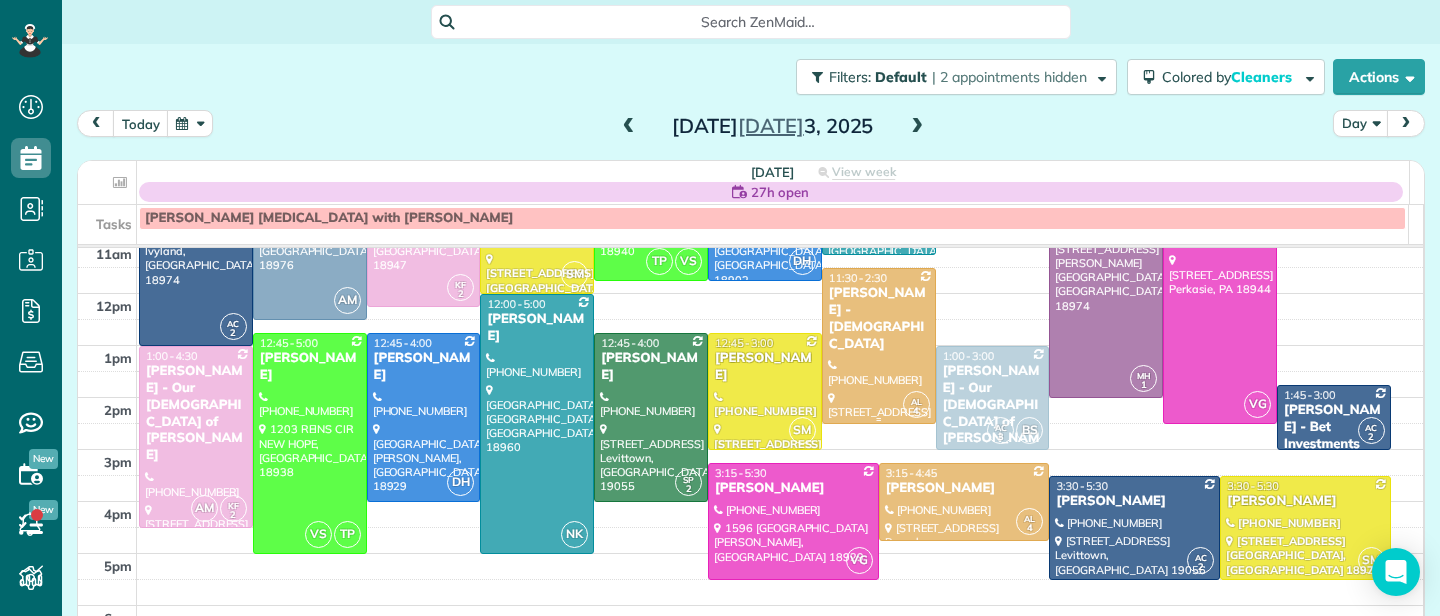 click on "[PERSON_NAME] - [DEMOGRAPHIC_DATA]" at bounding box center [879, 319] 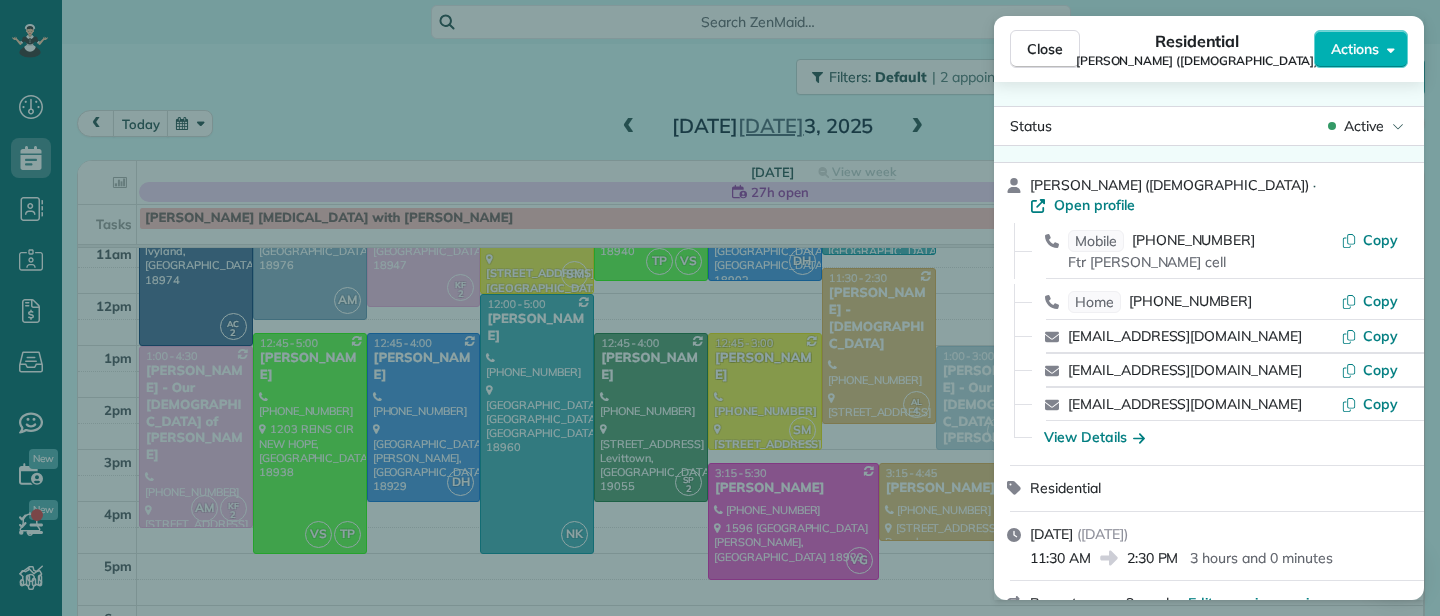scroll, scrollTop: 1247, scrollLeft: 0, axis: vertical 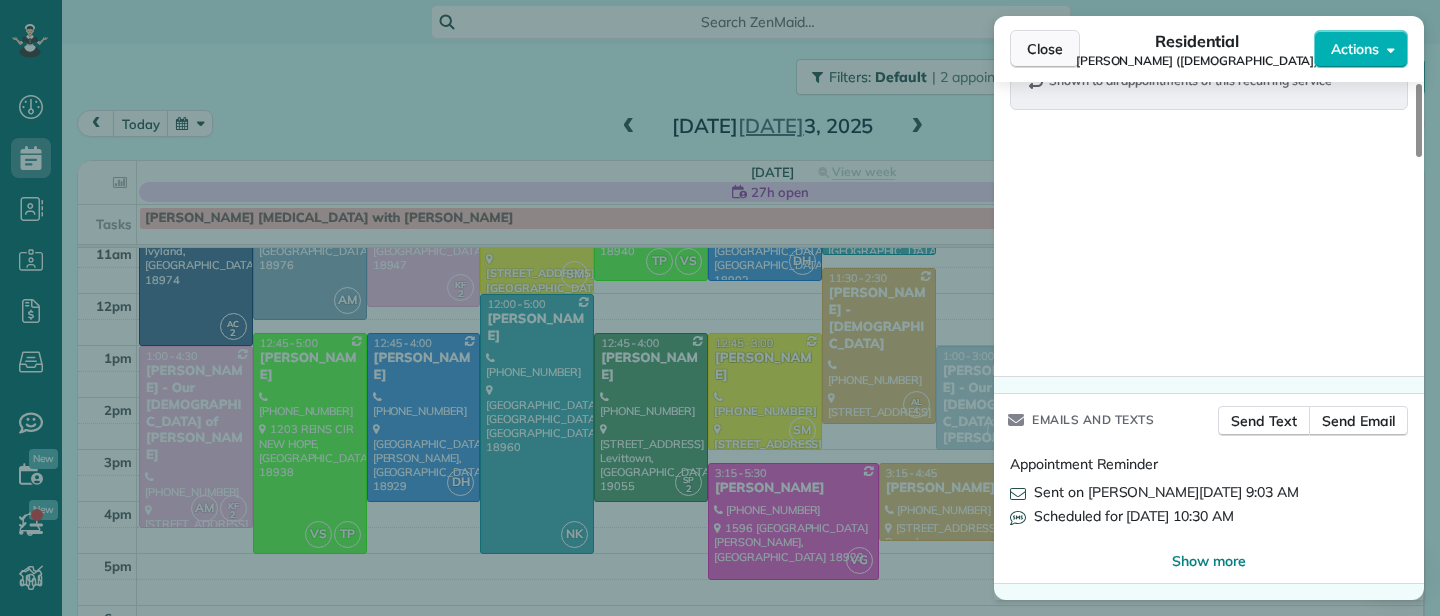 click on "Close" at bounding box center [1045, 49] 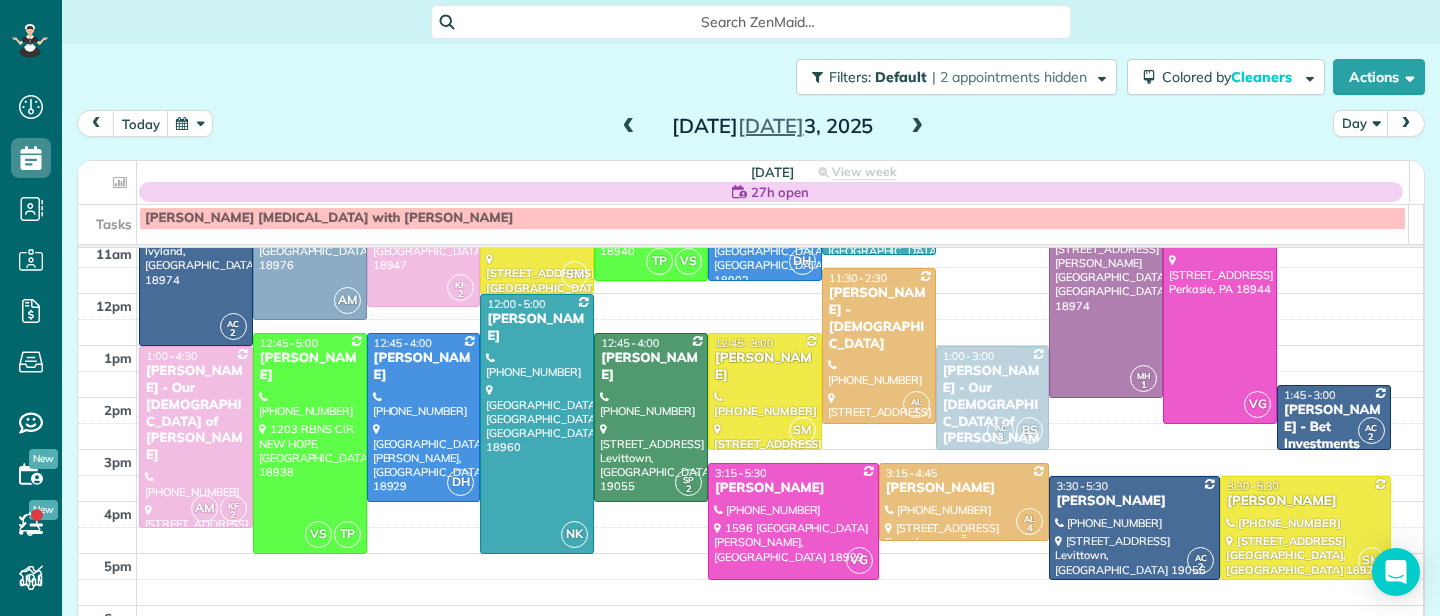 click on "[PERSON_NAME]" at bounding box center [964, 488] 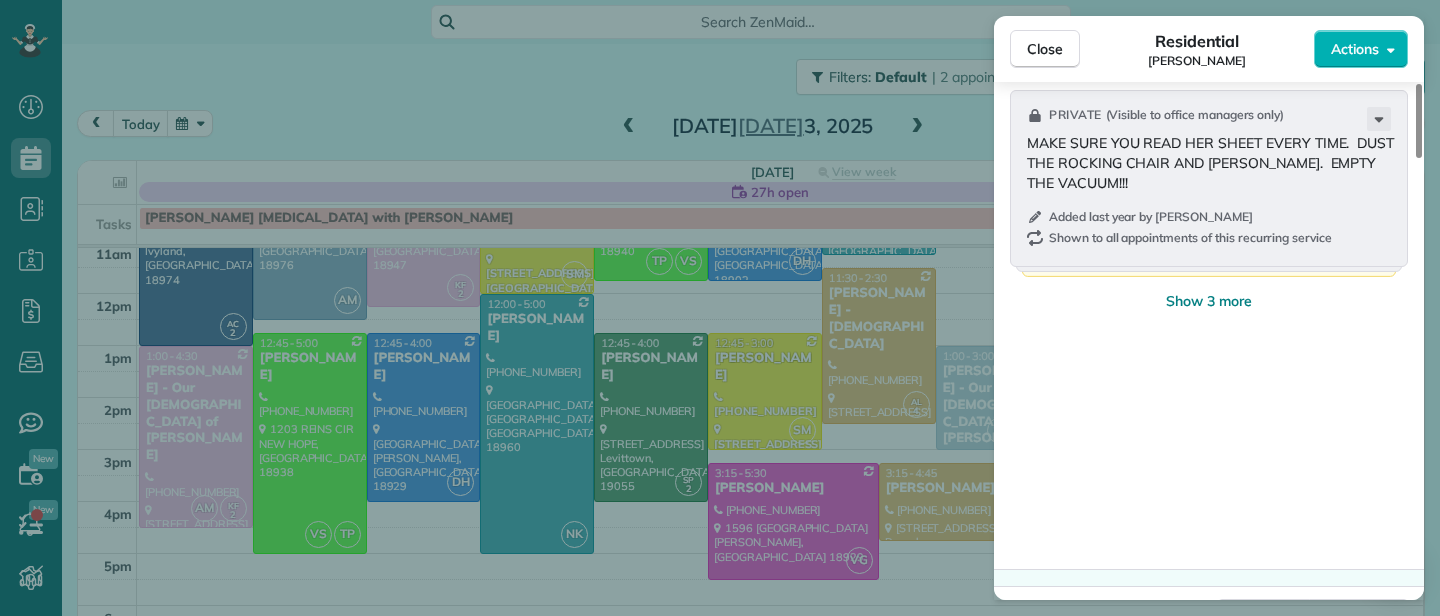 scroll, scrollTop: 3078, scrollLeft: 0, axis: vertical 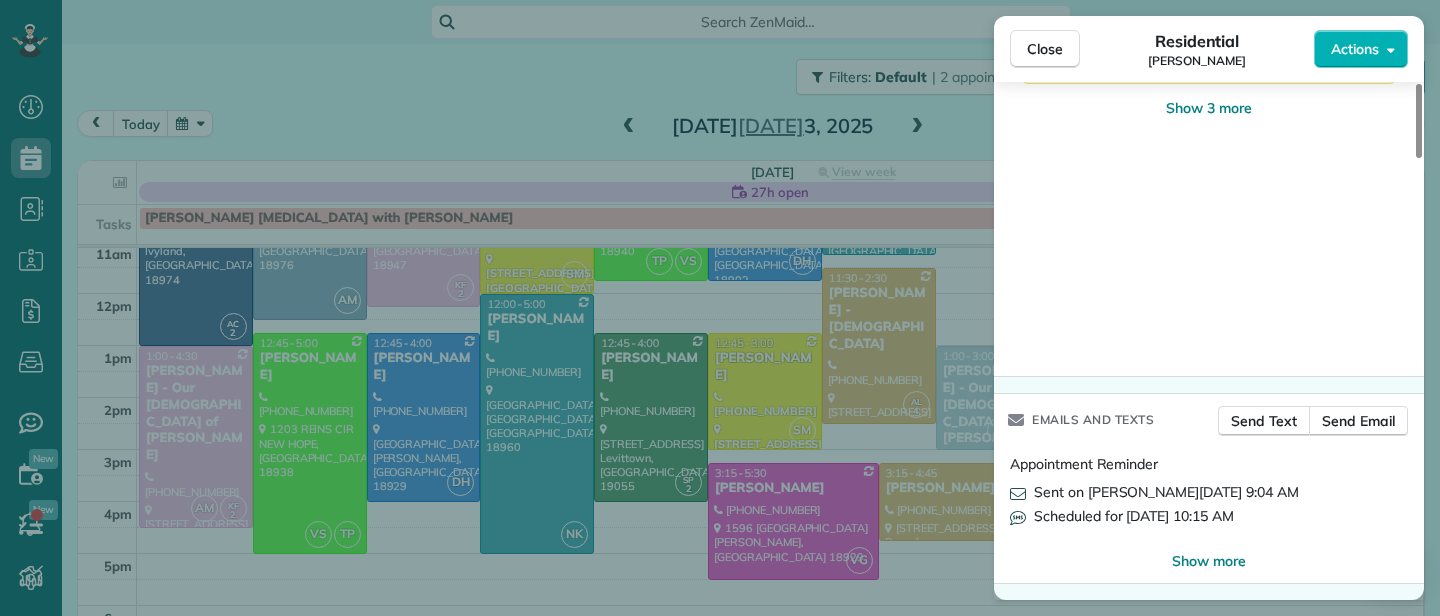 drag, startPoint x: 1045, startPoint y: 55, endPoint x: 991, endPoint y: 420, distance: 368.9729 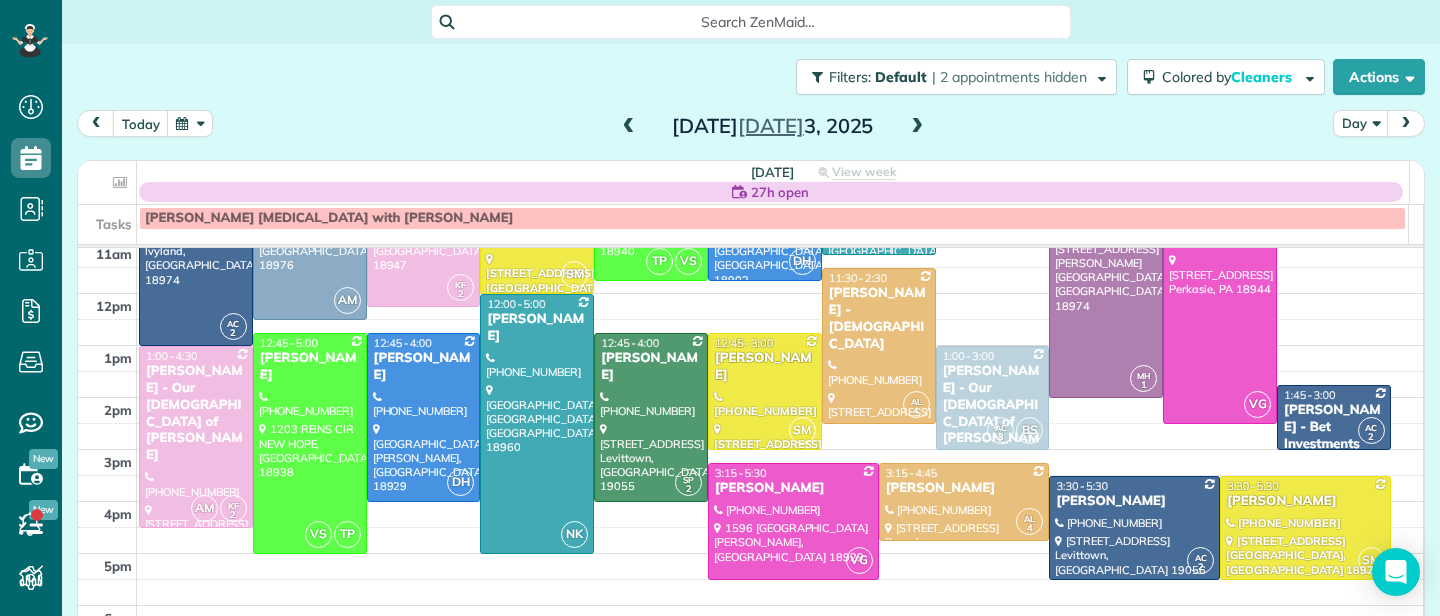 click on "[PERSON_NAME] - Bet Investments" at bounding box center [1334, 427] 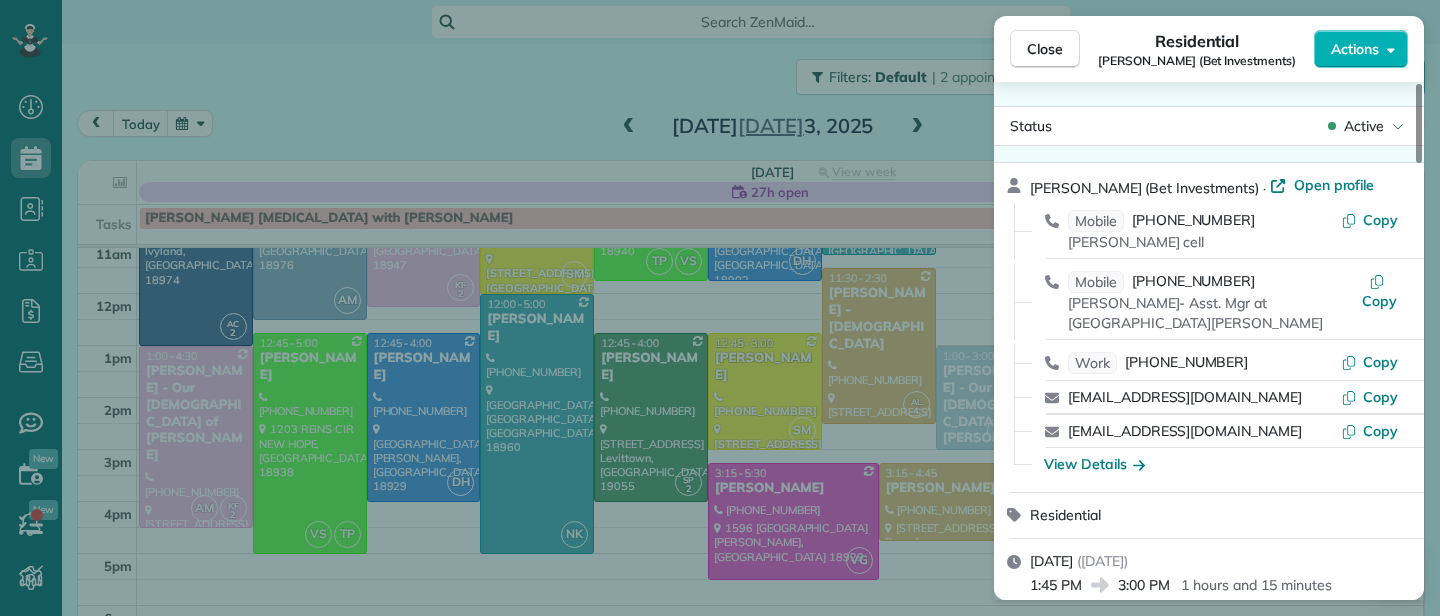 scroll, scrollTop: 0, scrollLeft: 0, axis: both 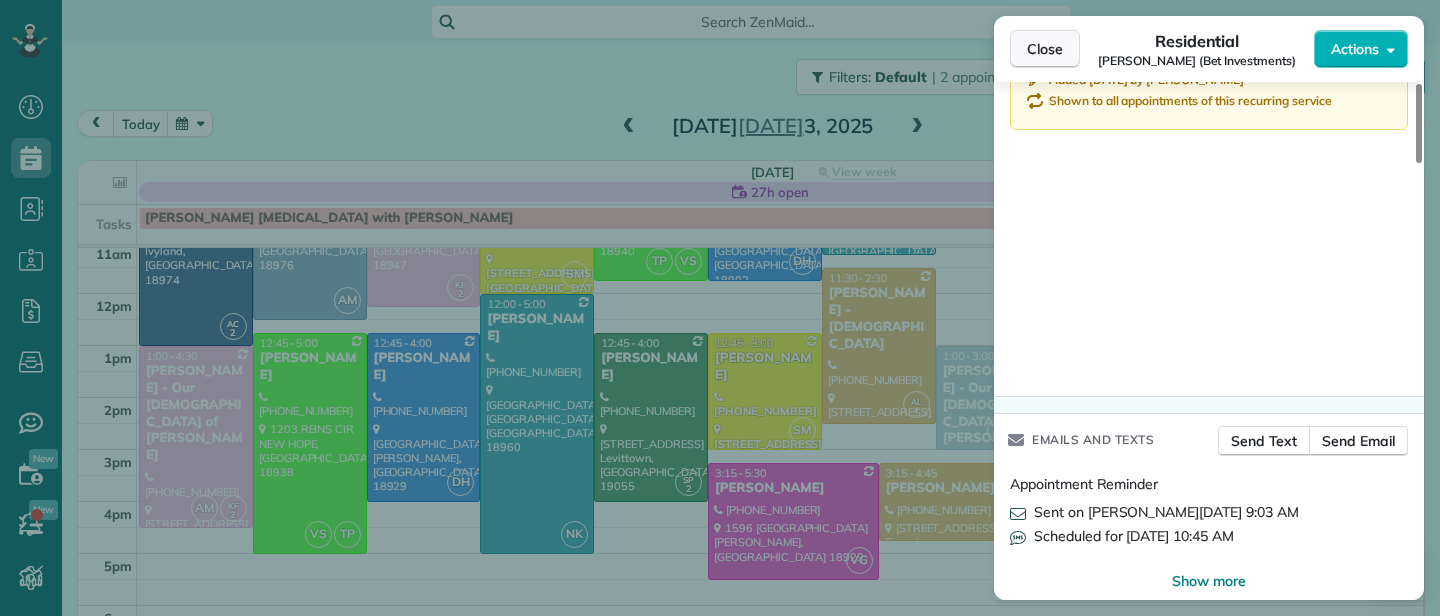 click on "Close" at bounding box center [1045, 49] 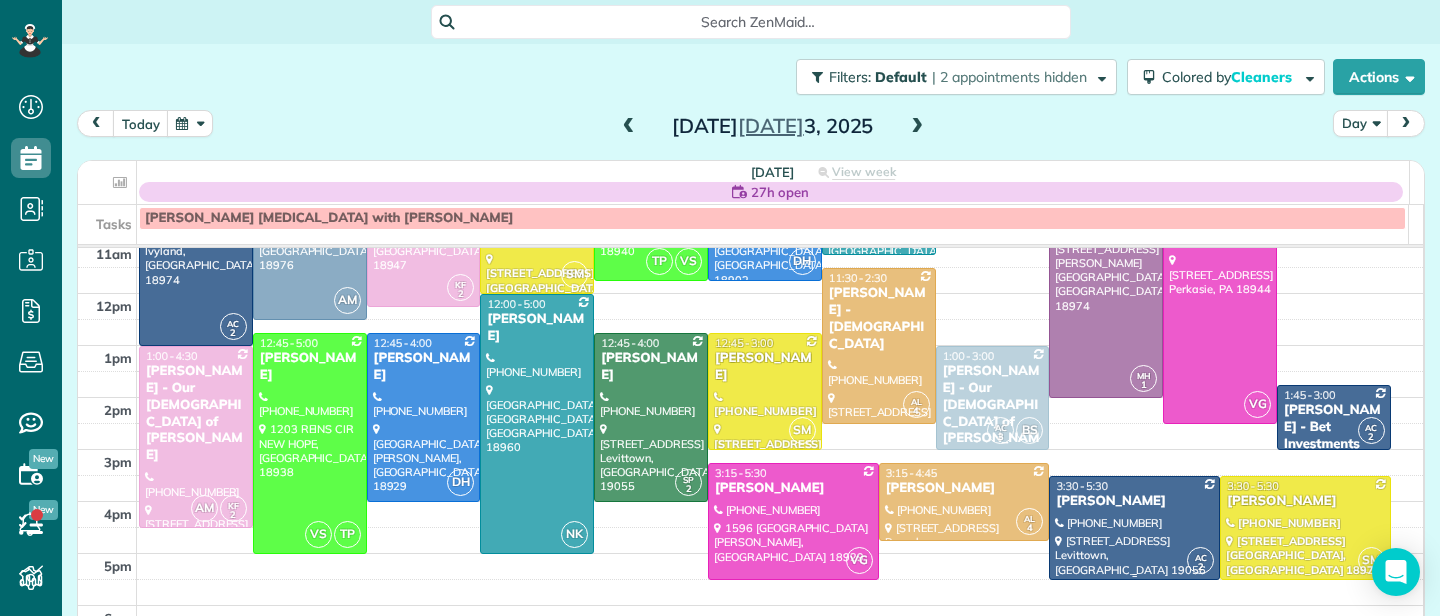 click on "[PERSON_NAME]" at bounding box center [1134, 501] 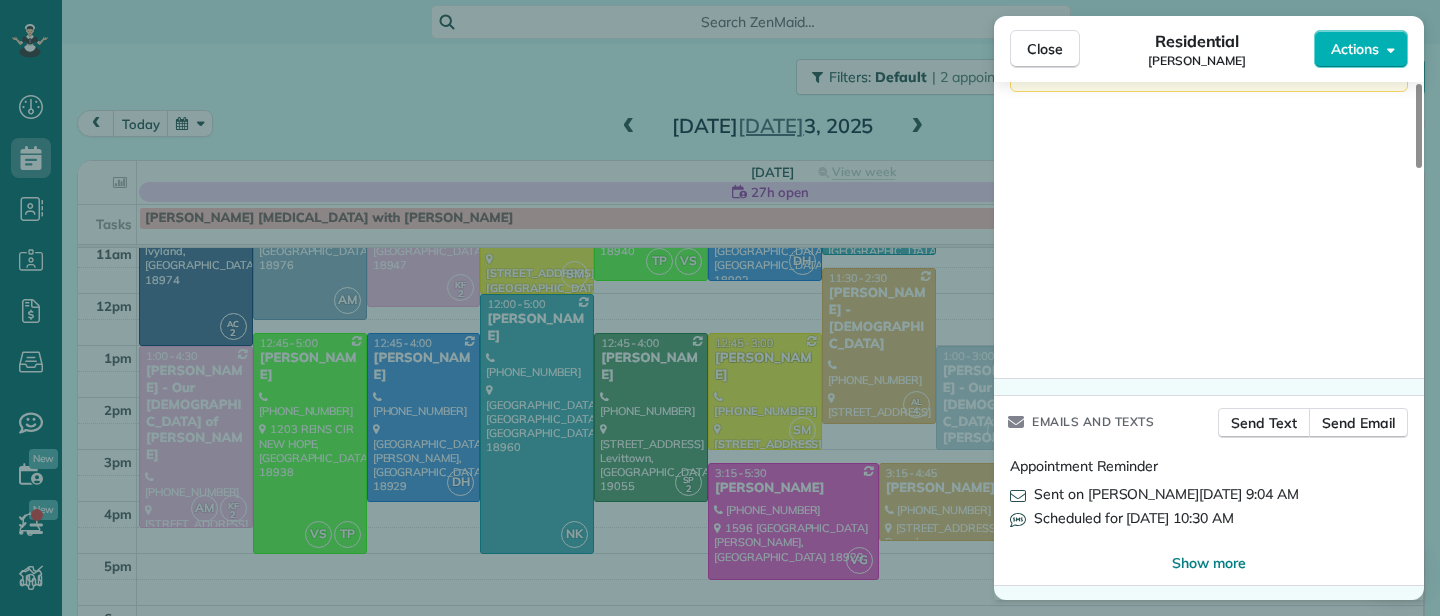 scroll, scrollTop: 2658, scrollLeft: 0, axis: vertical 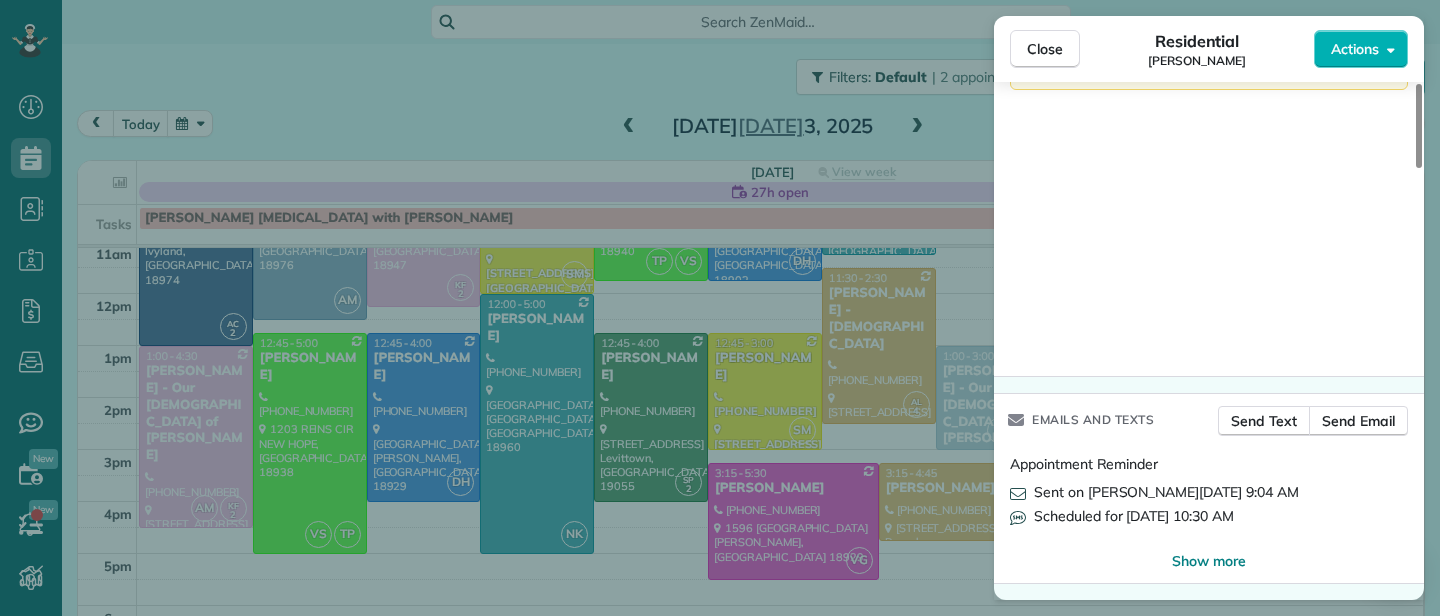 drag, startPoint x: 1024, startPoint y: 49, endPoint x: 1439, endPoint y: 562, distance: 659.84393 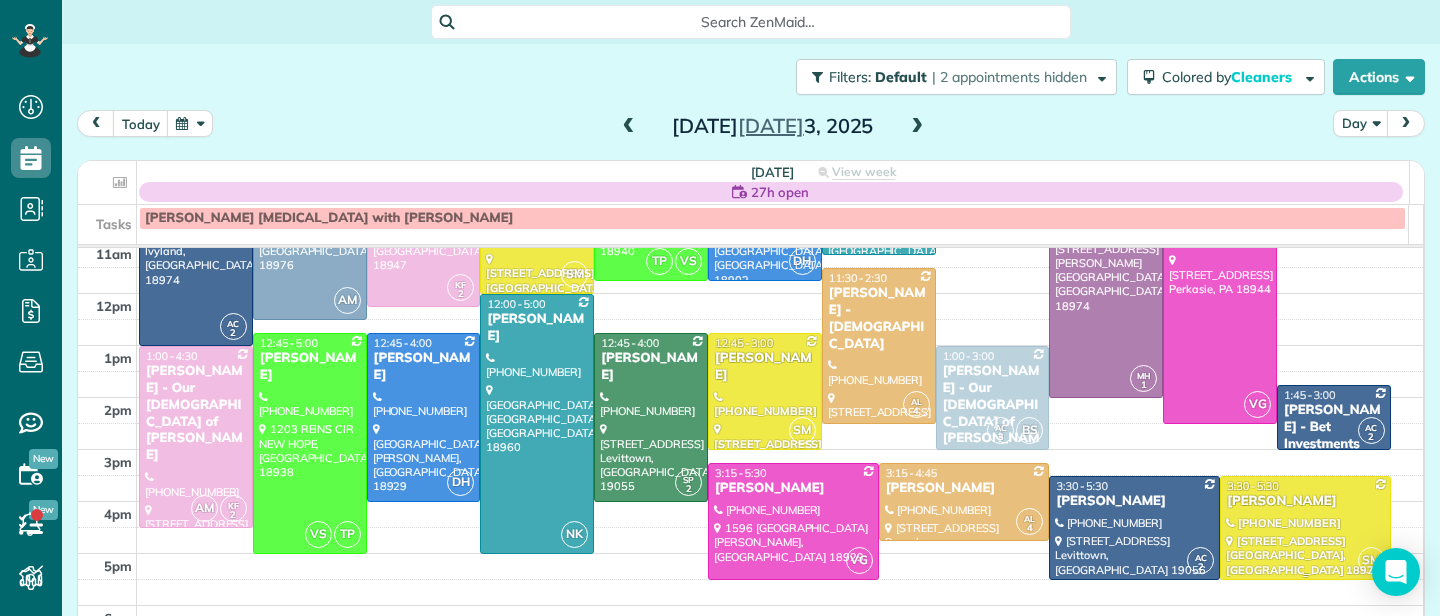 click at bounding box center [1305, 528] 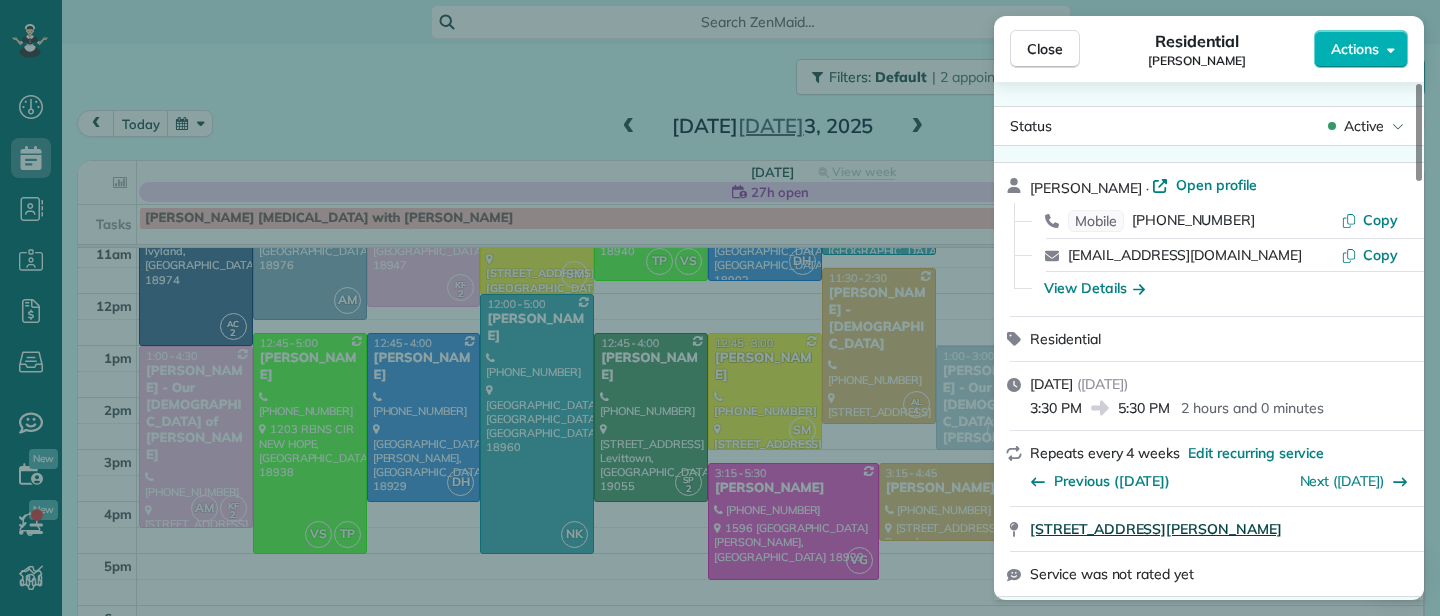 scroll, scrollTop: 0, scrollLeft: 0, axis: both 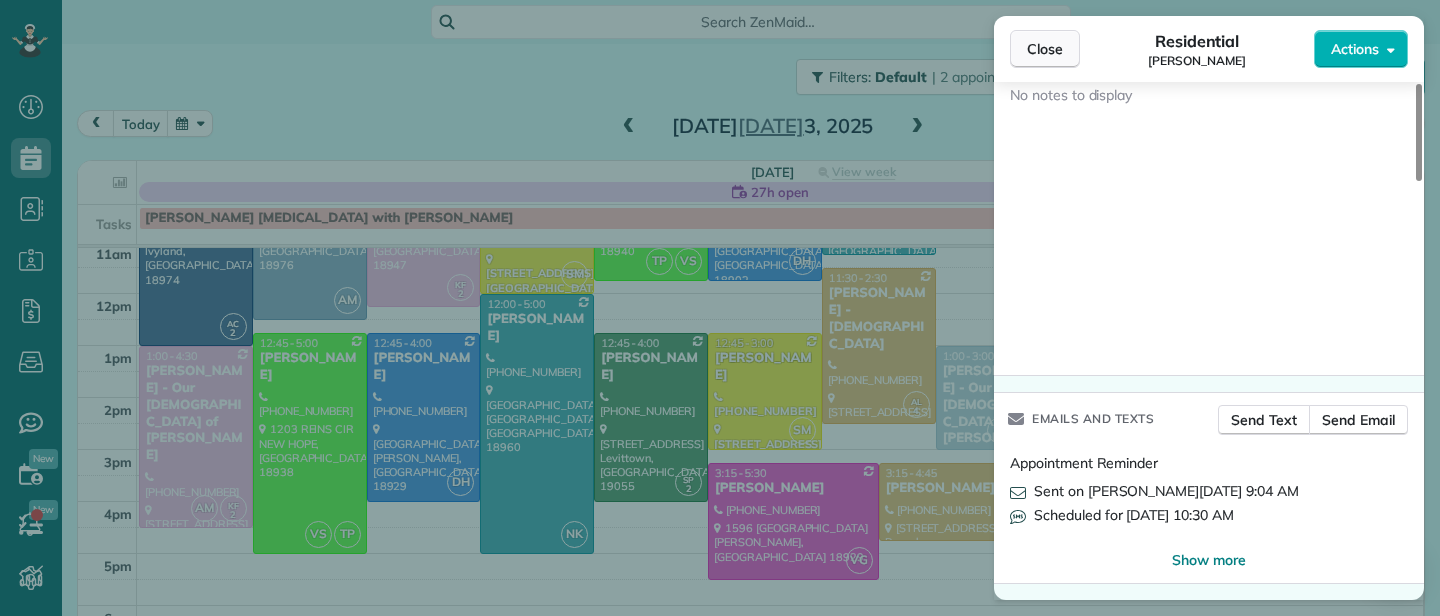 click on "Close" at bounding box center [1045, 49] 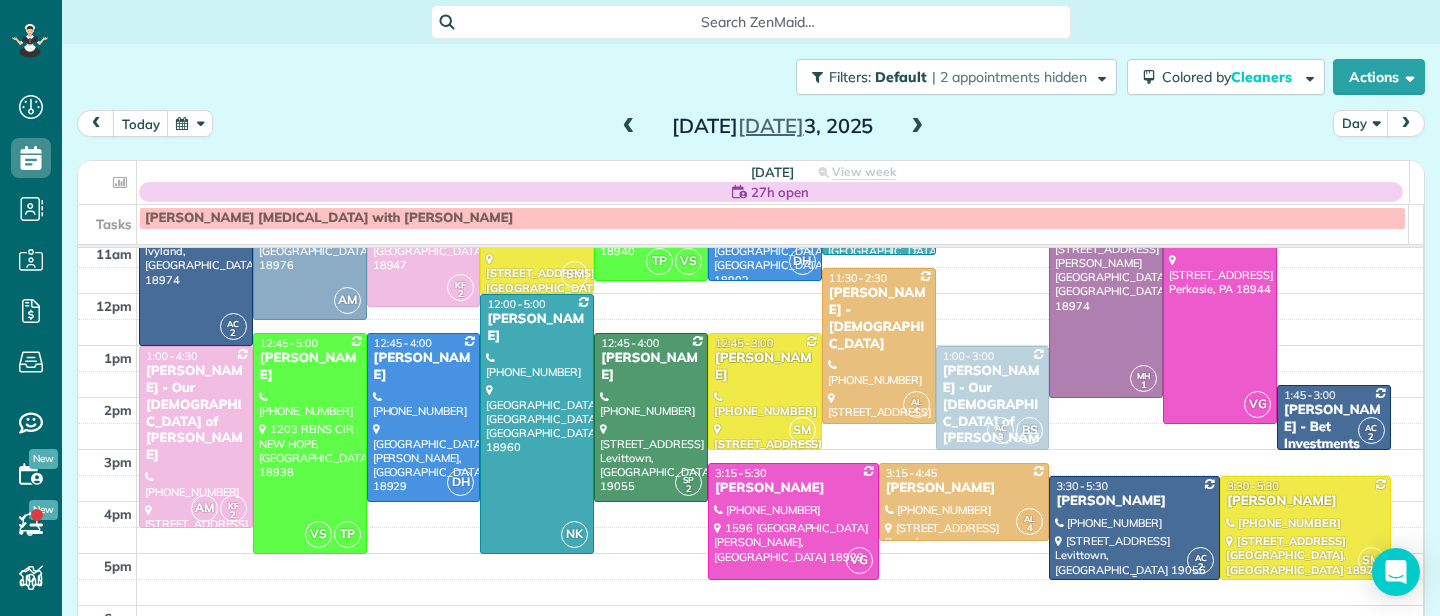 click on "[PERSON_NAME]" at bounding box center [1134, 501] 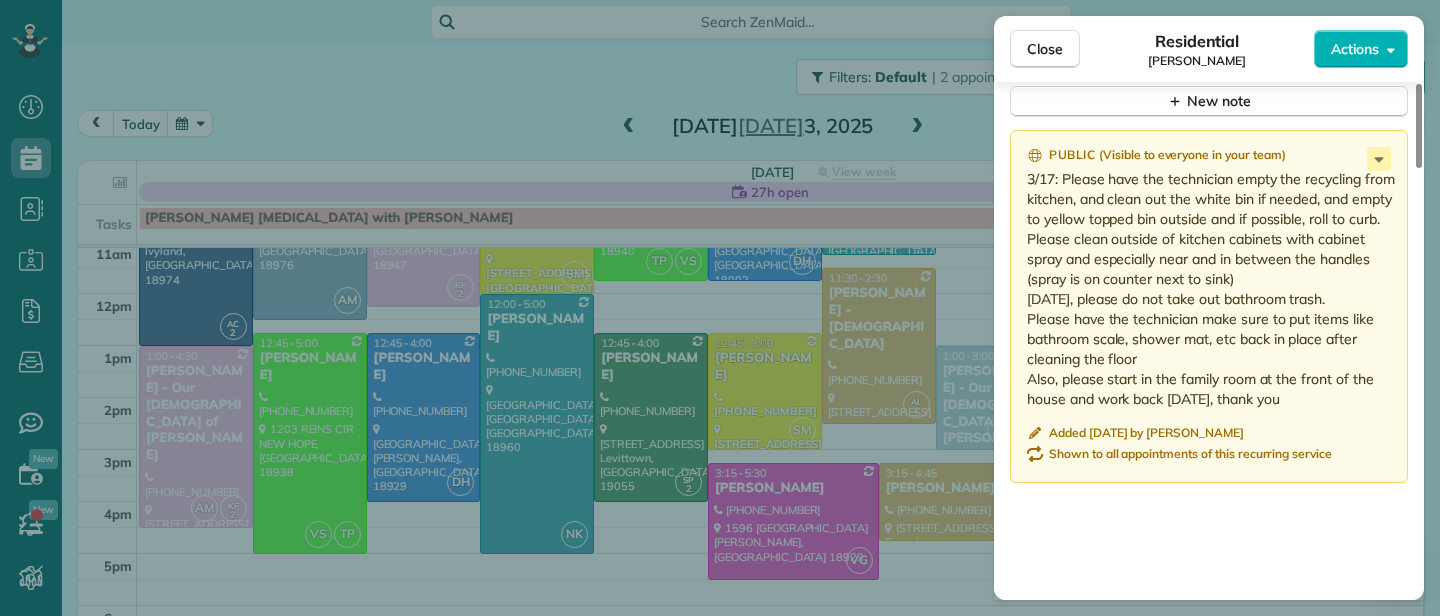 scroll, scrollTop: 2658, scrollLeft: 0, axis: vertical 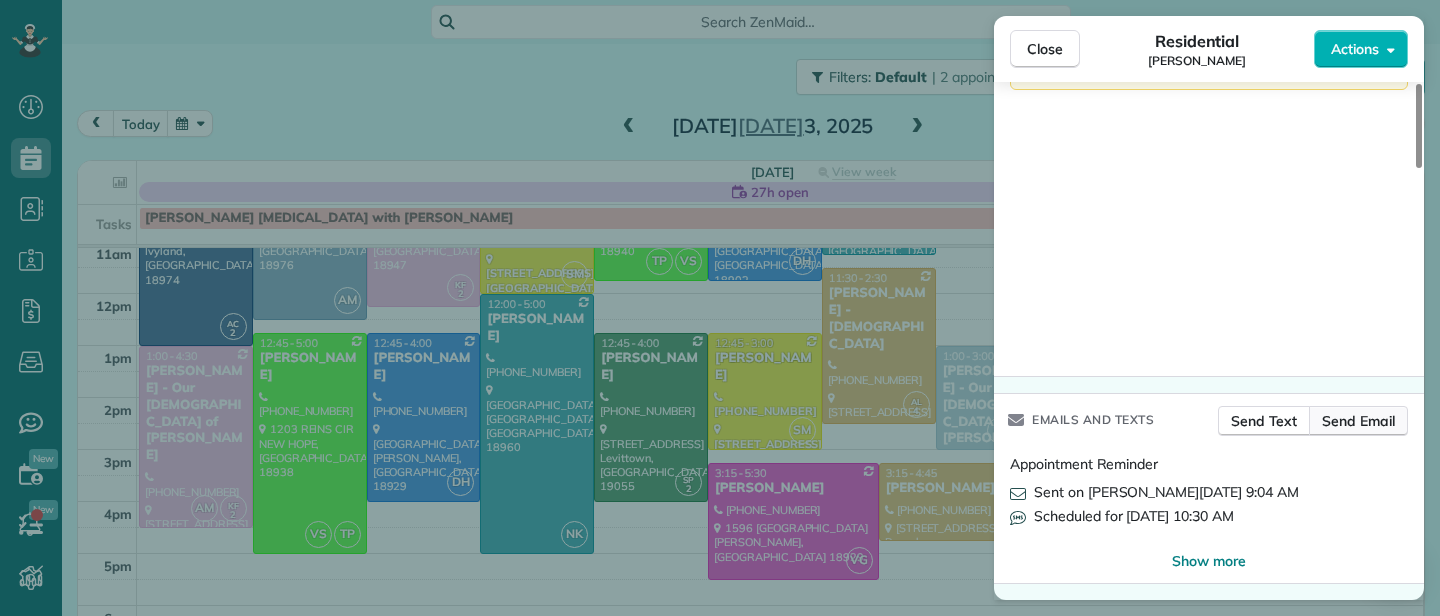 click on "Send Email" at bounding box center [1358, 421] 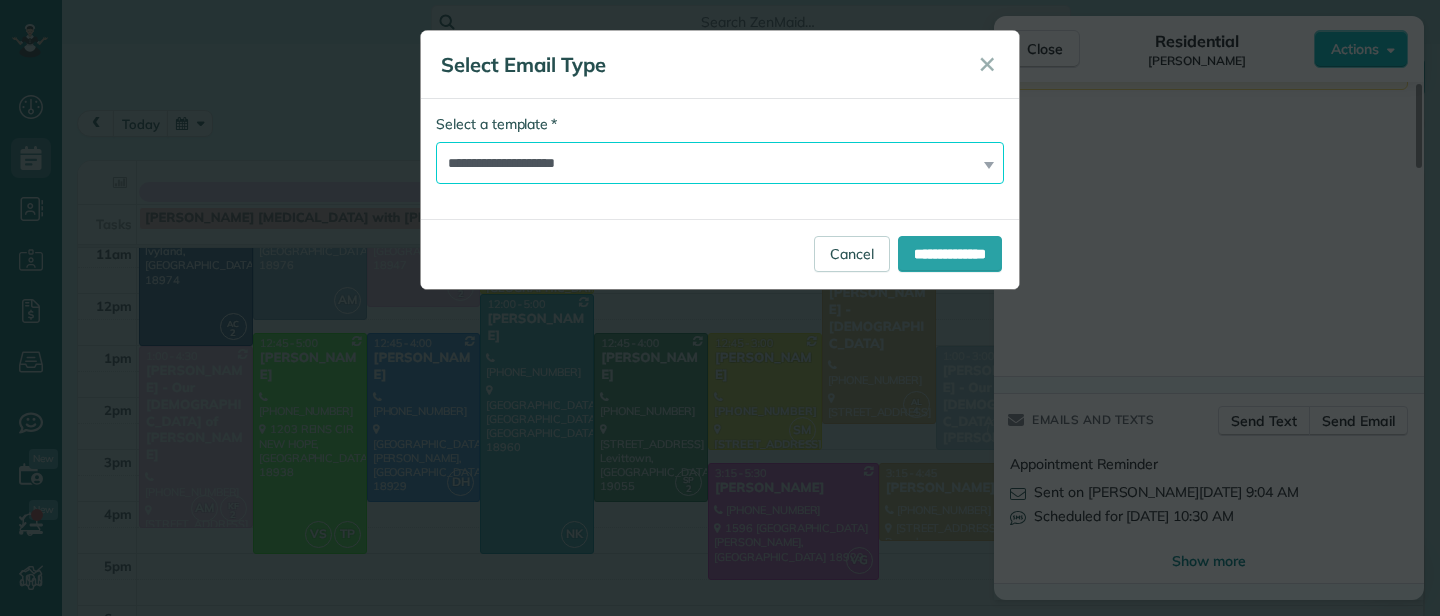 click on "**********" at bounding box center [720, 163] 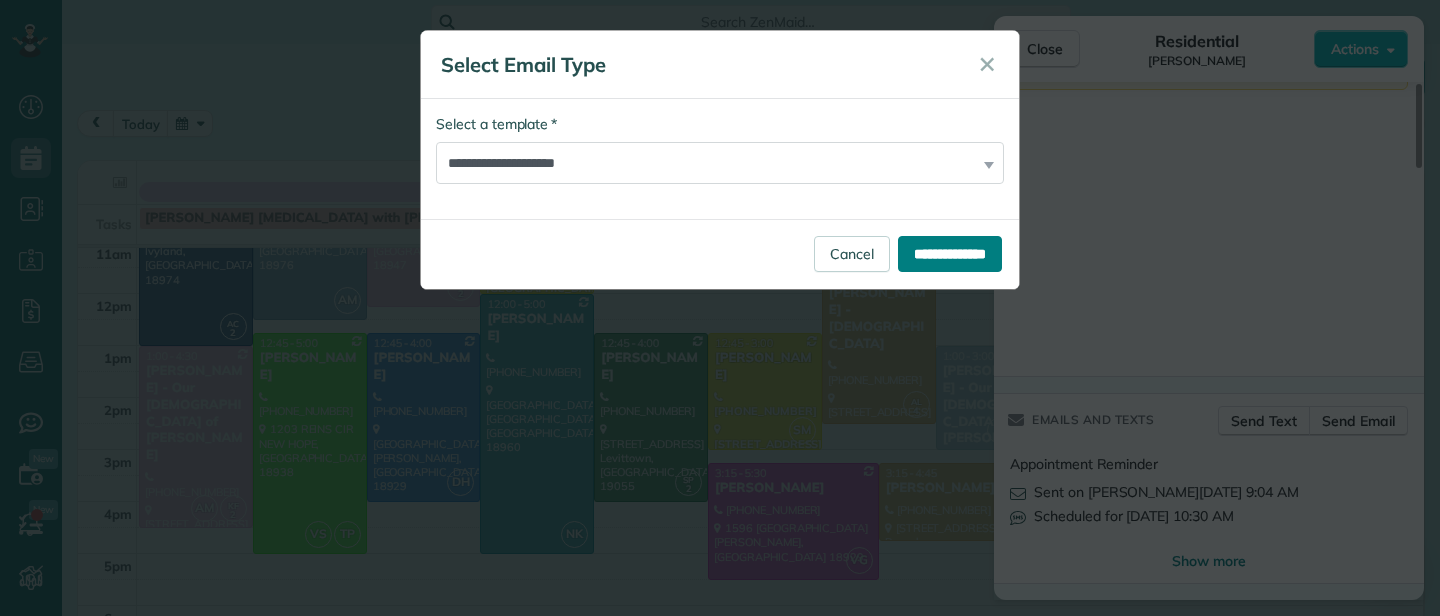 click on "**********" at bounding box center (950, 254) 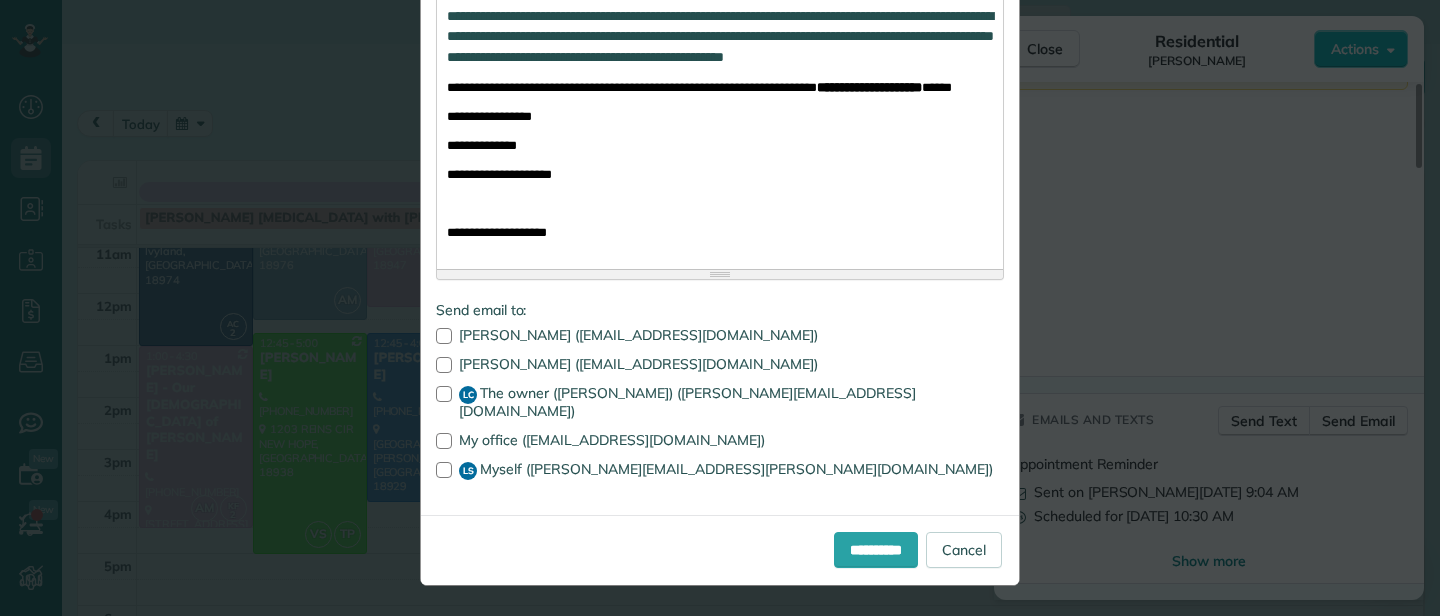 scroll, scrollTop: 773, scrollLeft: 0, axis: vertical 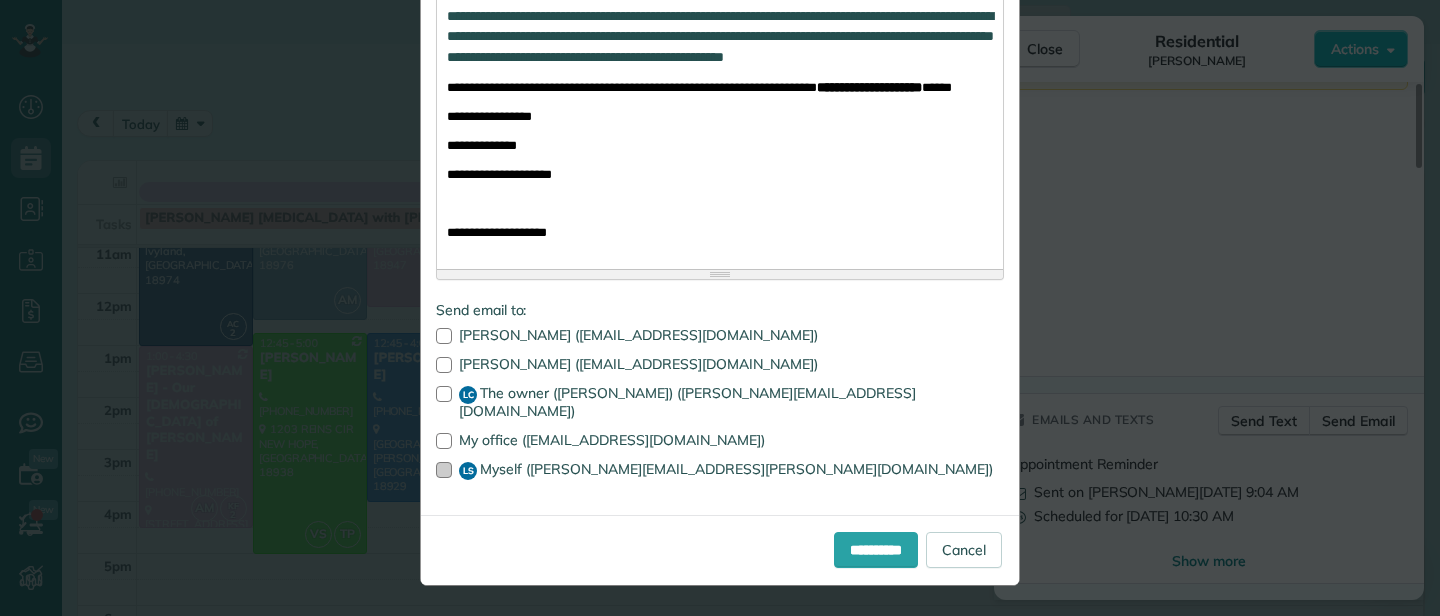 click at bounding box center (444, 470) 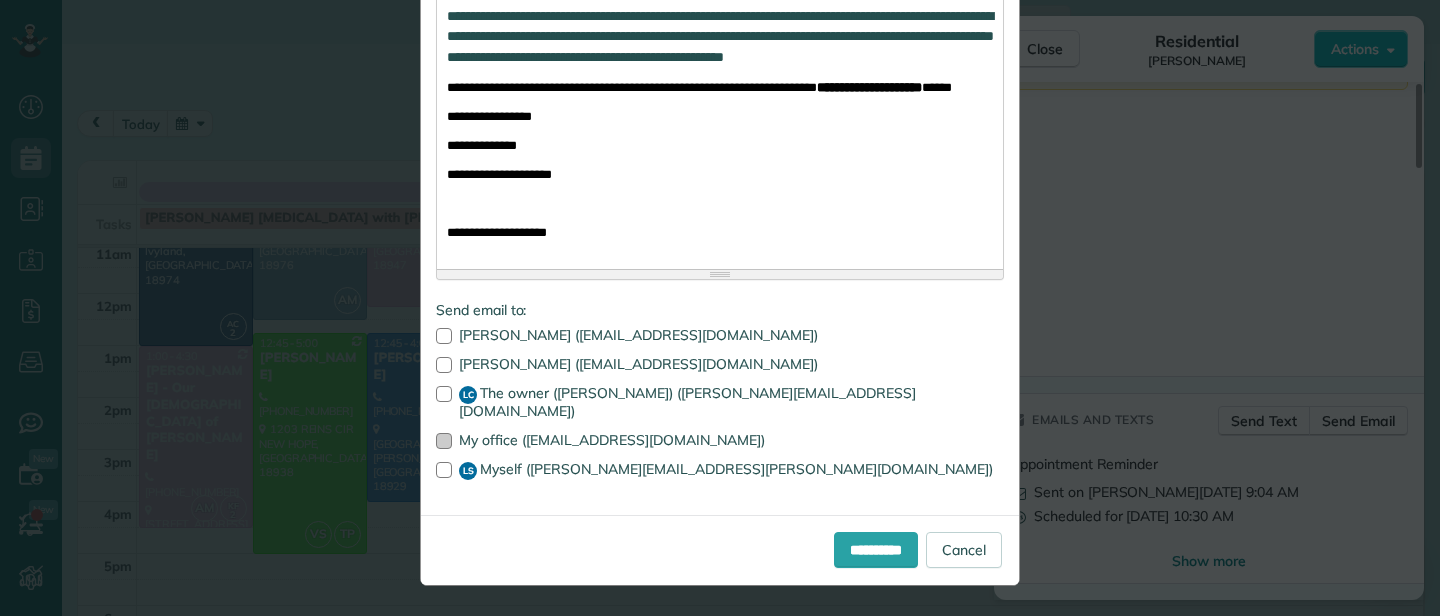 drag, startPoint x: 438, startPoint y: 440, endPoint x: 454, endPoint y: 443, distance: 16.27882 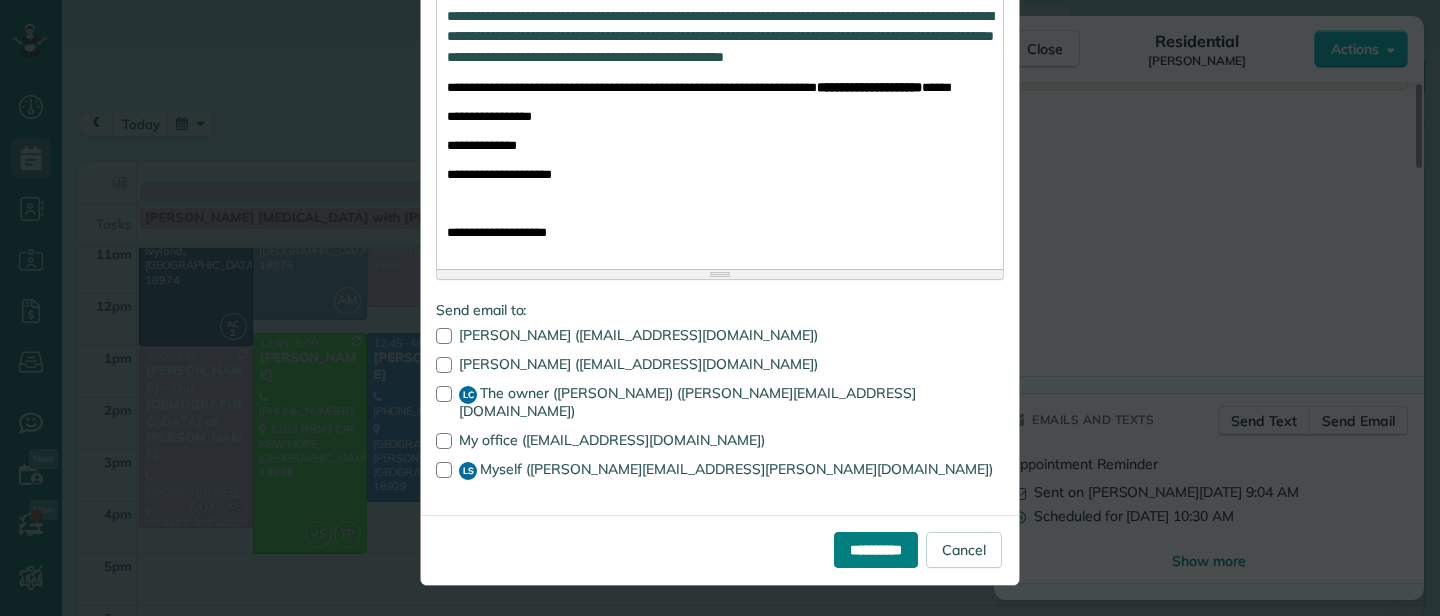 click on "**********" at bounding box center [876, 550] 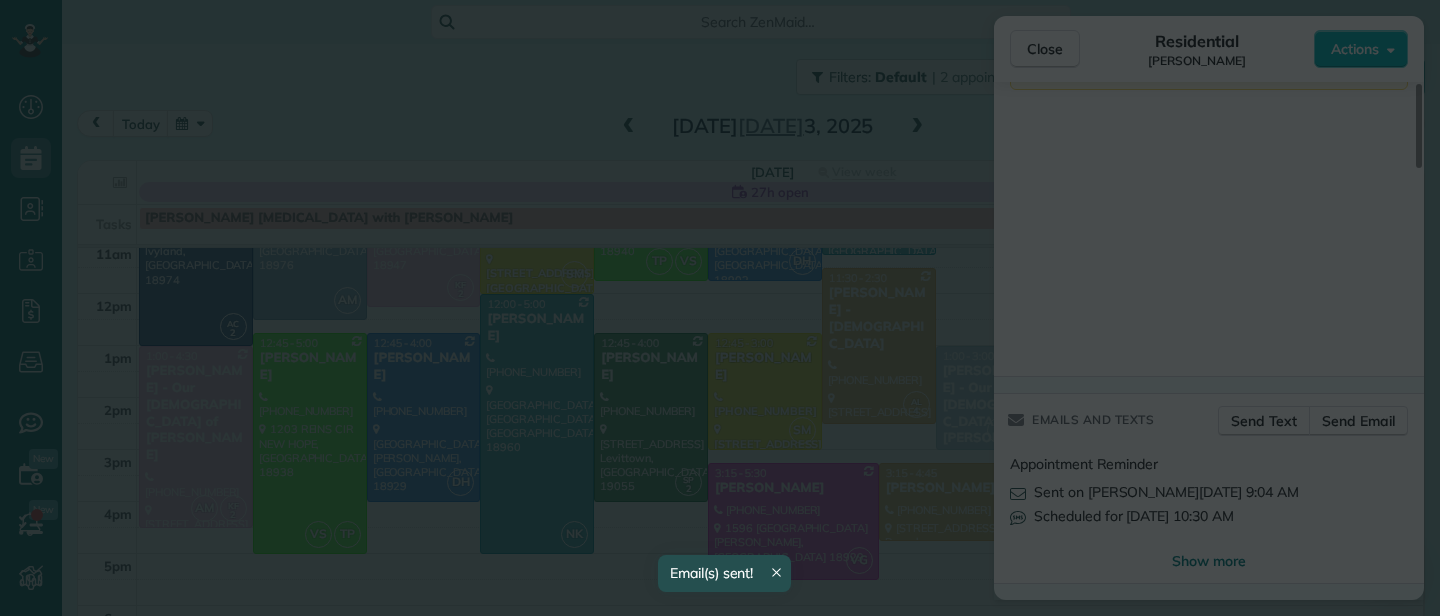 scroll, scrollTop: 0, scrollLeft: 0, axis: both 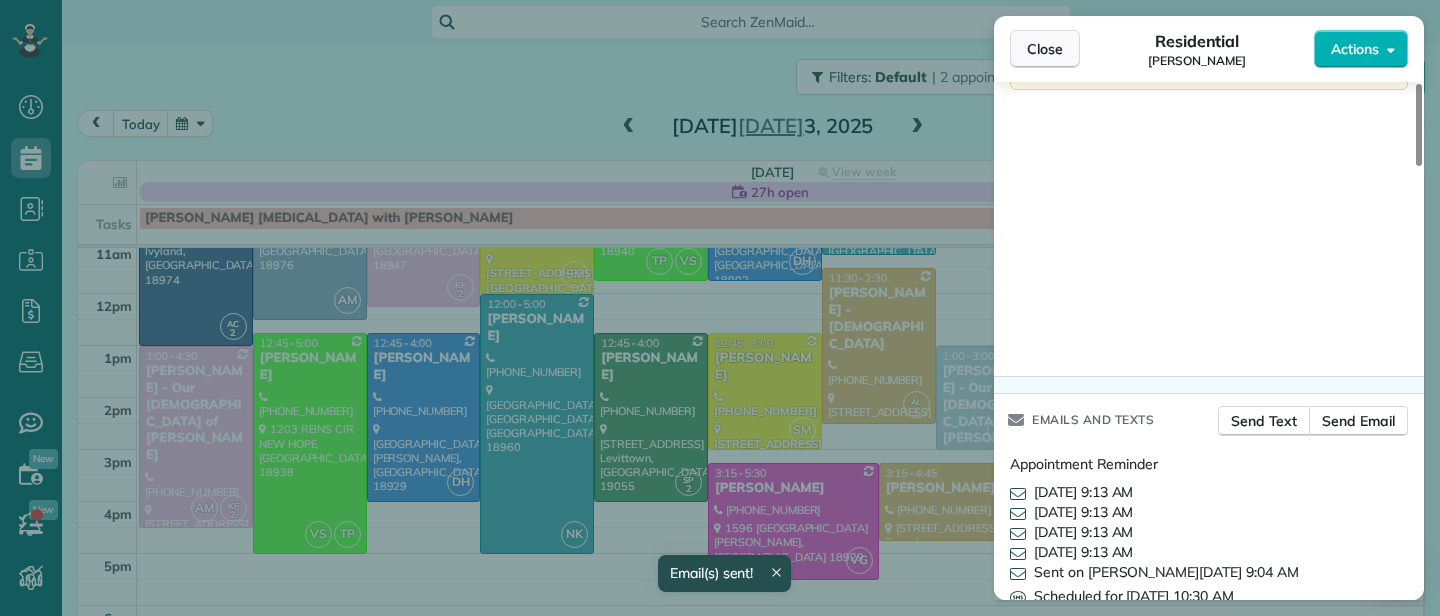 click on "Close" at bounding box center [1045, 49] 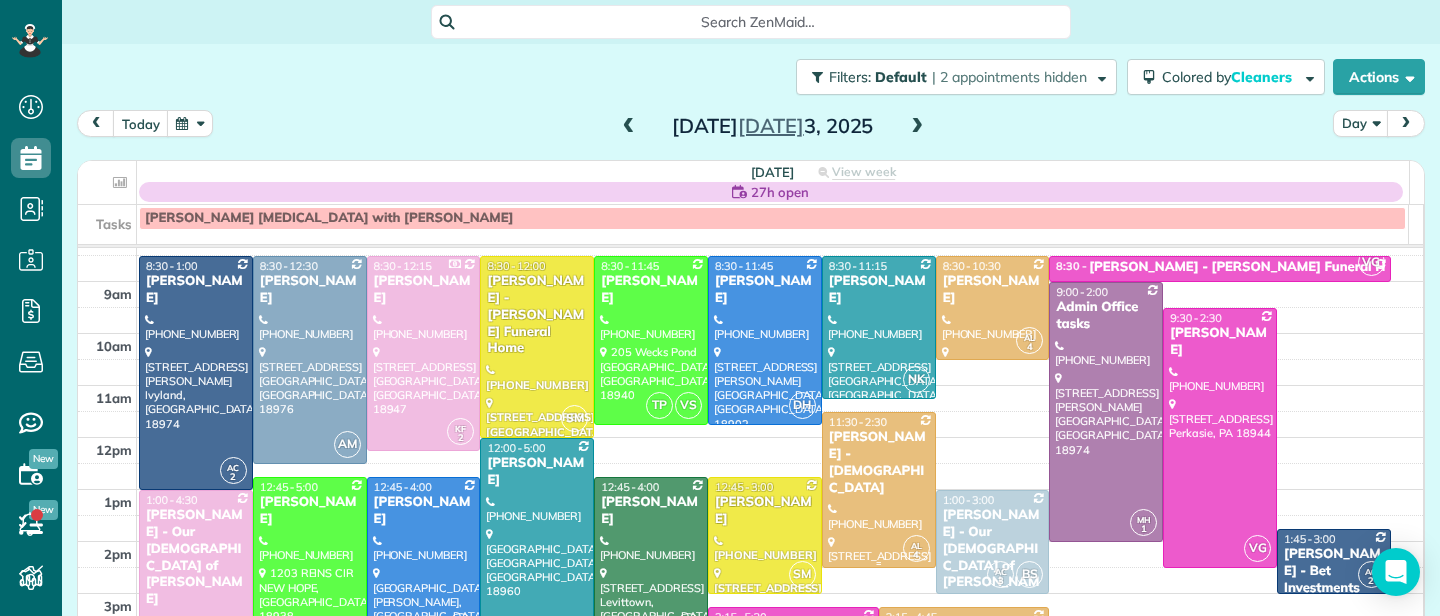 scroll, scrollTop: 42, scrollLeft: 0, axis: vertical 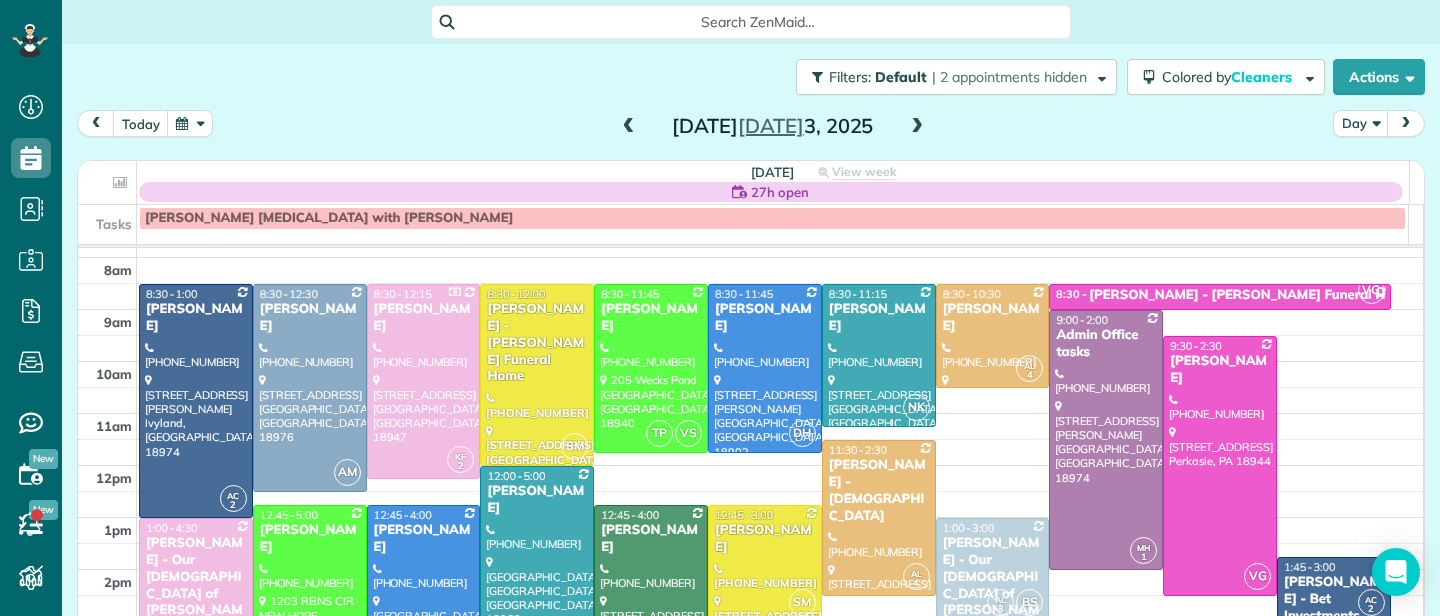 click at bounding box center (629, 127) 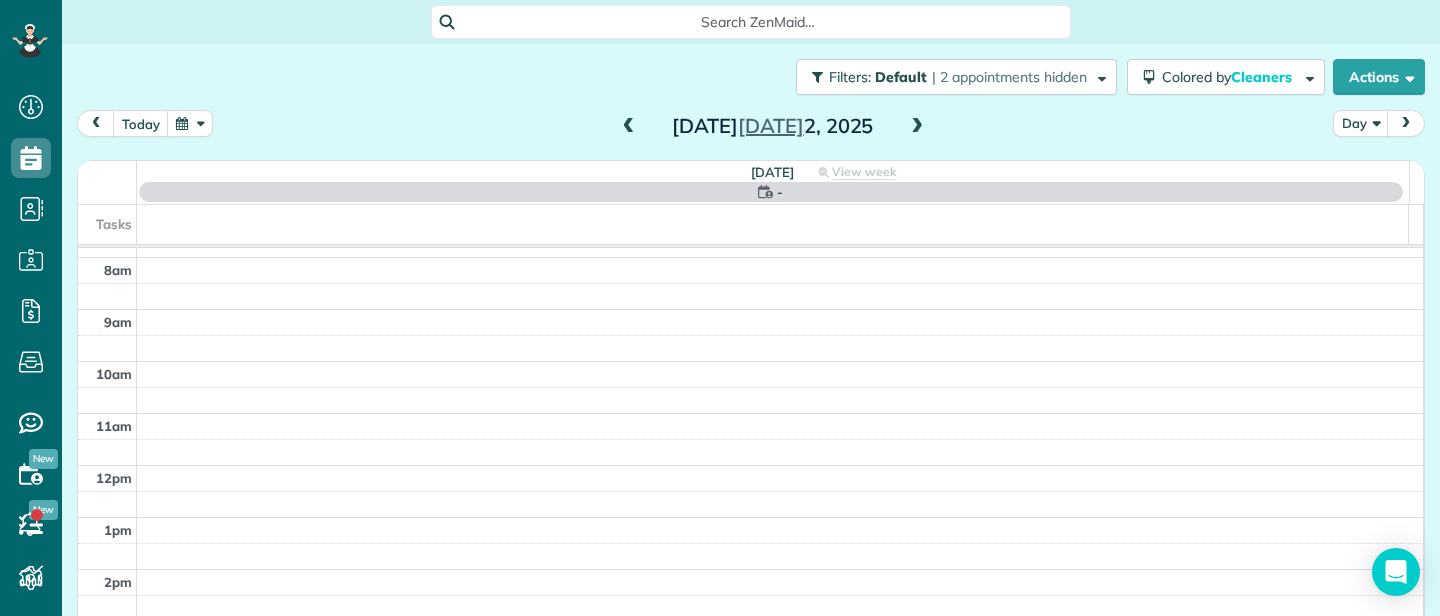 scroll, scrollTop: 0, scrollLeft: 0, axis: both 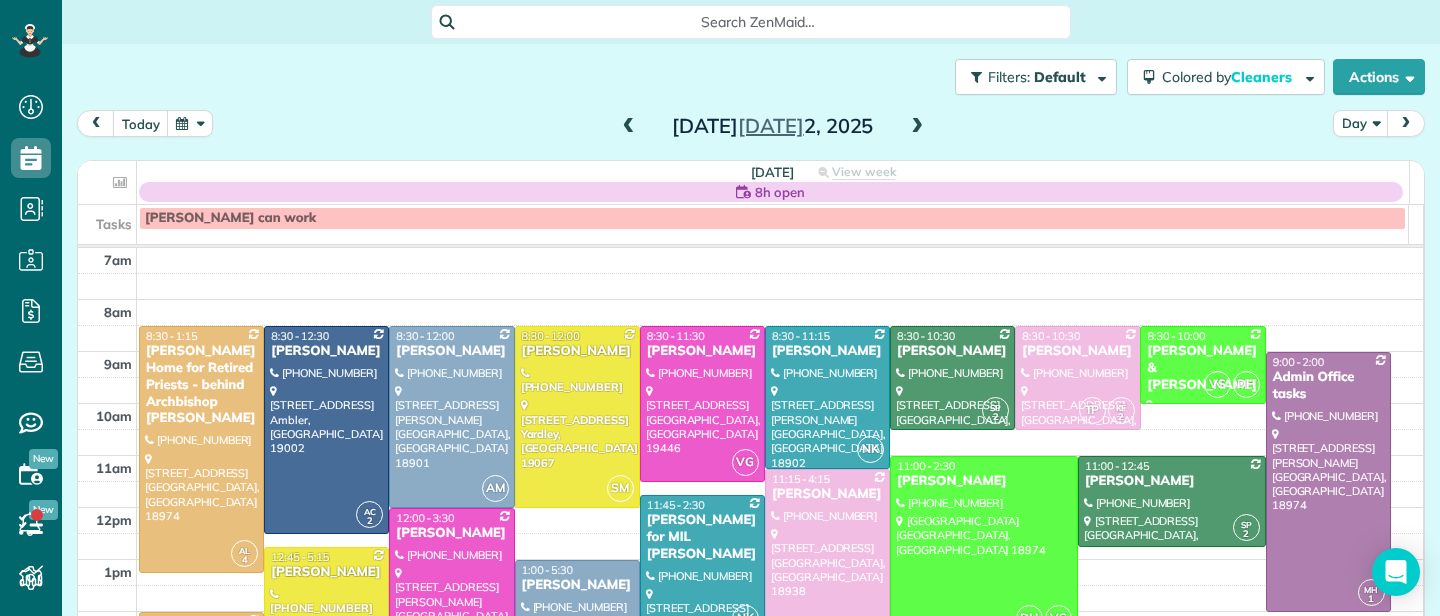 click at bounding box center (629, 127) 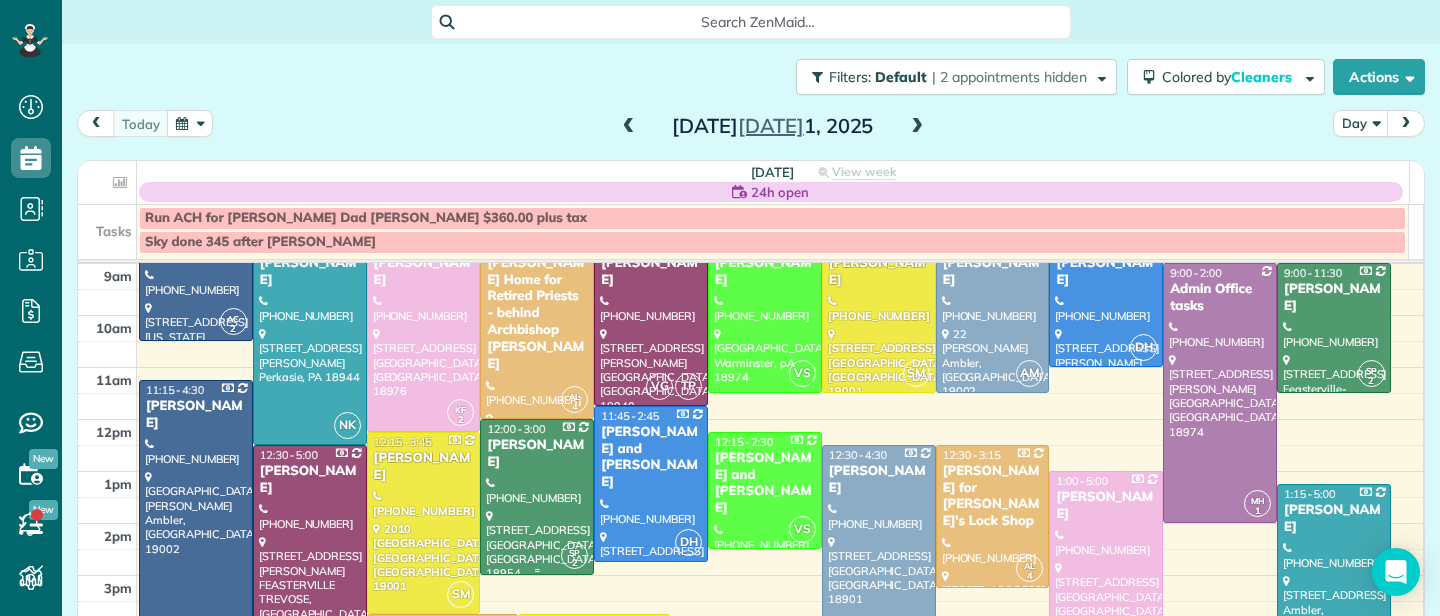 scroll, scrollTop: 97, scrollLeft: 0, axis: vertical 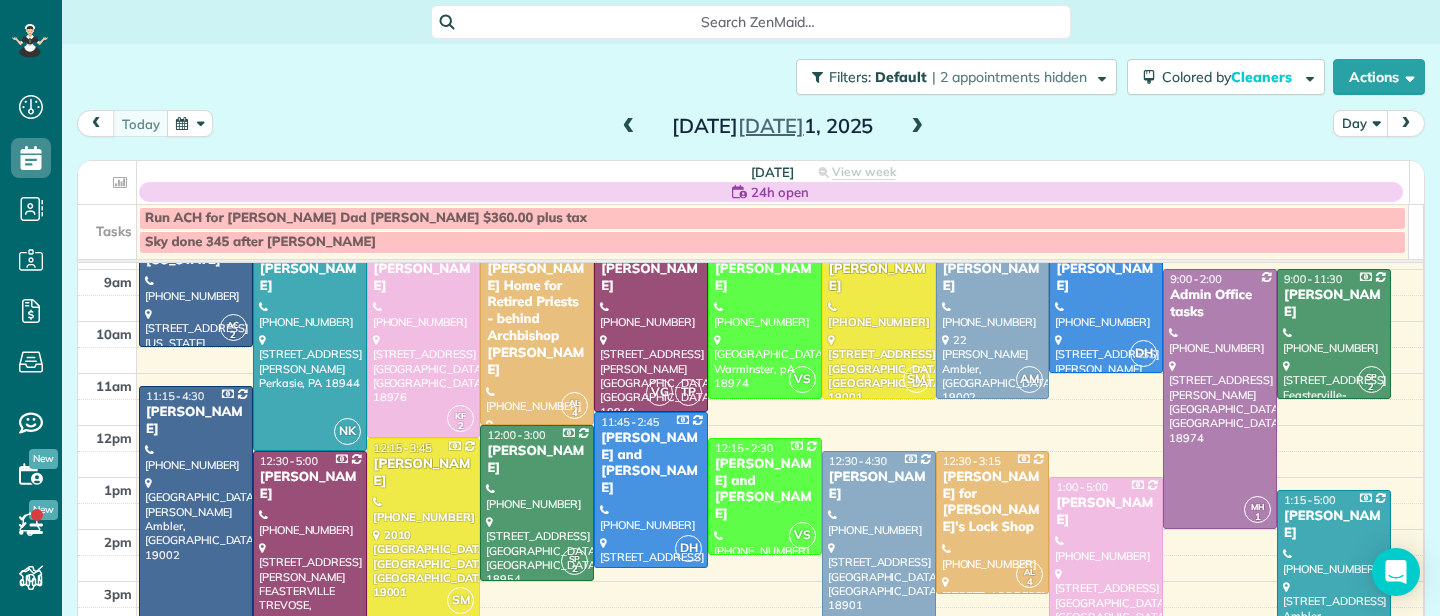 drag, startPoint x: 417, startPoint y: 612, endPoint x: 403, endPoint y: 610, distance: 14.142136 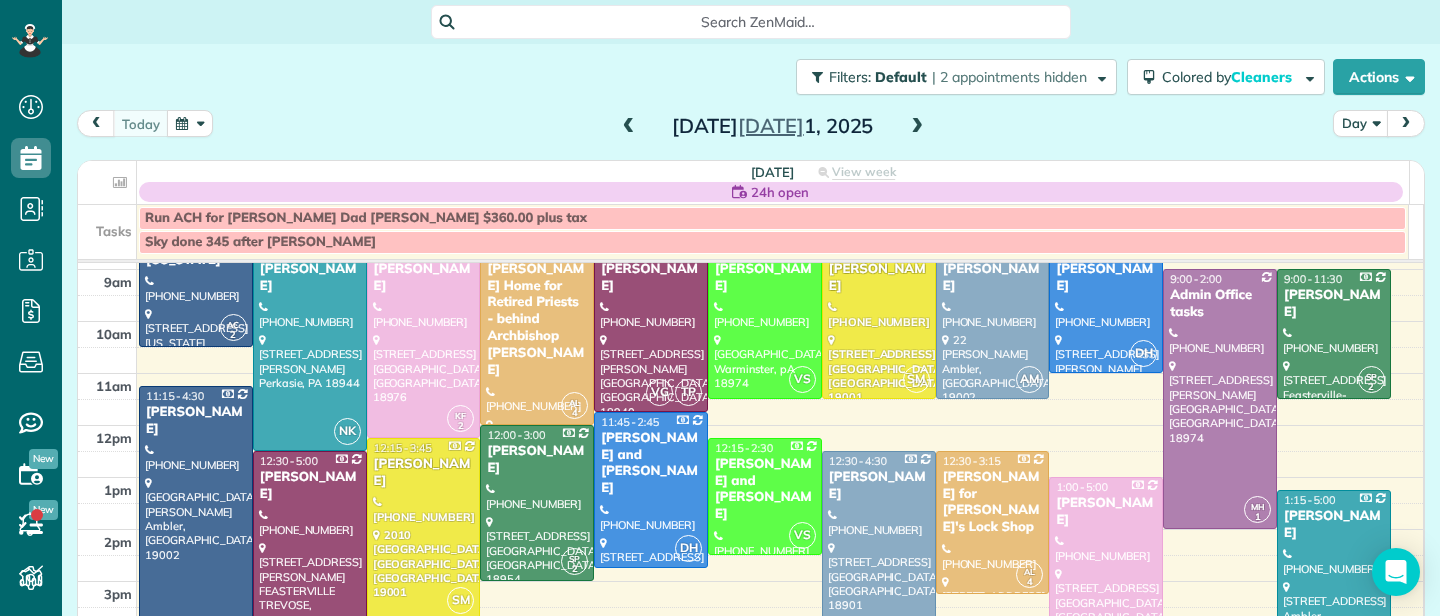 click on "SM 12:15 - 3:45 Paul Styles (267) 750-8615 2010 Susquehanna Road Abington, PA 19001" at bounding box center [424, 529] 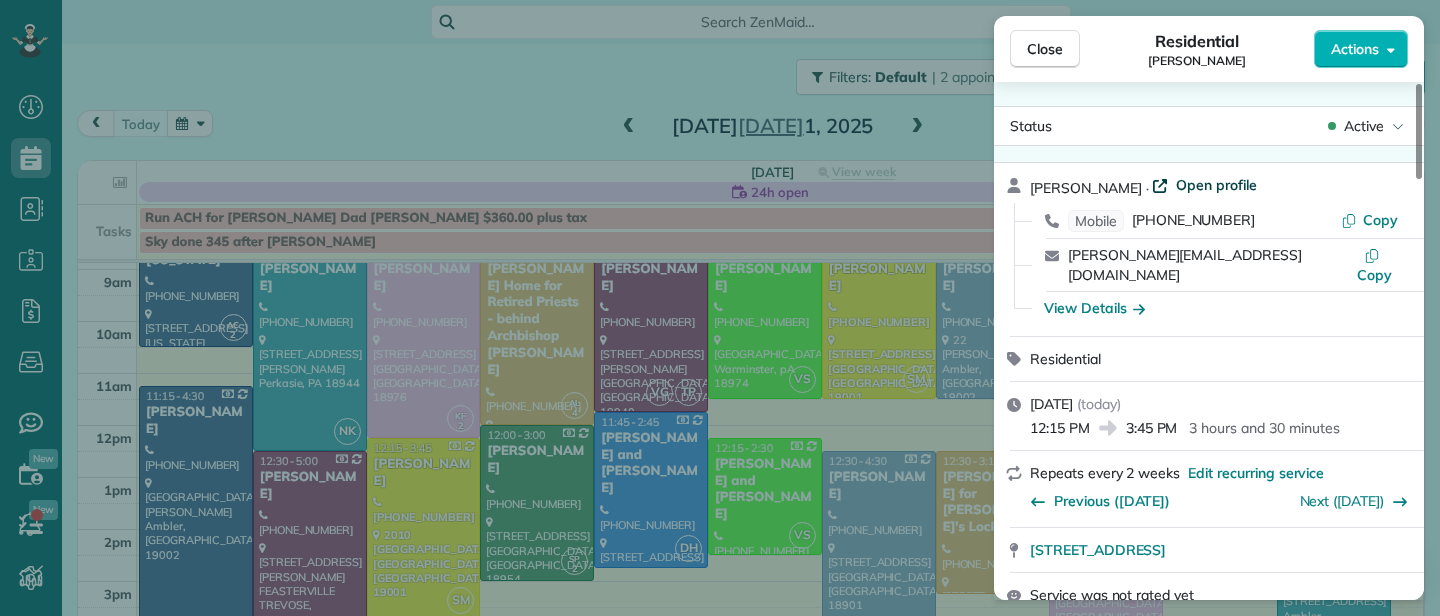 click on "Open profile" at bounding box center [1216, 185] 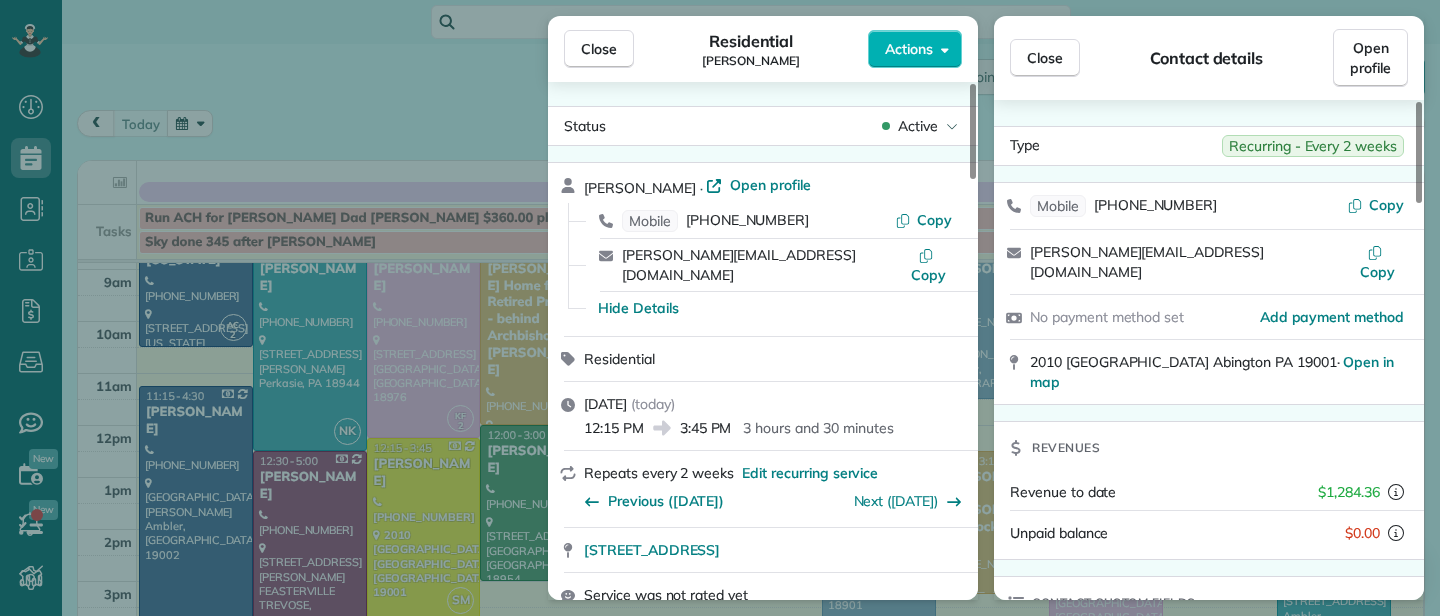 scroll, scrollTop: 4, scrollLeft: 0, axis: vertical 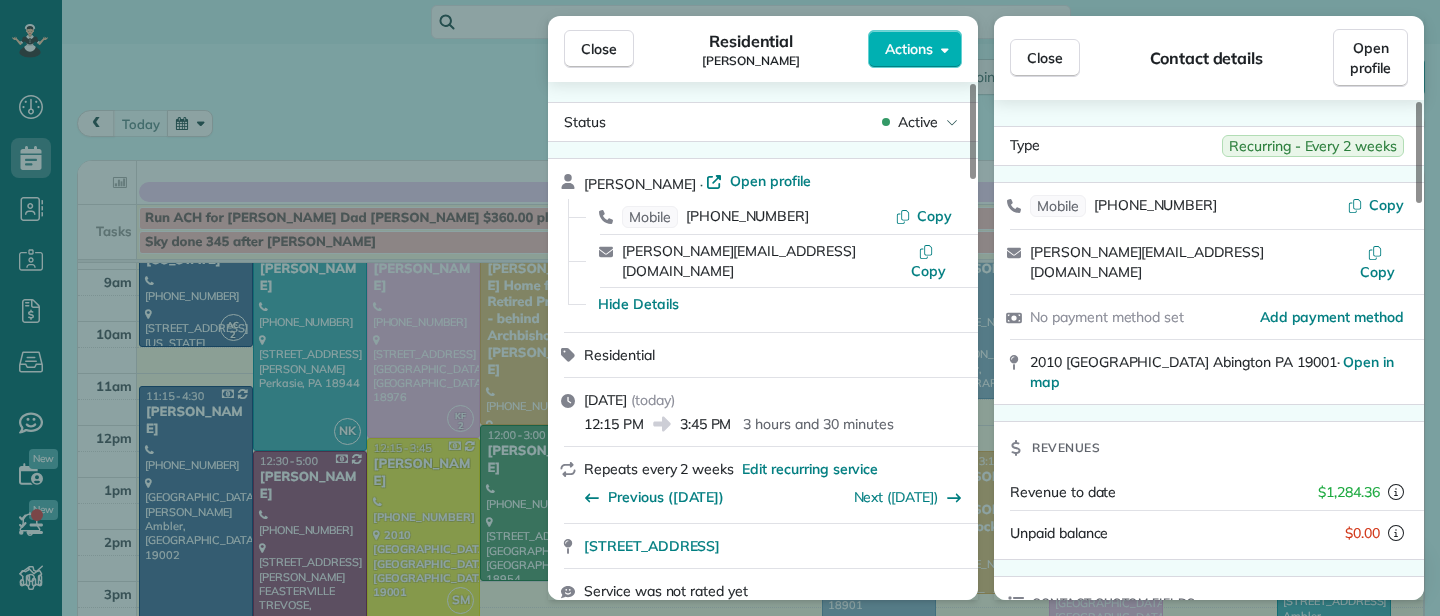 drag, startPoint x: 597, startPoint y: 47, endPoint x: 825, endPoint y: 365, distance: 391.29016 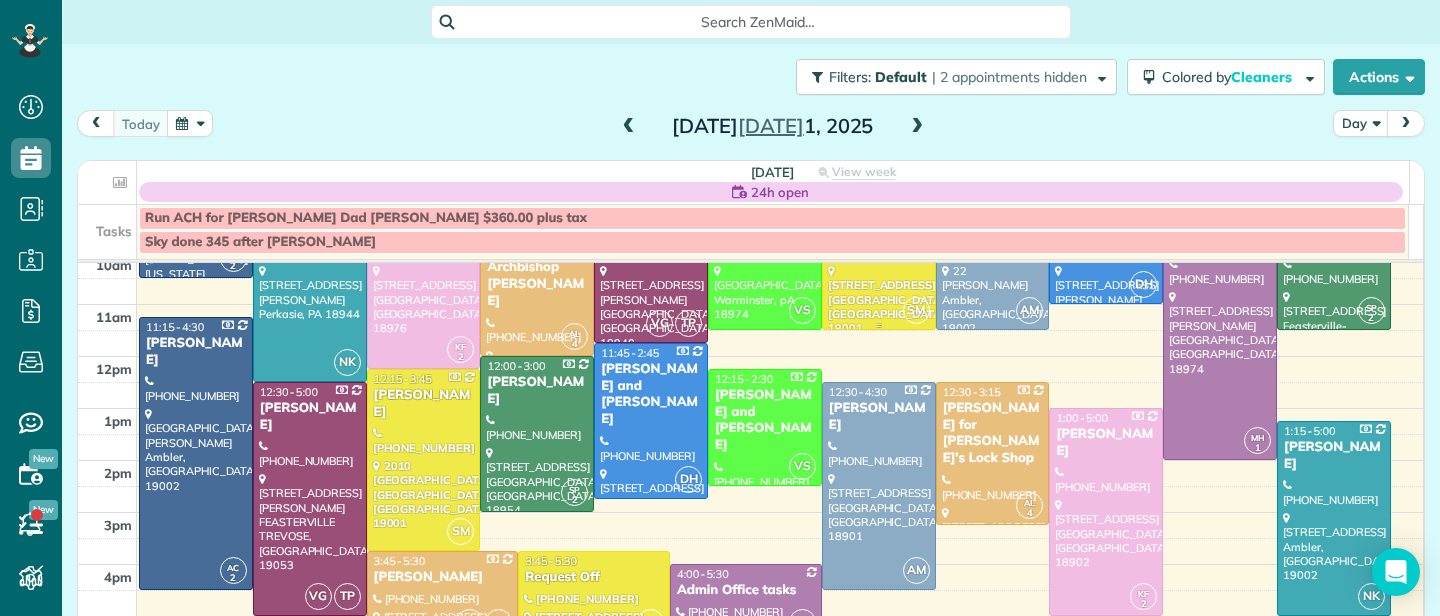 scroll, scrollTop: 221, scrollLeft: 0, axis: vertical 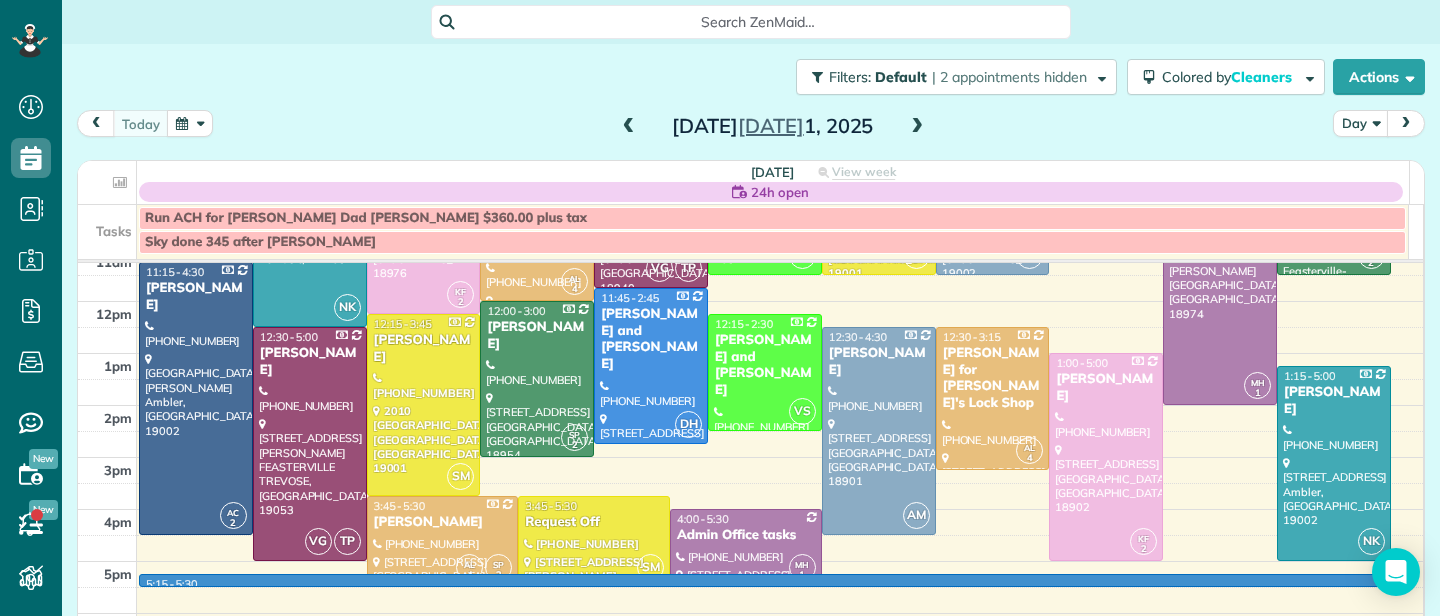 click on "7am 8am 9am 10am 11am 12pm 1pm 2pm 3pm 4pm 5pm 6pm 7pm 8pm 5:15 - 5:30 SP 2 AC 2 NK VG KF 2 SM MH 1 AL 4 LS 2 LC 1 AF VS TP AM DH 7:45 - 8:00 team meeting - Maid For You,inc. (215) 370-7993 1560 Russett Drive Warminster, PA 18974 AC 2 8:00 - 10:30 Aculabs Ft Washington (732) 719-2204 425 Delaware Drive Fort Washington, PA 19034 SP 2 8:15 - 8:30 Lisa Ciao (215) 370-7993 1560 Russett Drive Warminster, PA 18974 AL 4 8:15 - 8:30 Lisa Ciao (215) 370-7993 1560 Russett Drive Warminster, PA 18974 NK 8:30 - 12:30 Brooke Vilbas (215) 801-4462 684 Bennett Lane Perkasie, PA 18944 KF 2 8:30 - 12:15 Pat Walsh (267) 614-6342 609 North Settlers Circle Warrington, PA 18976 AL 4 8:30 - 12:00 Regina Coeli Home for Retired Priests - behind Archbishop Wood (610) 586-8535 685 York Road Warminster, PA 18974 VG TP 8:30 - 11:45 Jay Glatz (215) 397-6300 1141 Slack Rd Newtown, PA 18940 VS 8:30 - 11:30 Mary Miller (215) 778-1886 1680 Meetinghouse Road Warminster, pA 18974 SM 8:30 - 11:30 Nina Nelson (215) 208-4743 1949 Old Welsh Road AM" at bounding box center [750, 405] 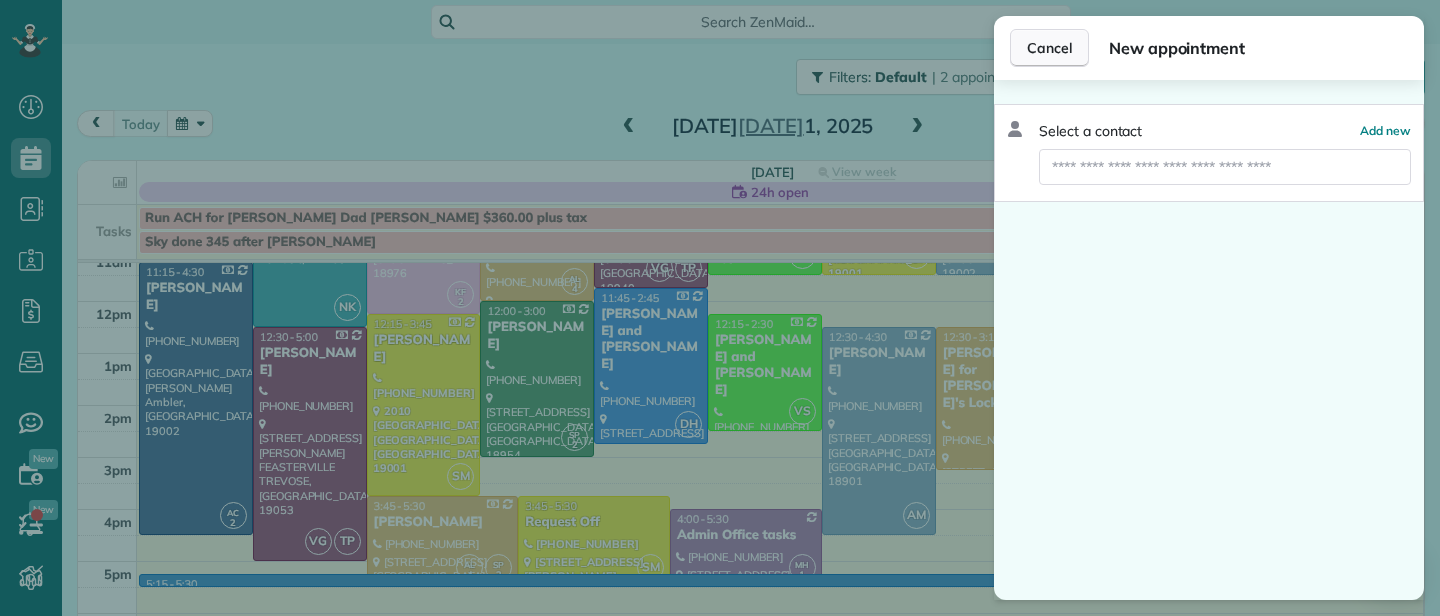 click on "Cancel" at bounding box center [1049, 48] 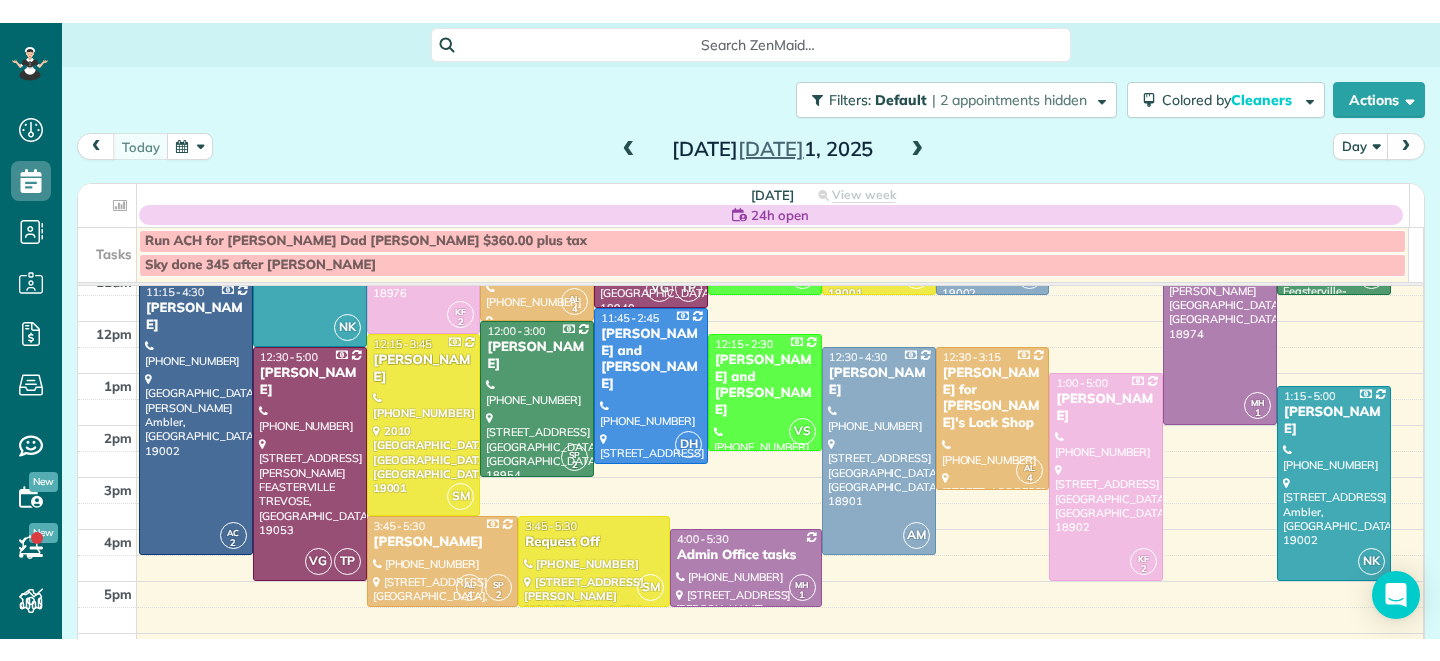 scroll, scrollTop: 223, scrollLeft: 0, axis: vertical 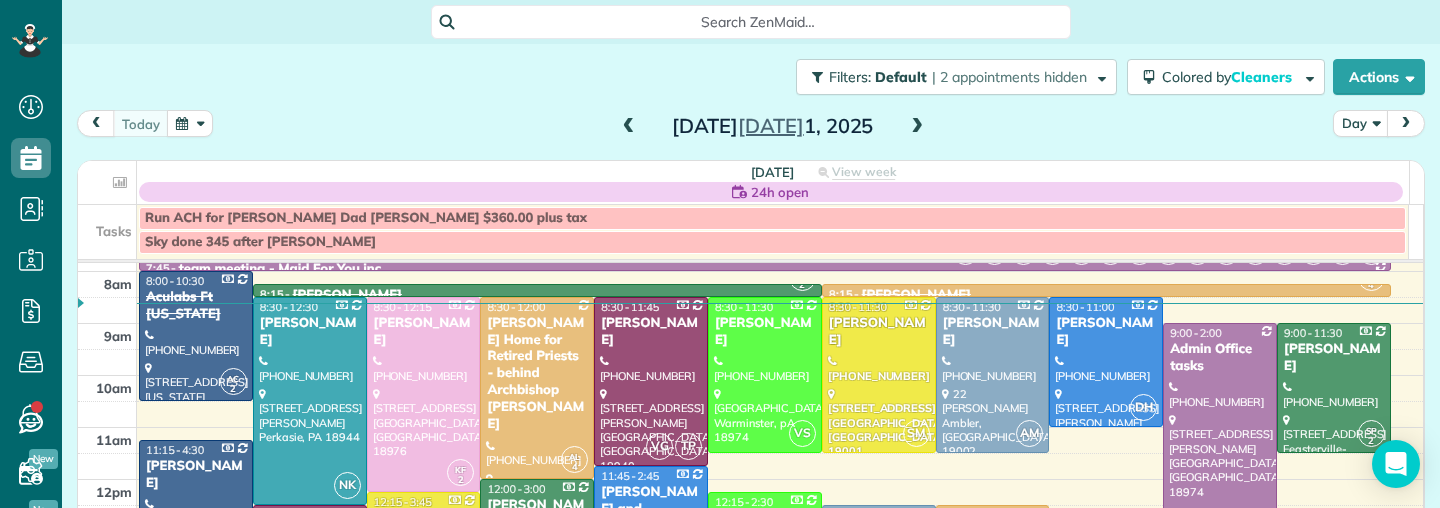click at bounding box center (917, 127) 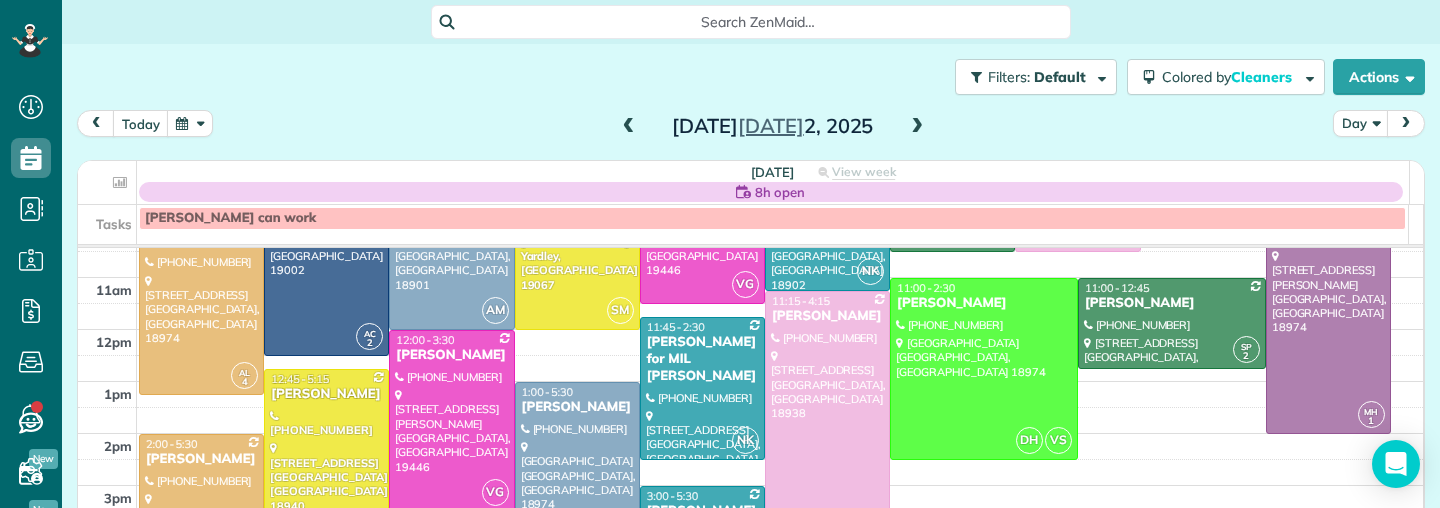 scroll, scrollTop: 93, scrollLeft: 0, axis: vertical 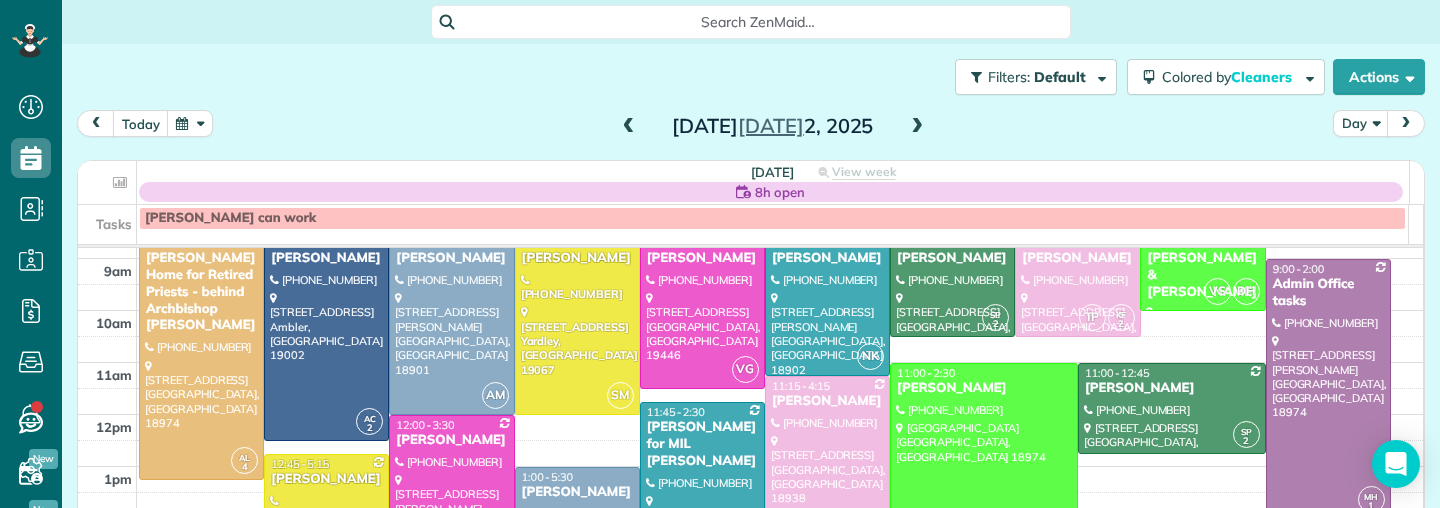 click at bounding box center [917, 127] 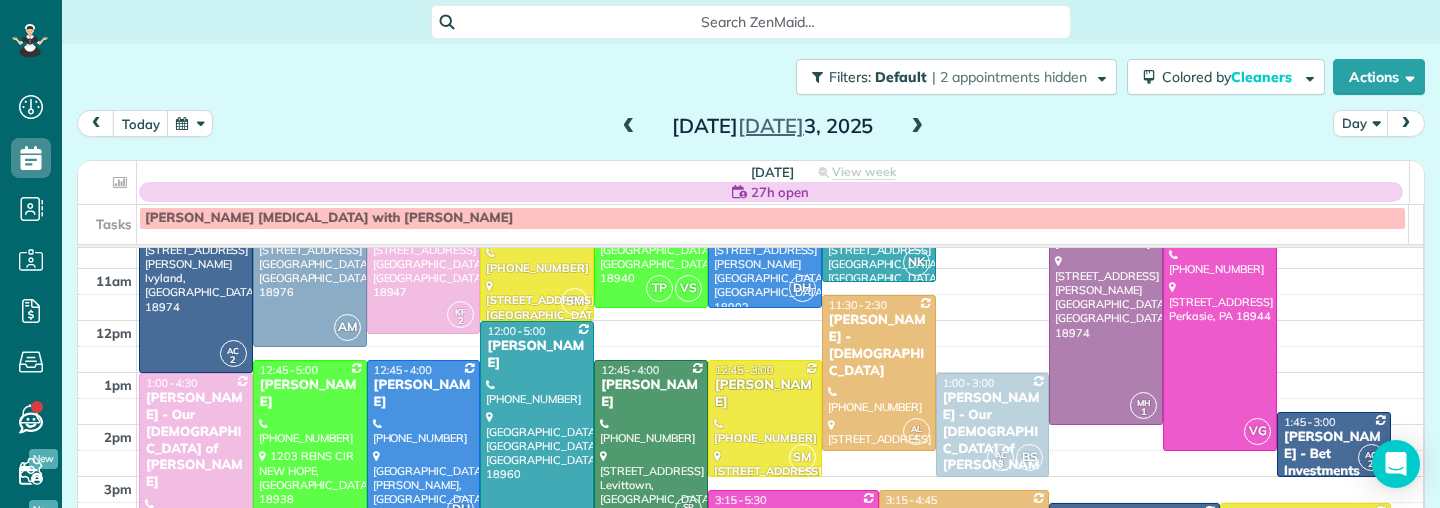 scroll, scrollTop: 186, scrollLeft: 0, axis: vertical 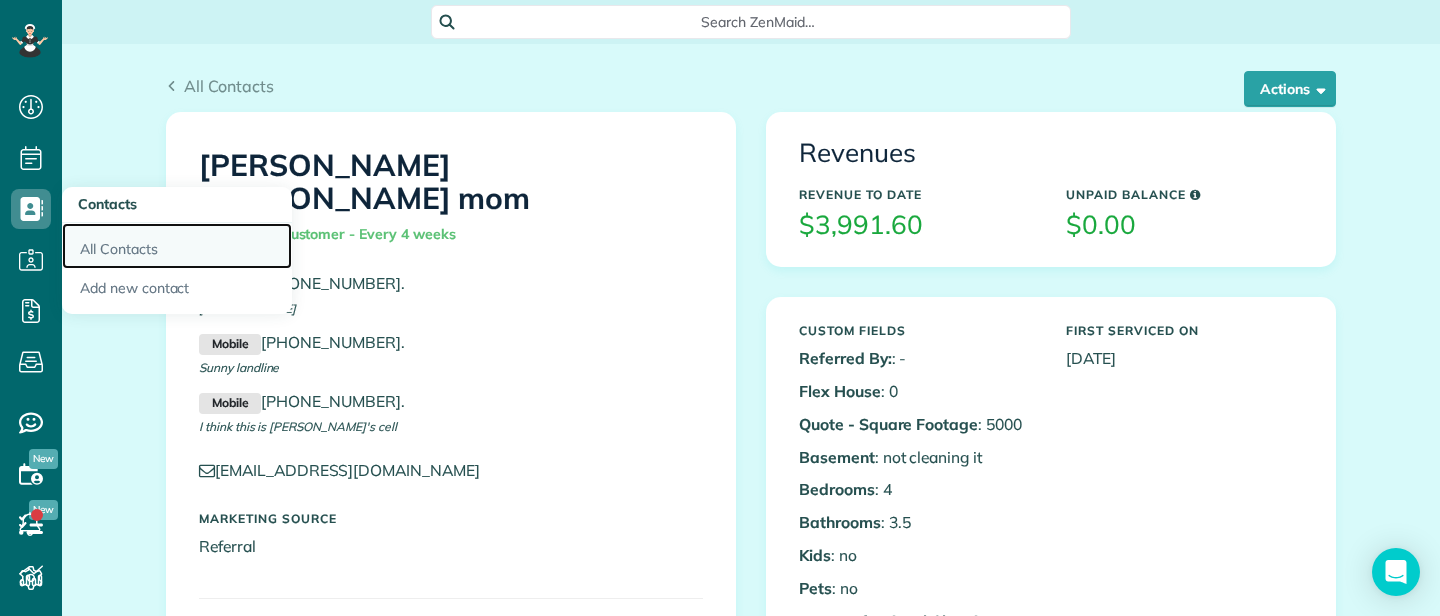 click on "All Contacts" at bounding box center (177, 246) 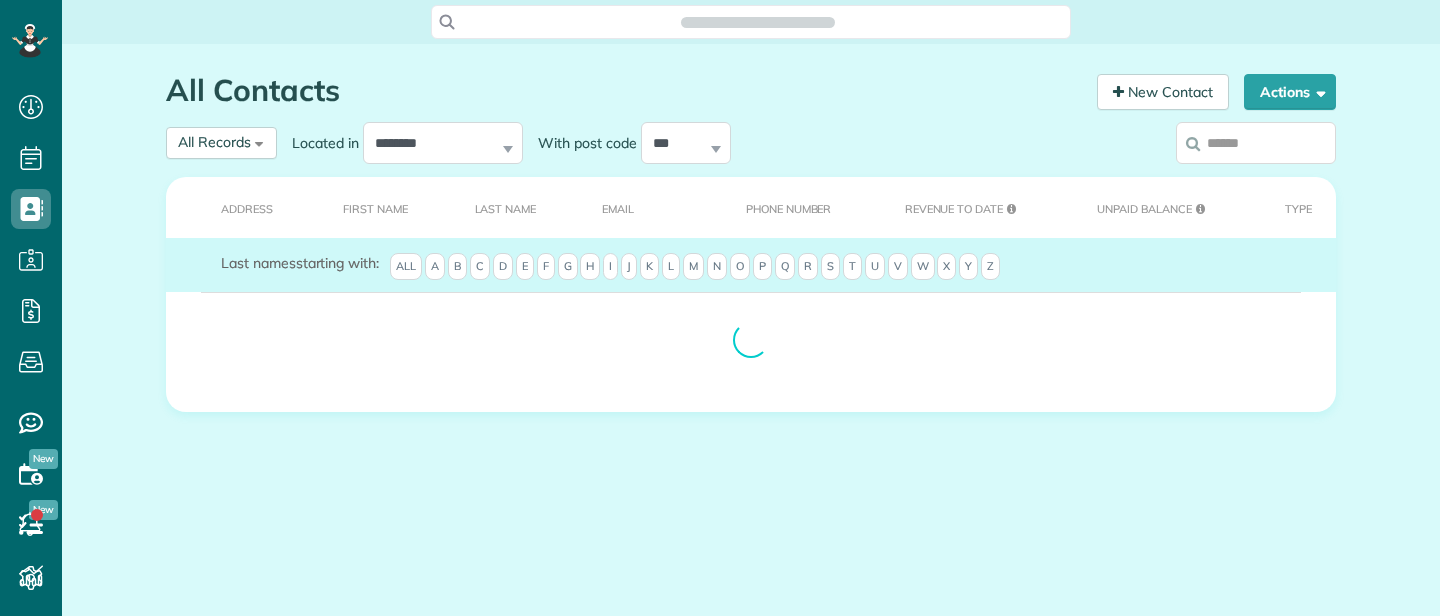 click at bounding box center [1256, 143] 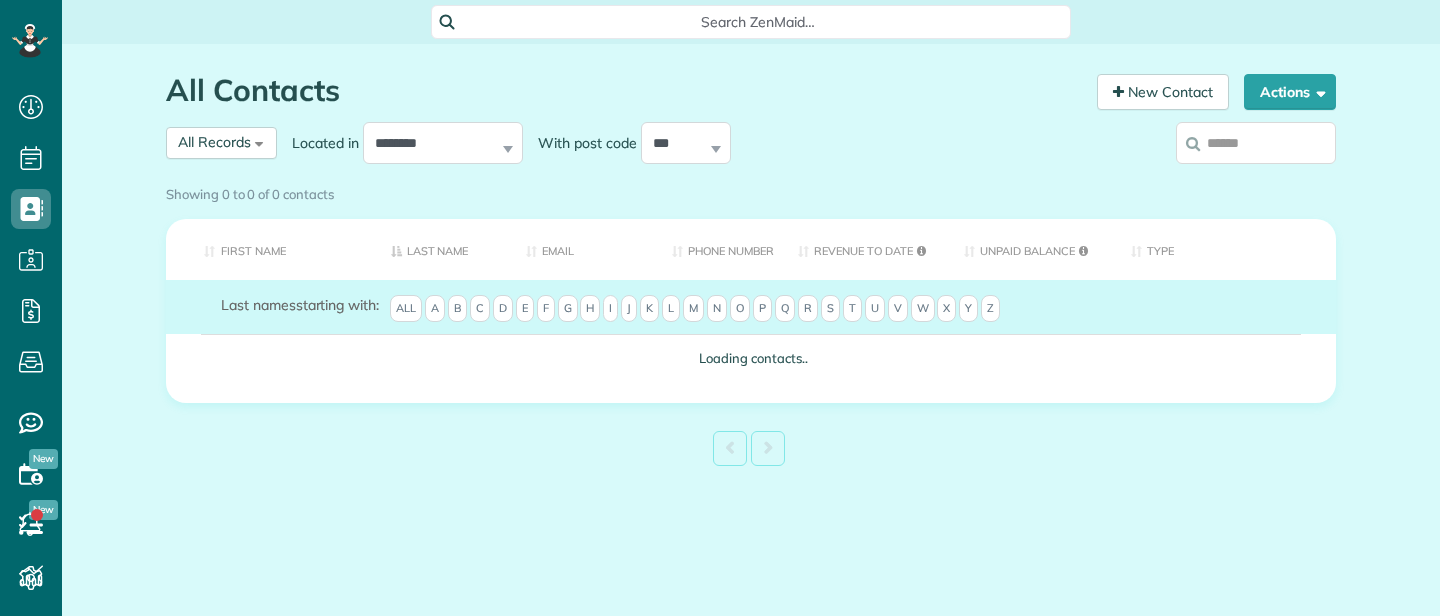 scroll, scrollTop: 616, scrollLeft: 62, axis: both 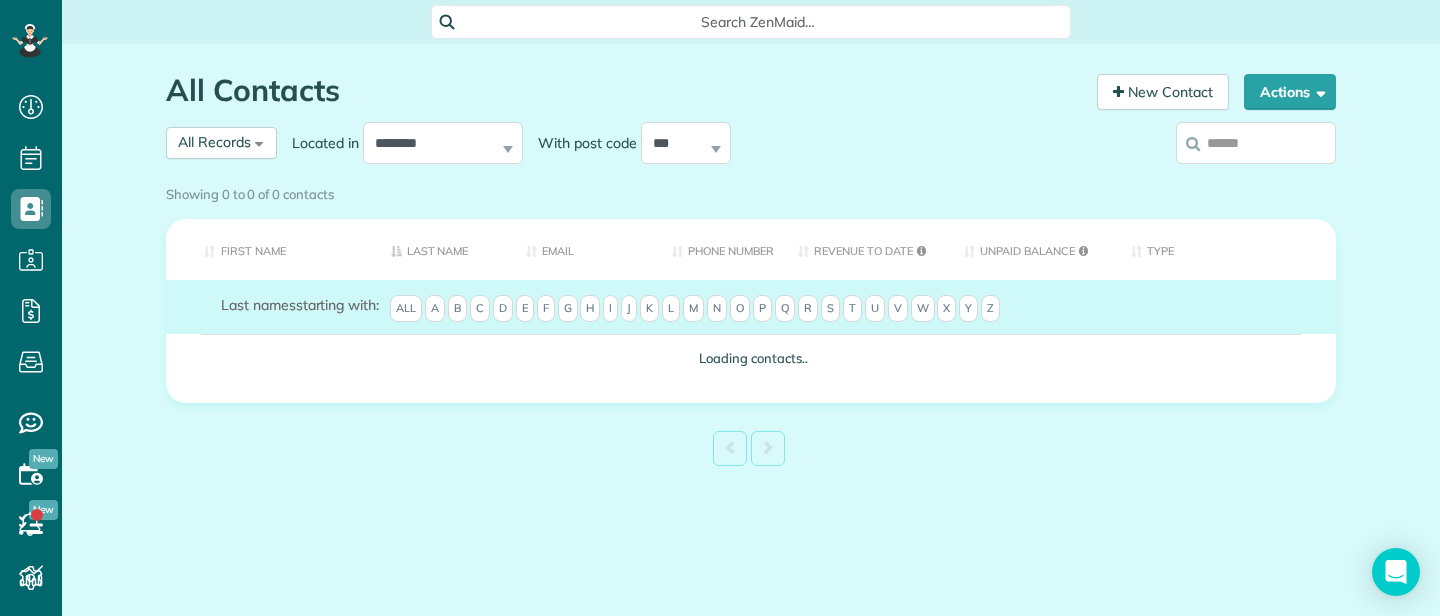 drag, startPoint x: 1242, startPoint y: 142, endPoint x: 1204, endPoint y: 152, distance: 39.293766 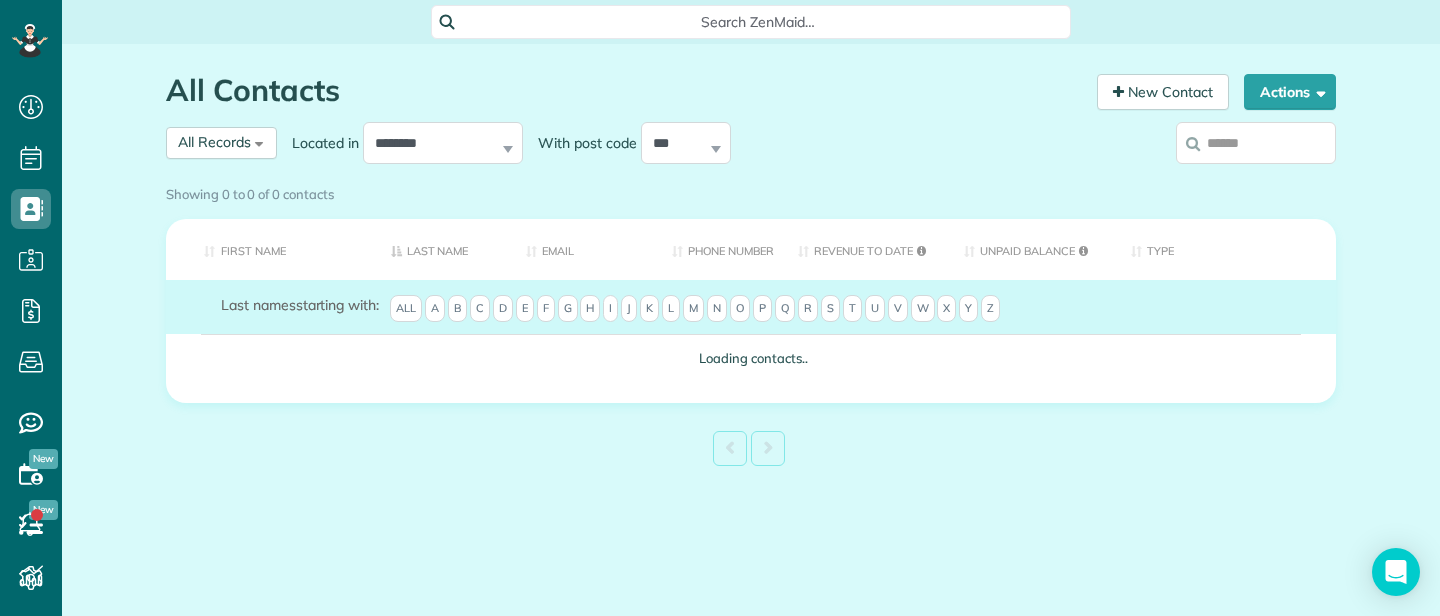 click at bounding box center [1256, 143] 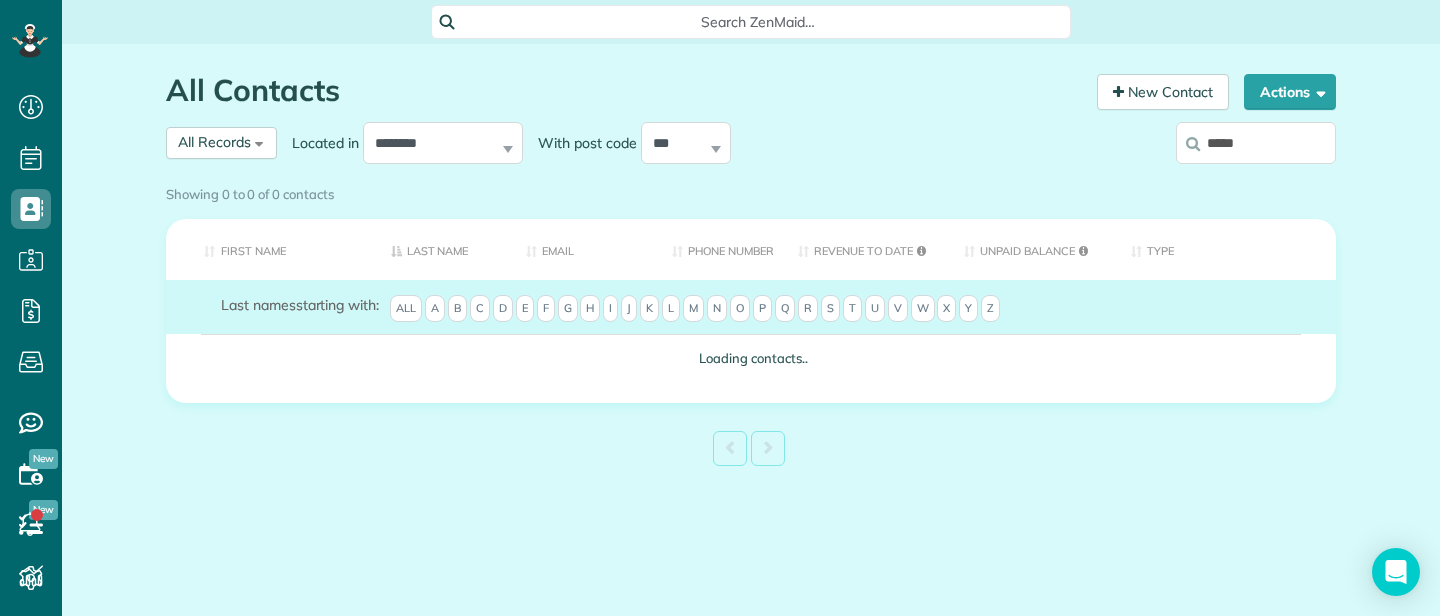 type on "*****" 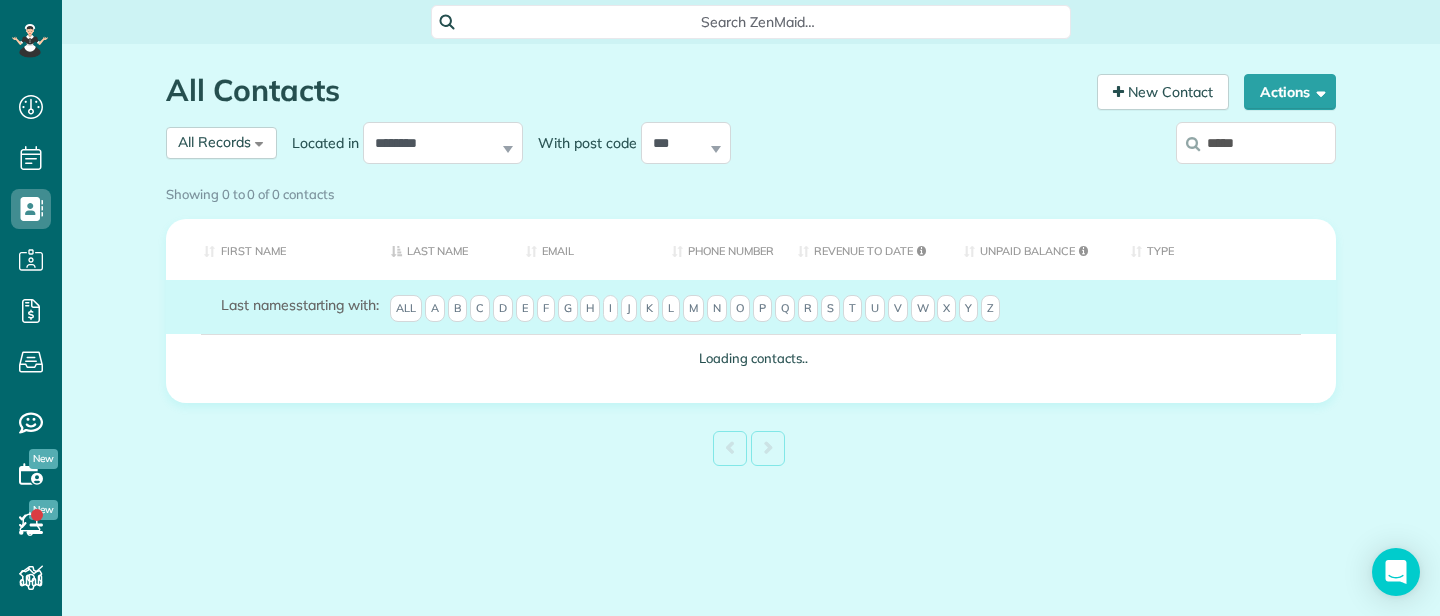 click on "Showing 0 to 0 of 0 contacts" at bounding box center (751, 194) 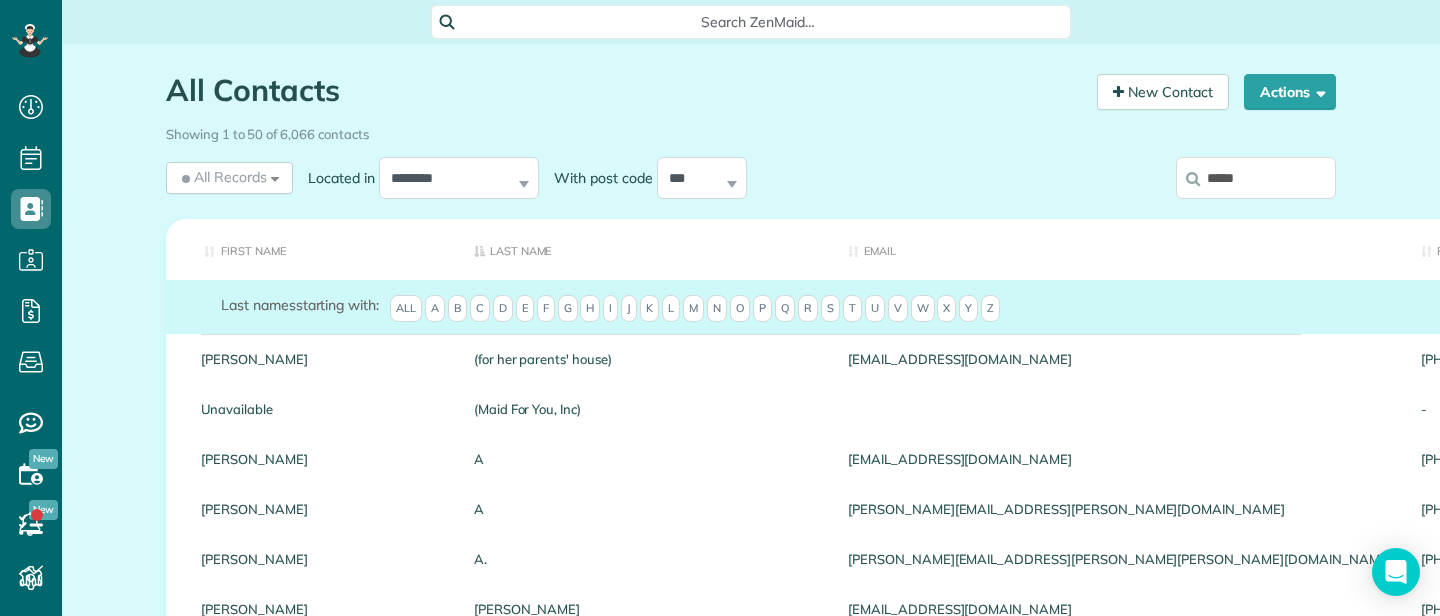 click on "*****" at bounding box center (1256, 178) 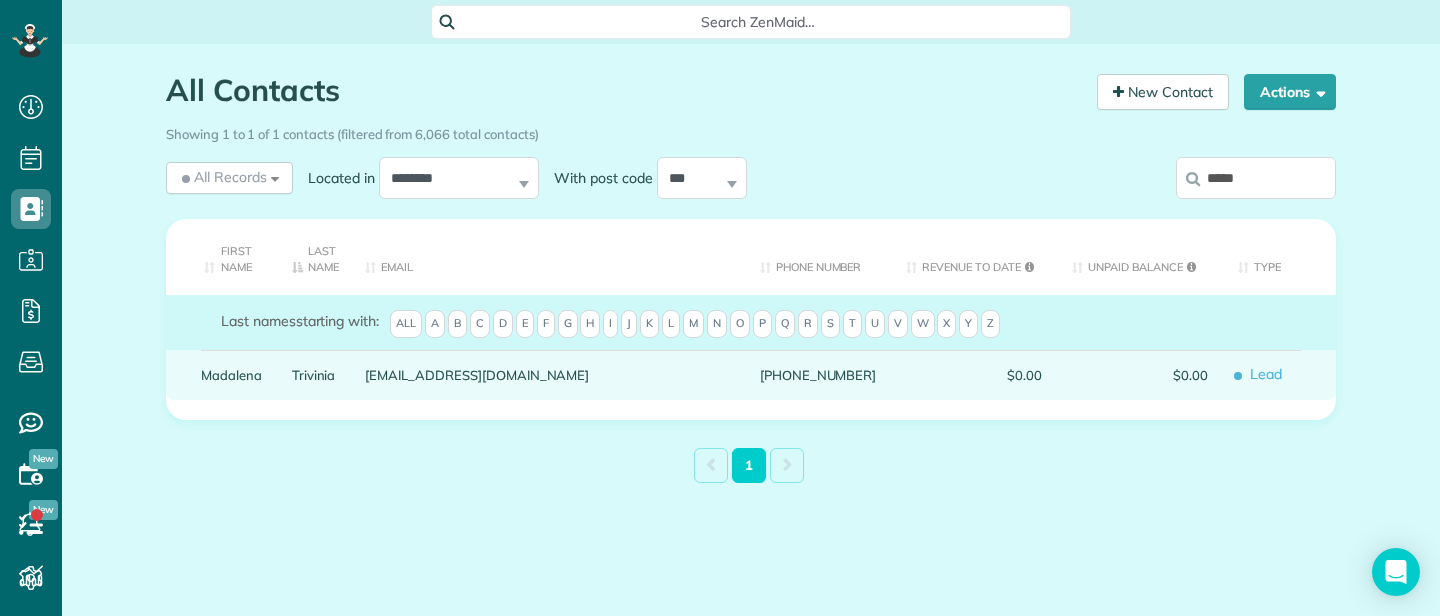 type on "*****" 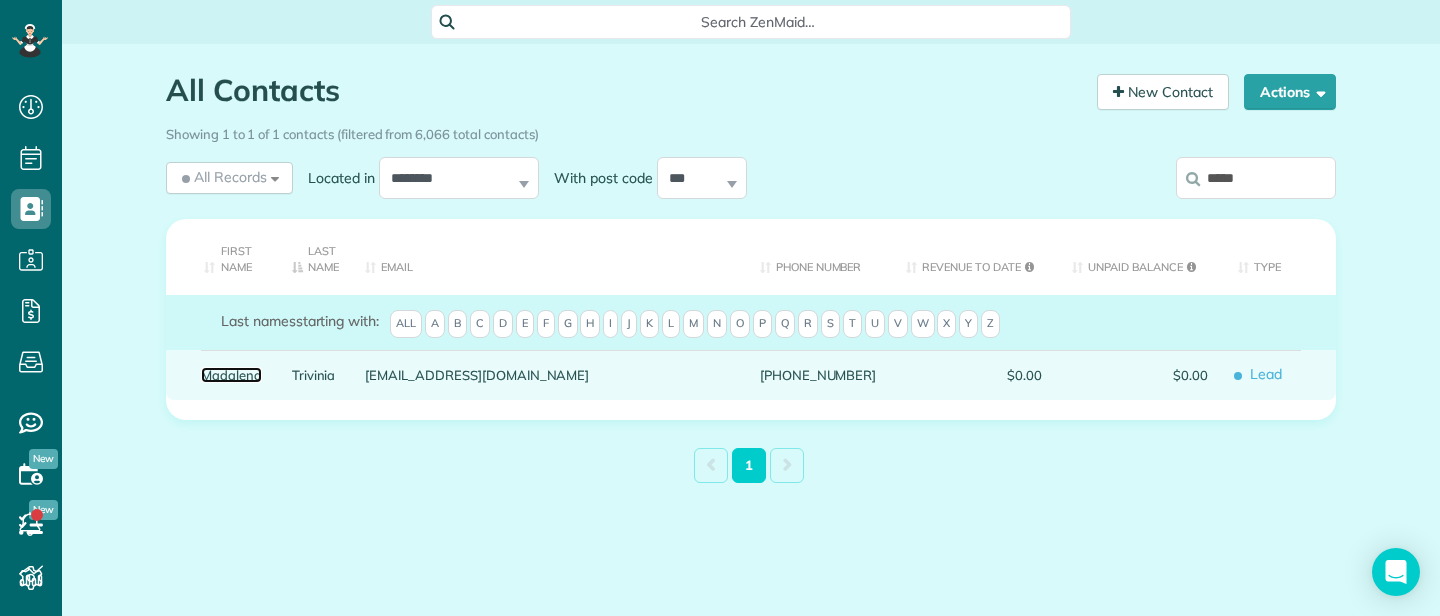 click on "Madalena" at bounding box center [231, 375] 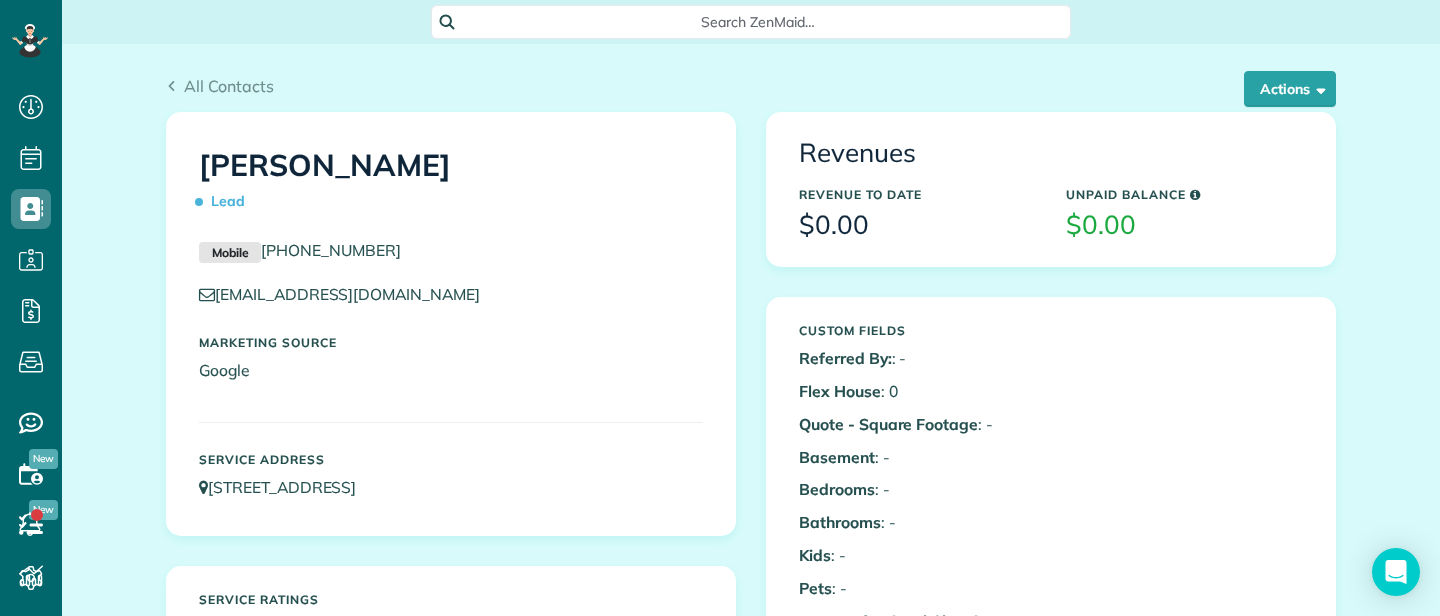 scroll, scrollTop: 0, scrollLeft: 0, axis: both 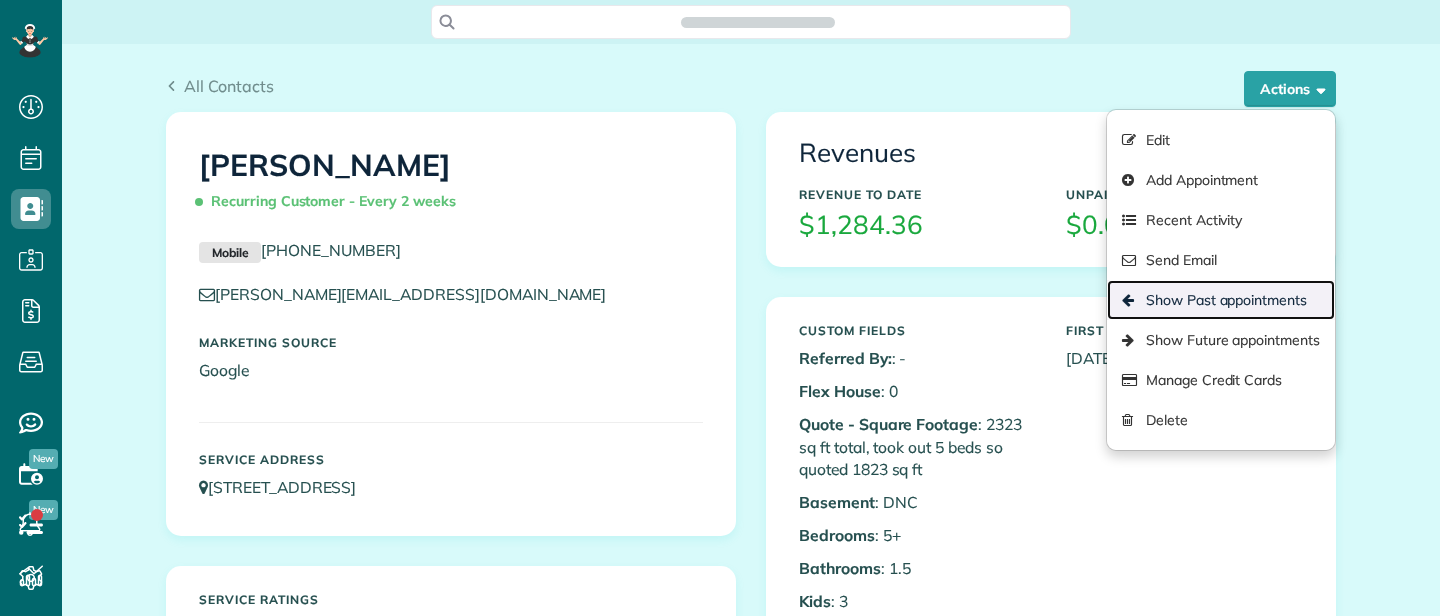 click on "Show Past appointments" at bounding box center [1221, 300] 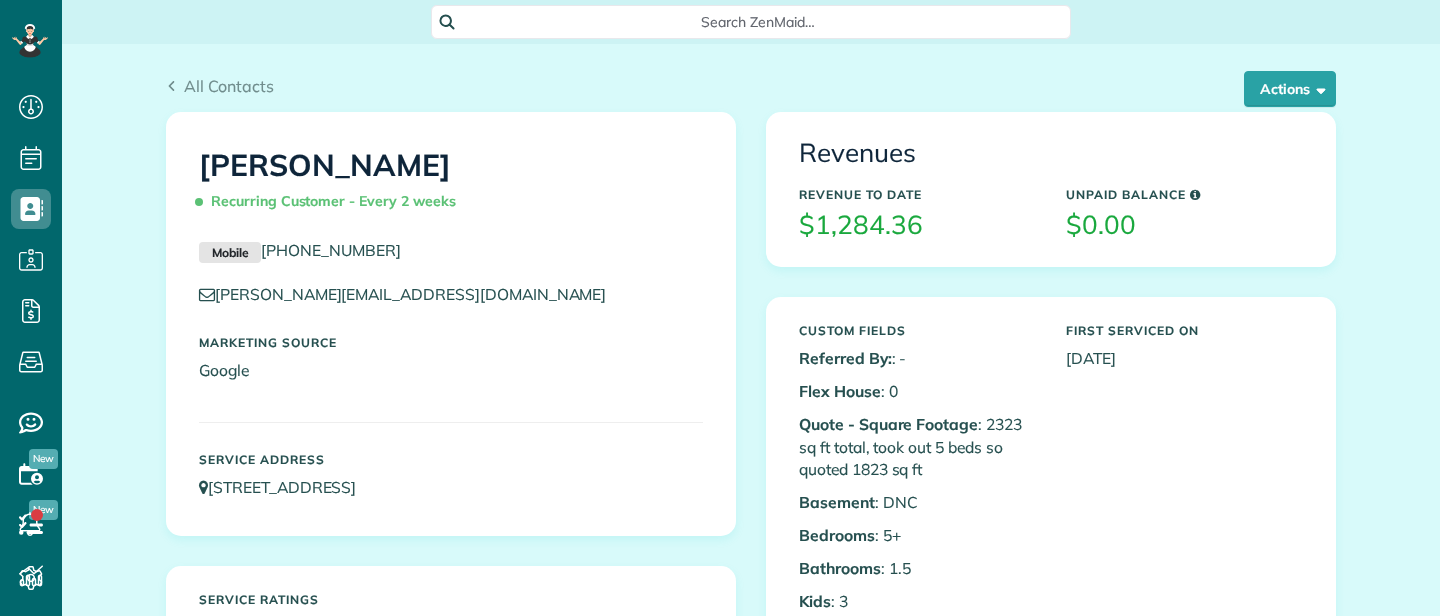 scroll, scrollTop: 0, scrollLeft: 0, axis: both 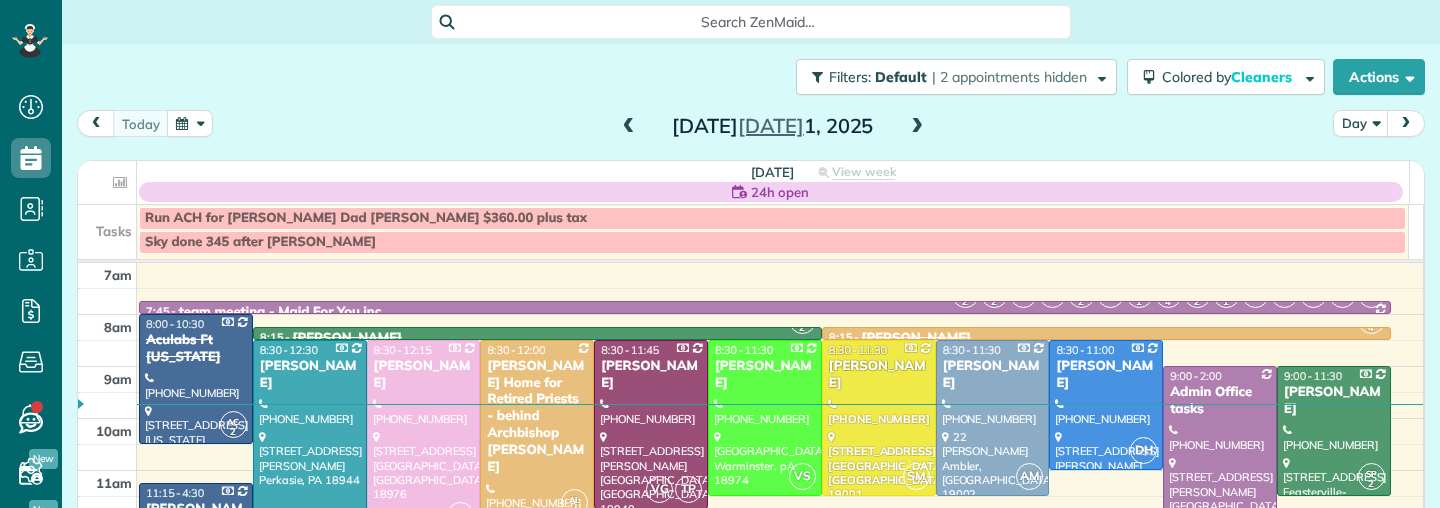 click at bounding box center [917, 127] 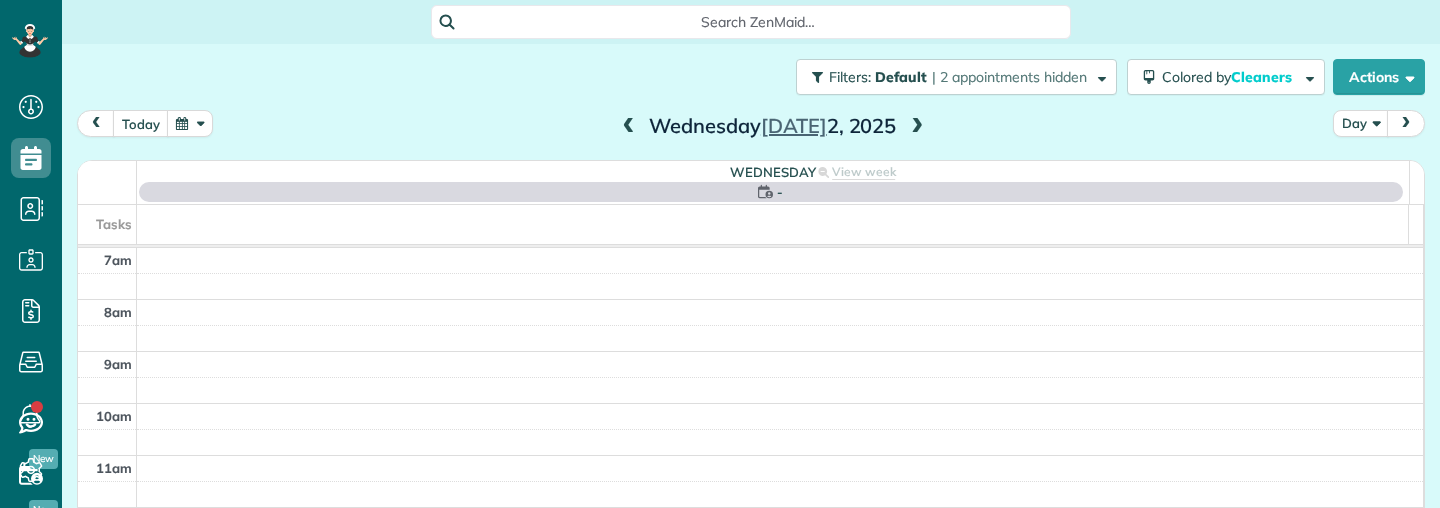 click at bounding box center [917, 127] 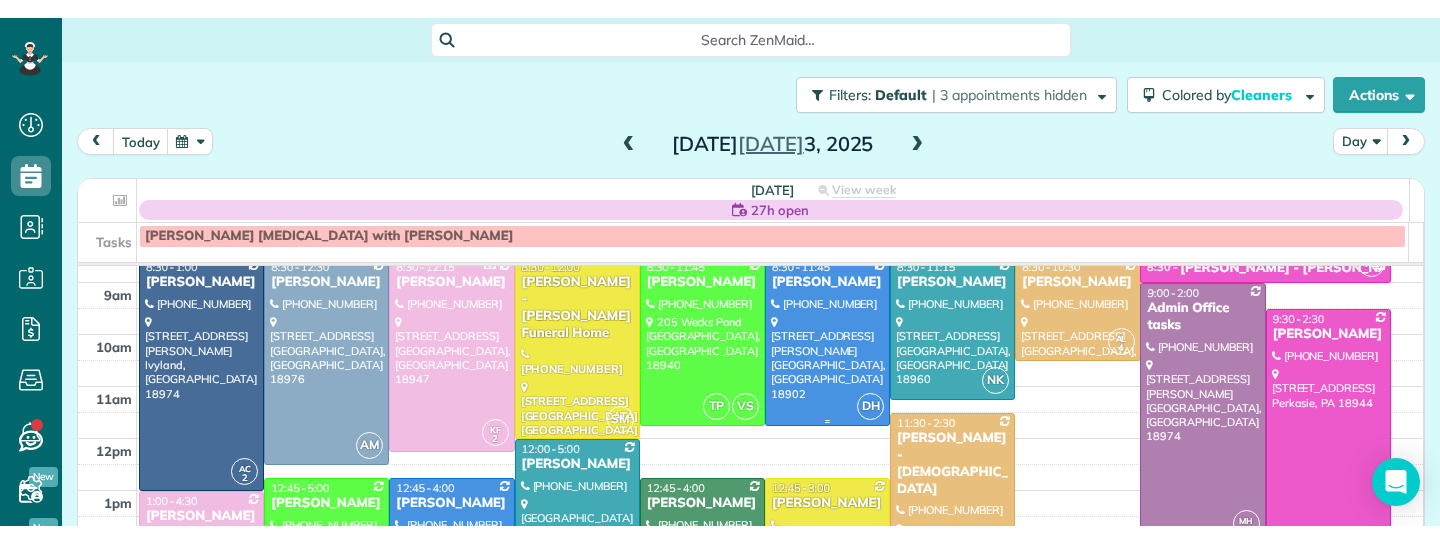 scroll, scrollTop: 116, scrollLeft: 0, axis: vertical 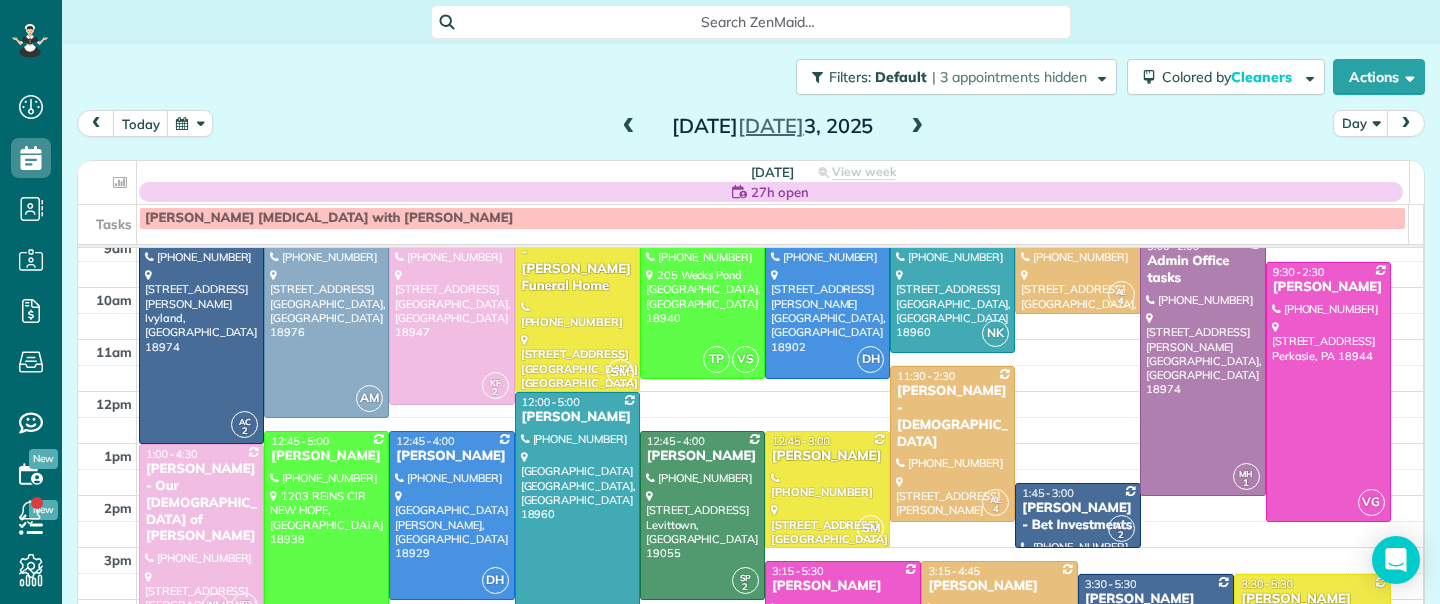 click at bounding box center (629, 127) 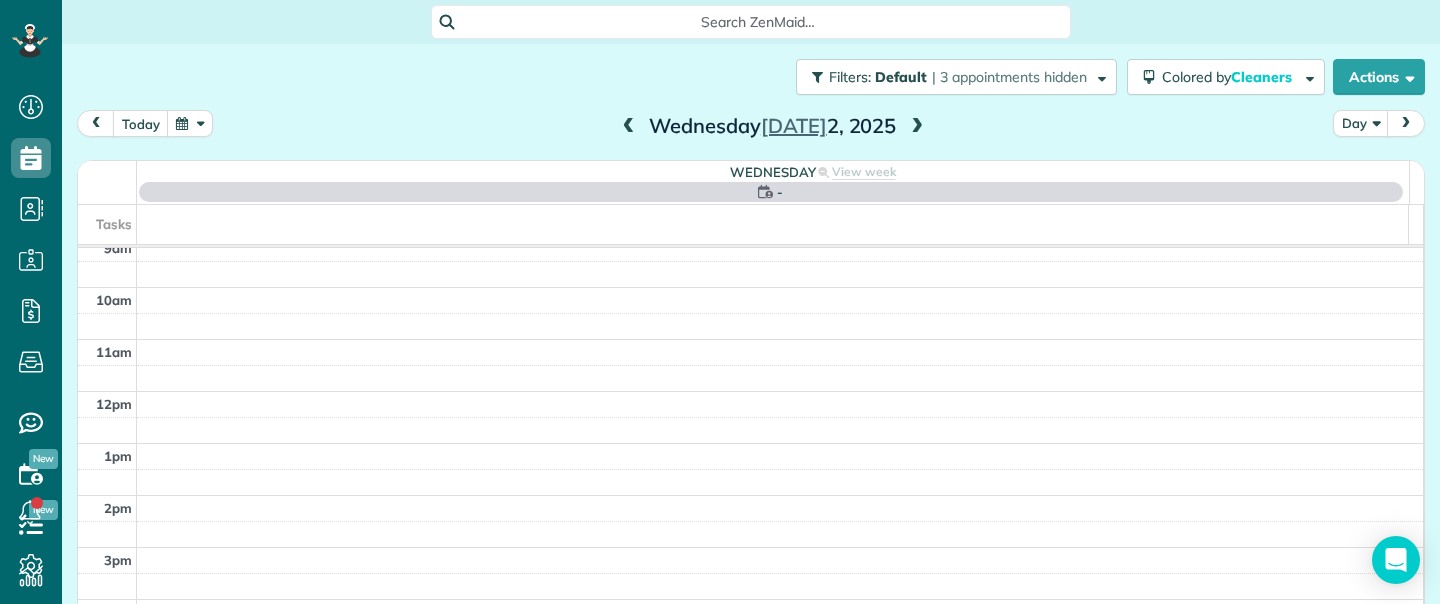scroll, scrollTop: 0, scrollLeft: 0, axis: both 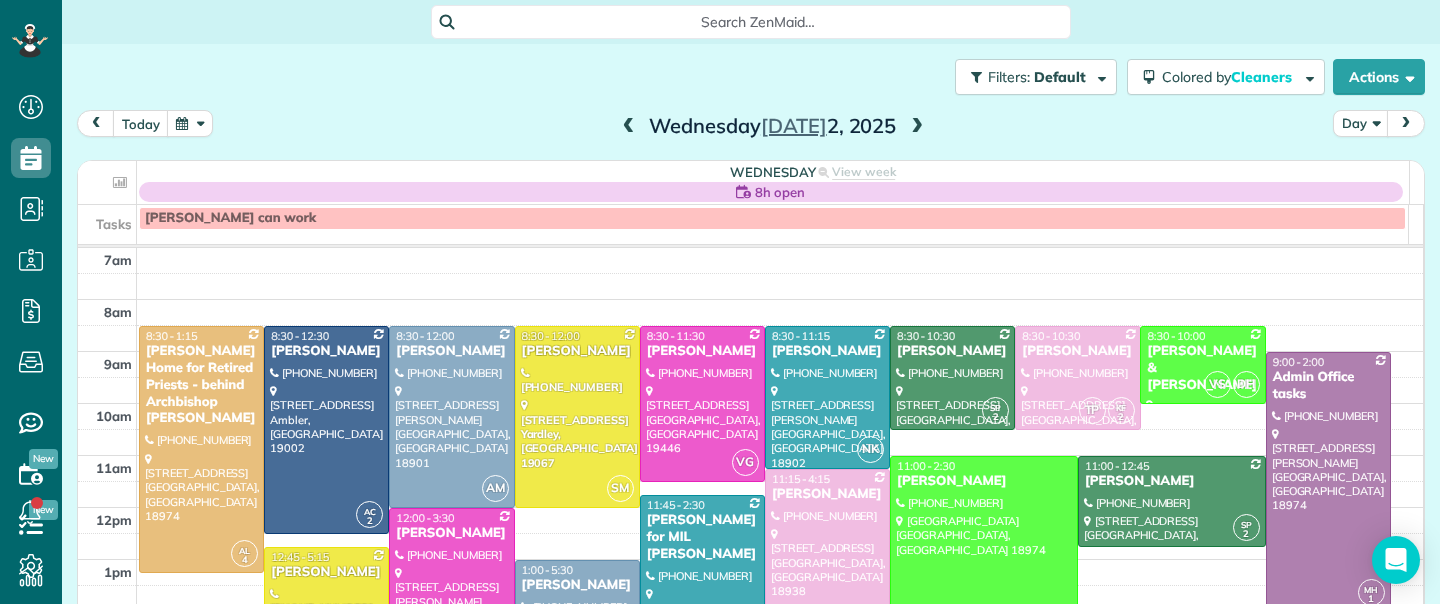 click at bounding box center [629, 127] 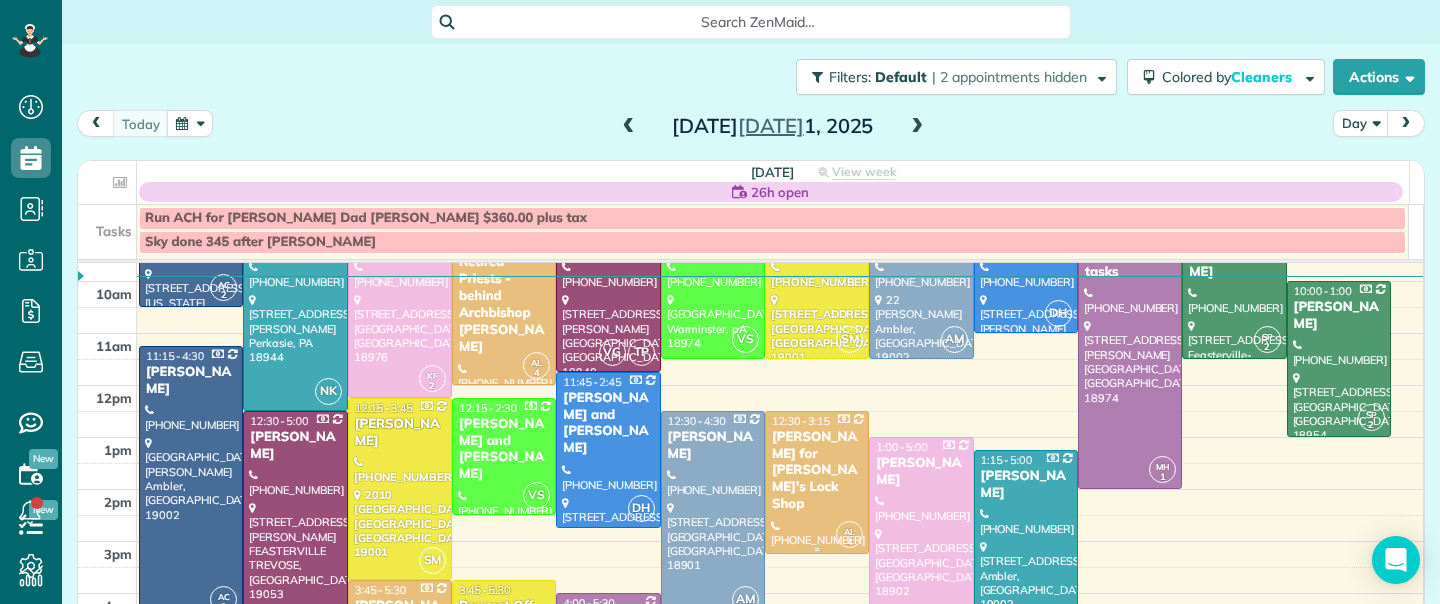 scroll, scrollTop: 133, scrollLeft: 0, axis: vertical 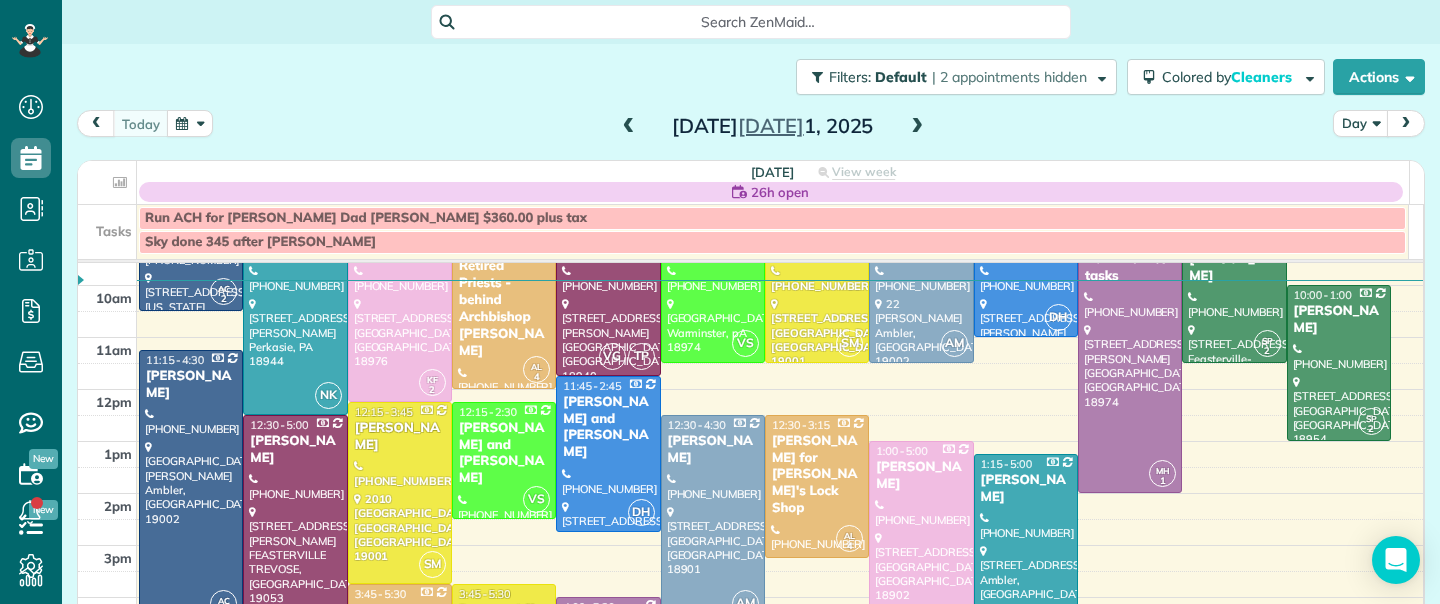 click at bounding box center [917, 127] 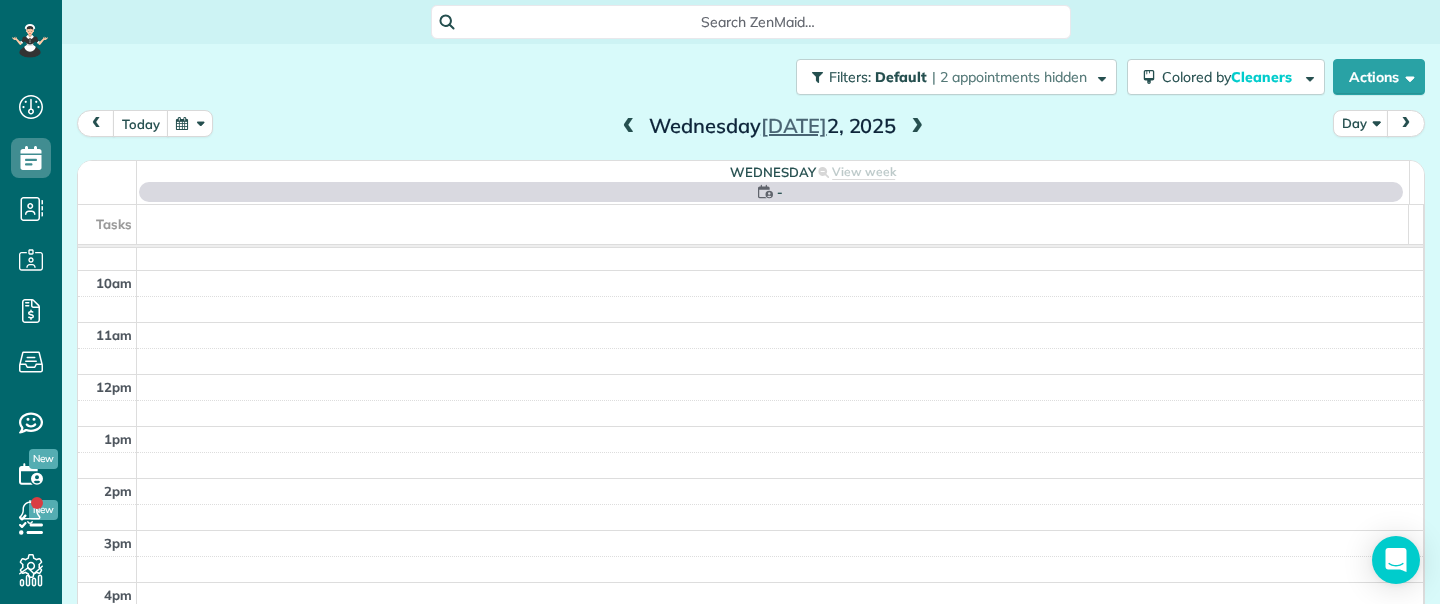 scroll, scrollTop: 0, scrollLeft: 0, axis: both 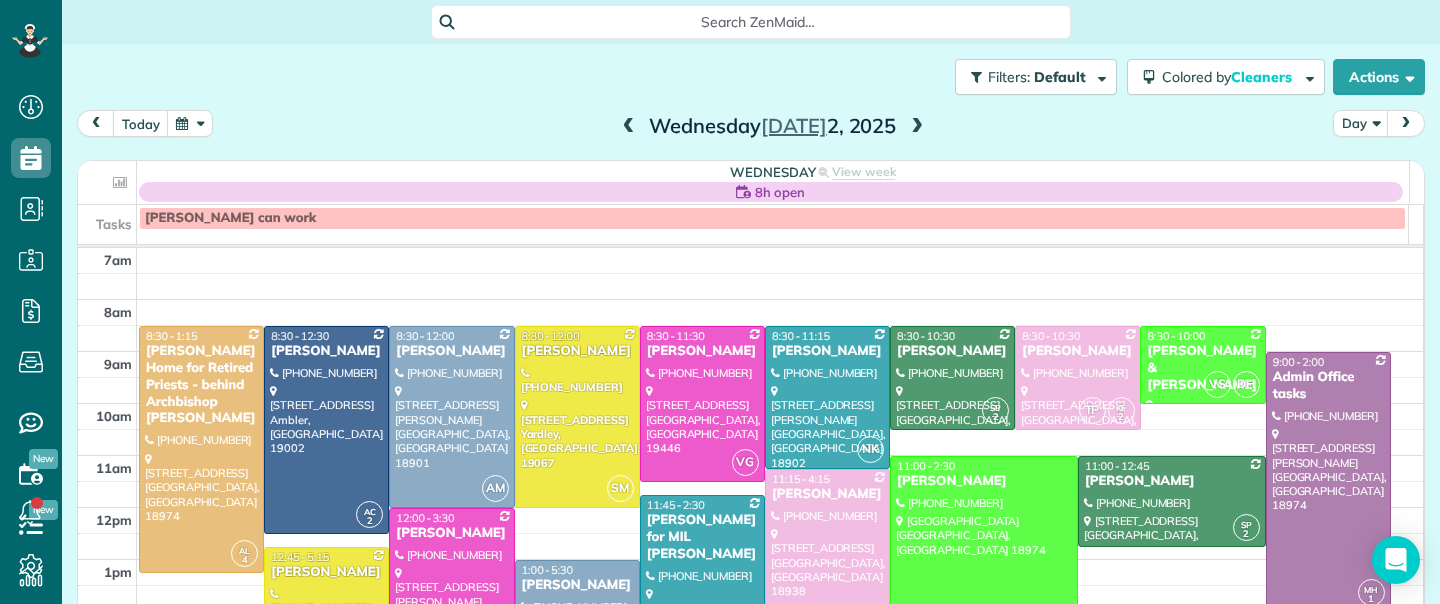 click at bounding box center (917, 127) 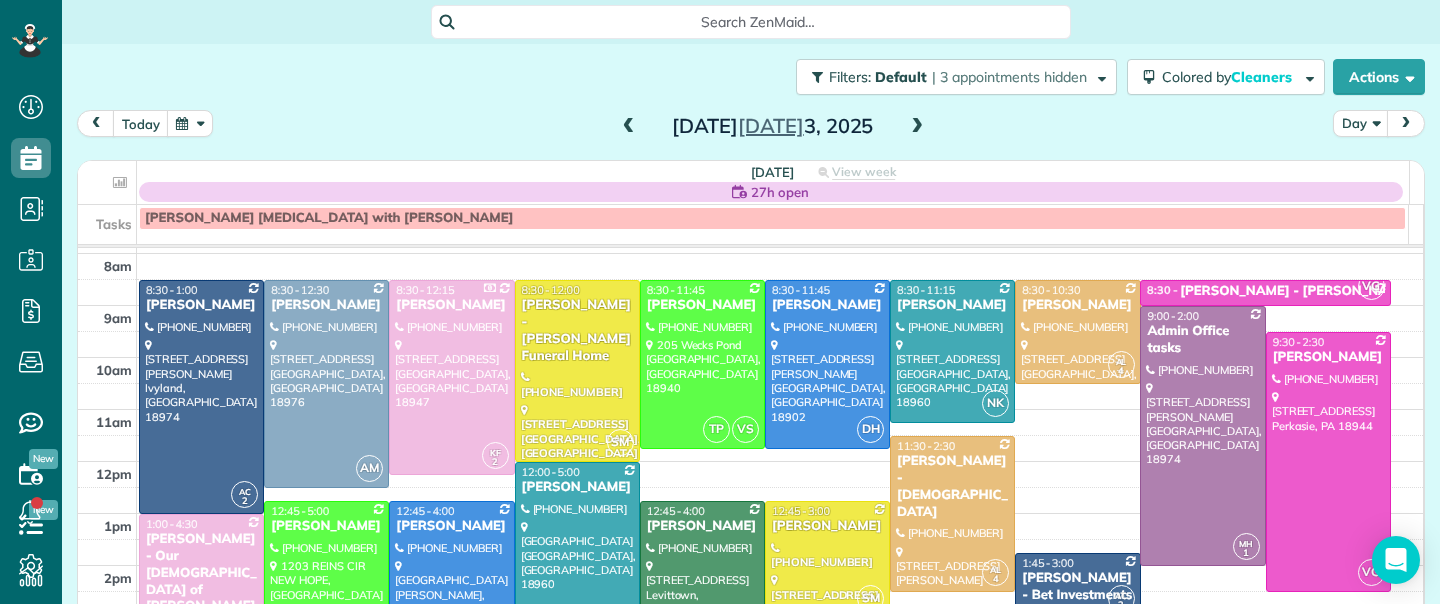scroll, scrollTop: 64, scrollLeft: 0, axis: vertical 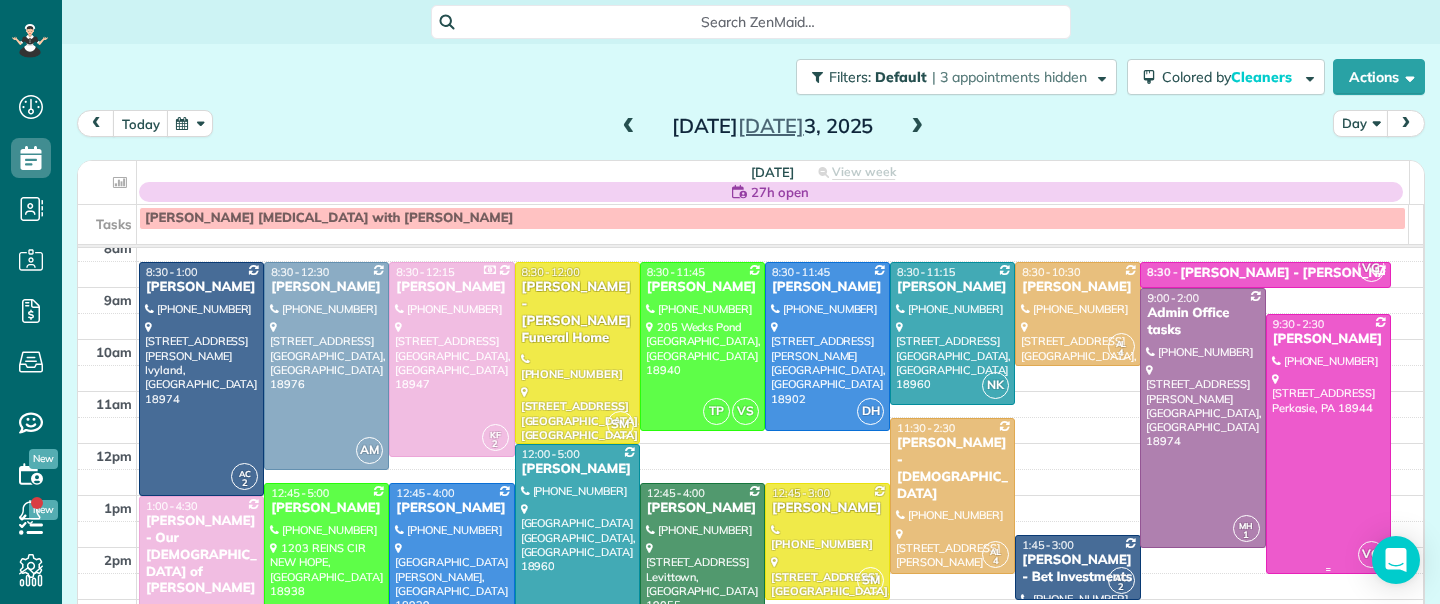 click on "[PERSON_NAME]" at bounding box center (1328, 339) 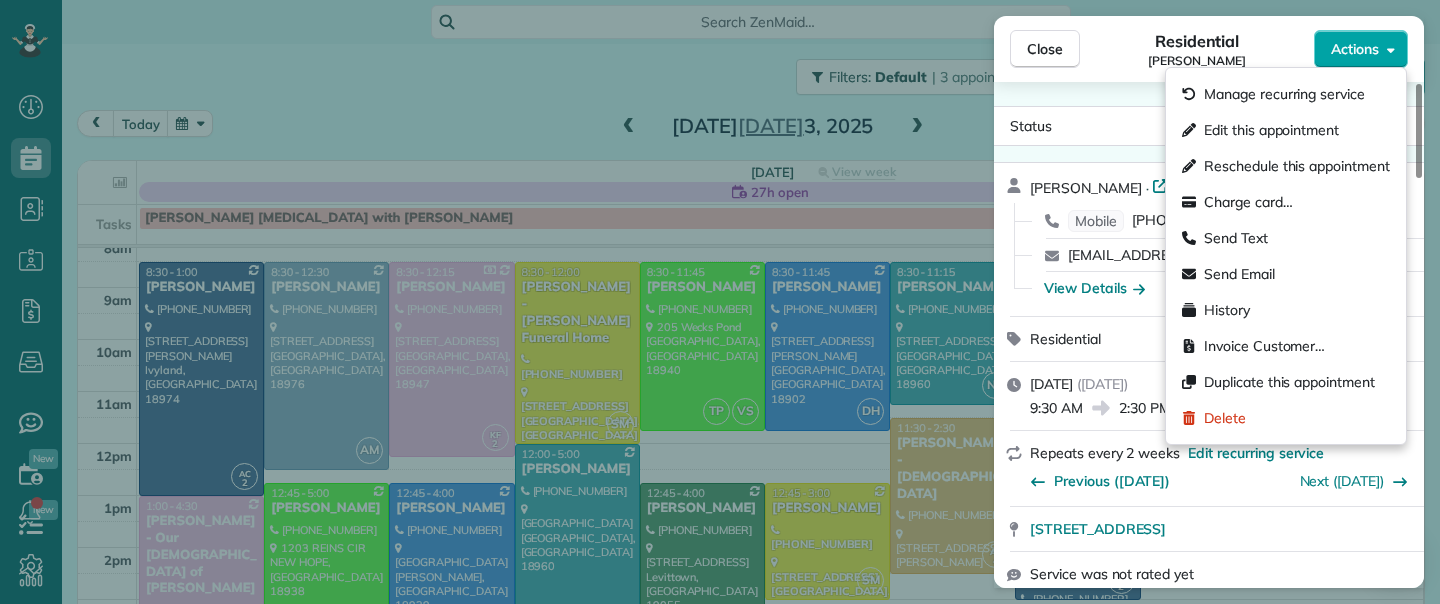 click on "Actions" at bounding box center [1361, 49] 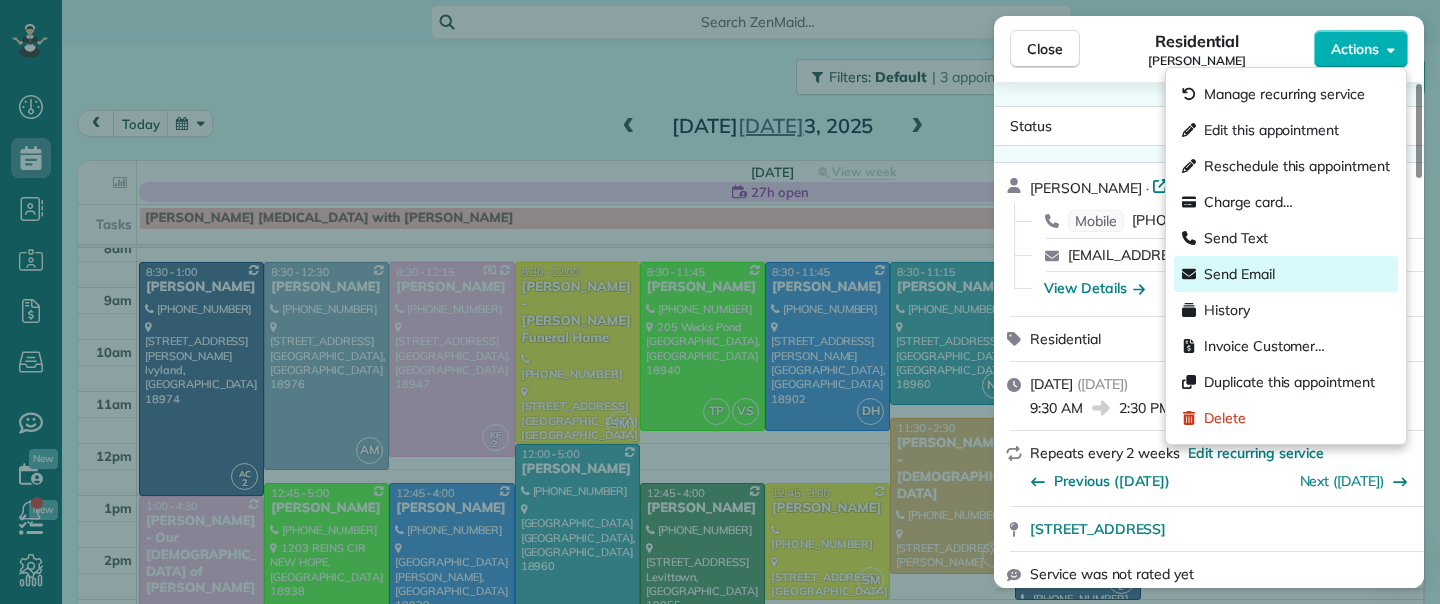 click on "Send Email" at bounding box center (1286, 274) 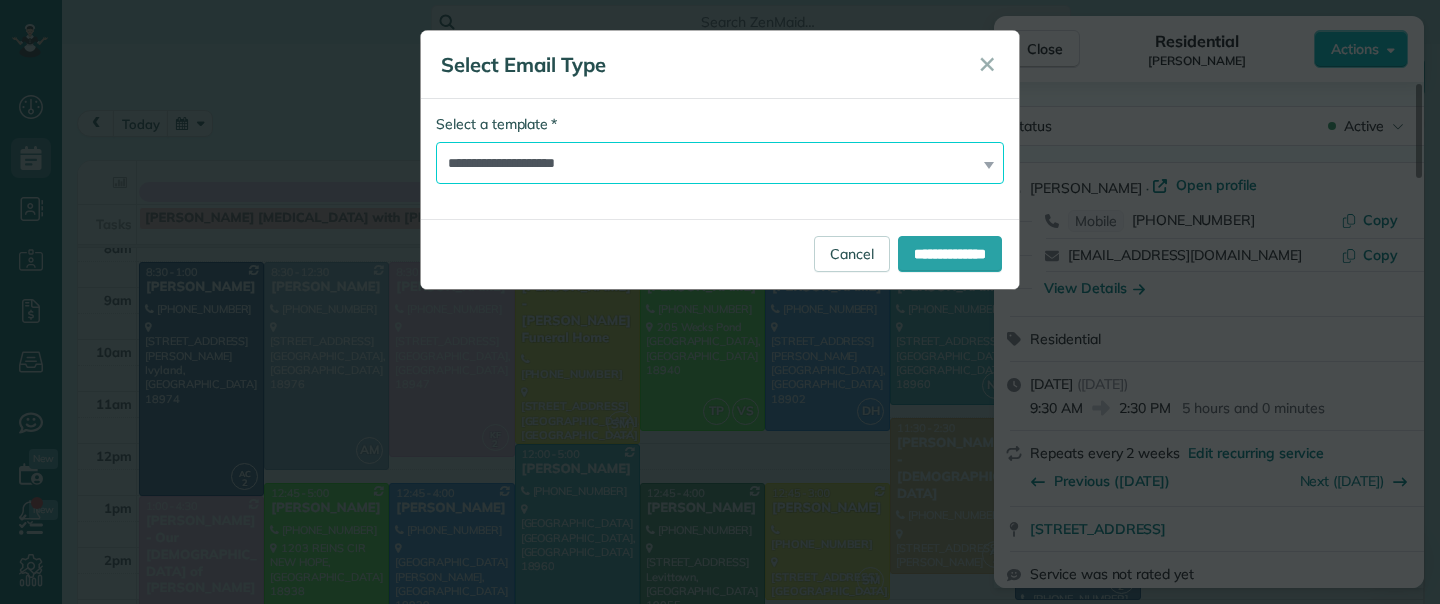 click on "**********" at bounding box center (720, 163) 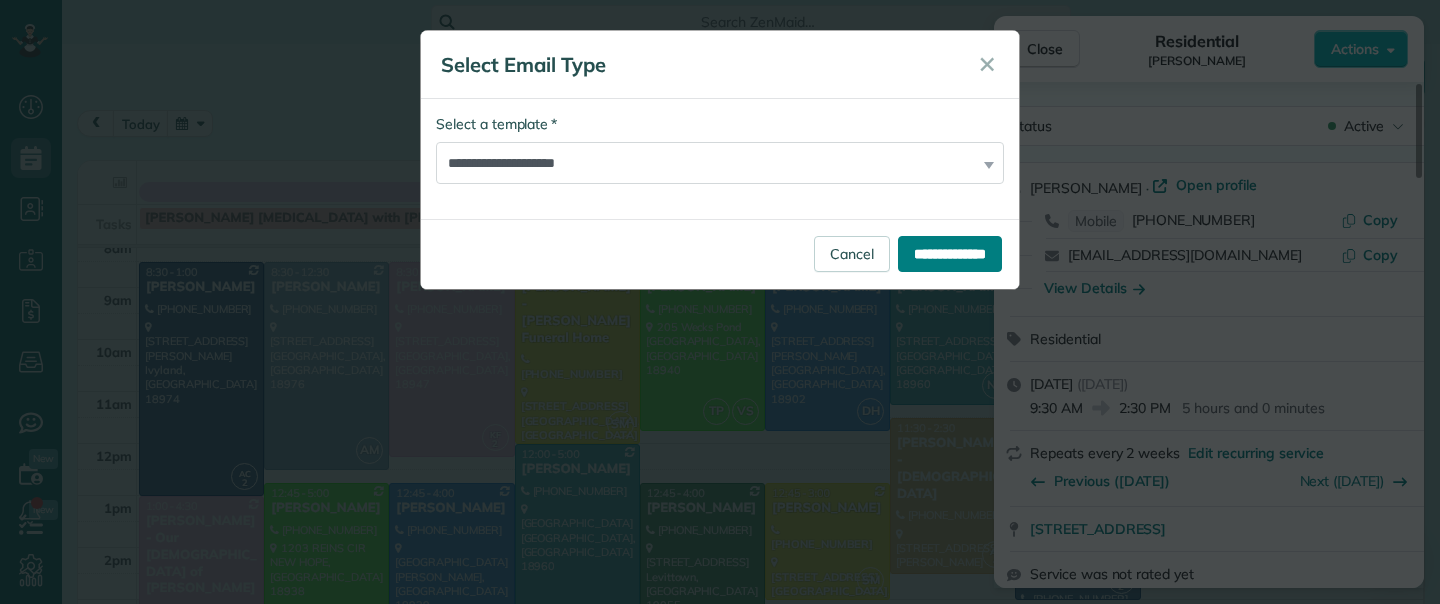 drag, startPoint x: 980, startPoint y: 260, endPoint x: 950, endPoint y: 314, distance: 61.77378 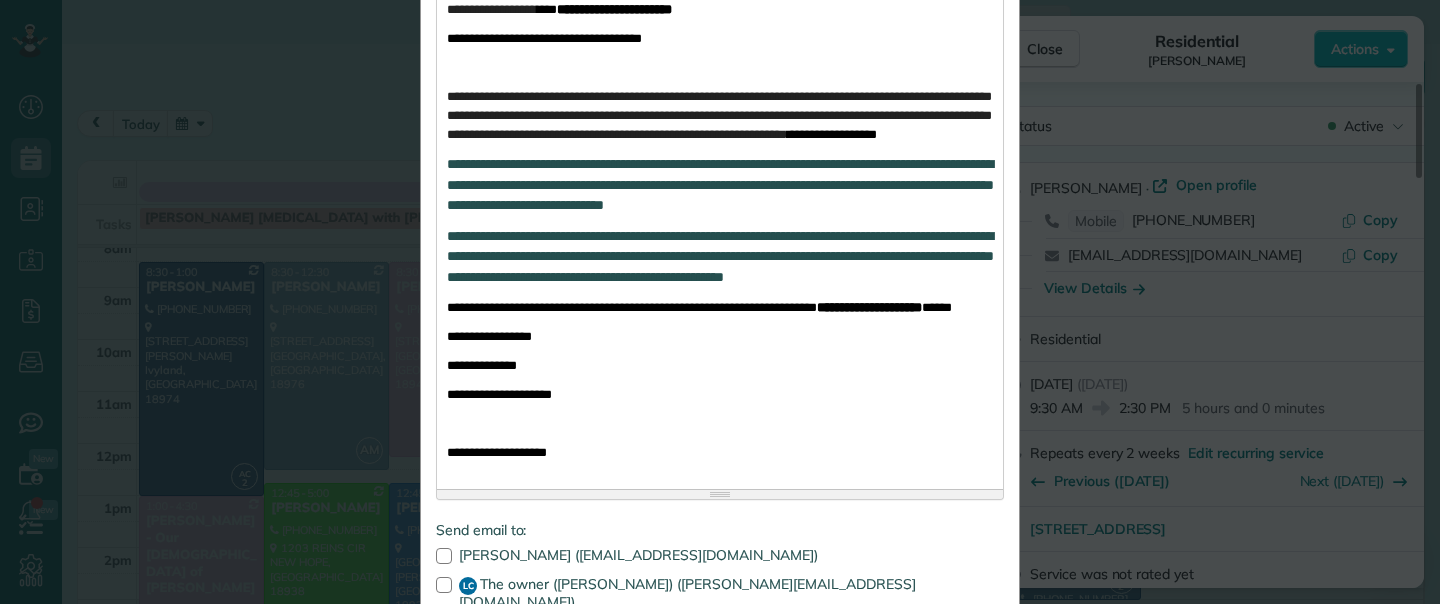 scroll, scrollTop: 756, scrollLeft: 0, axis: vertical 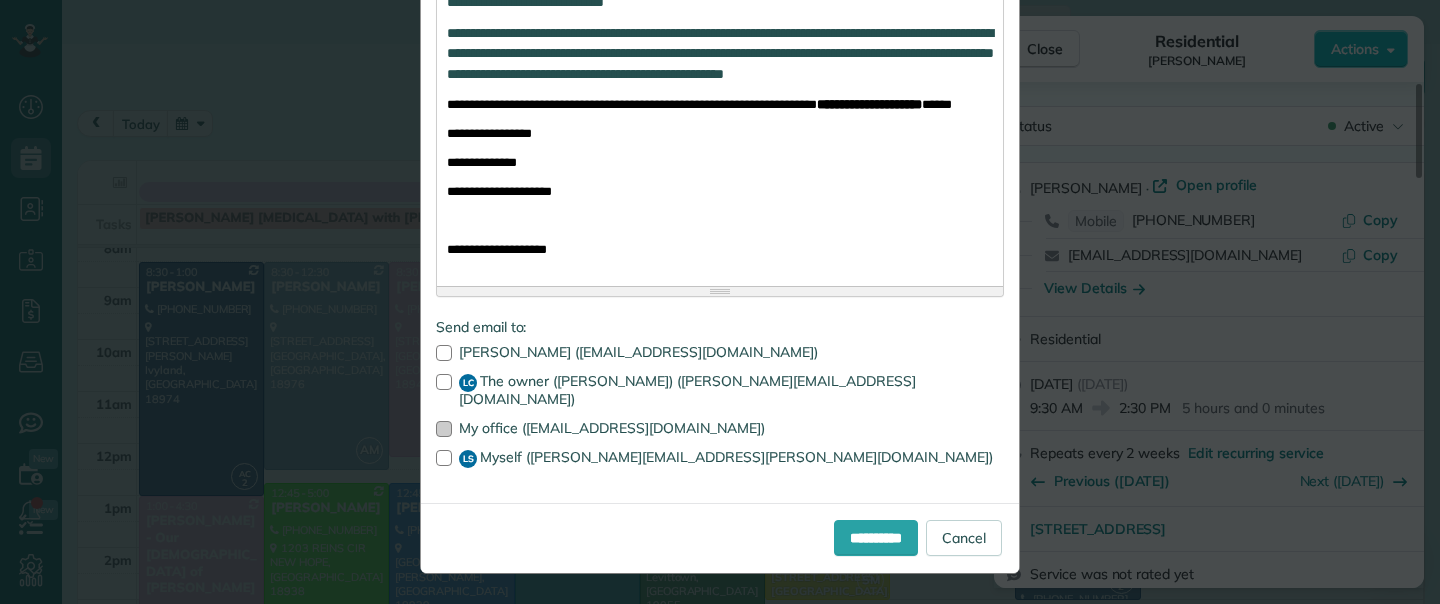 click at bounding box center (444, 429) 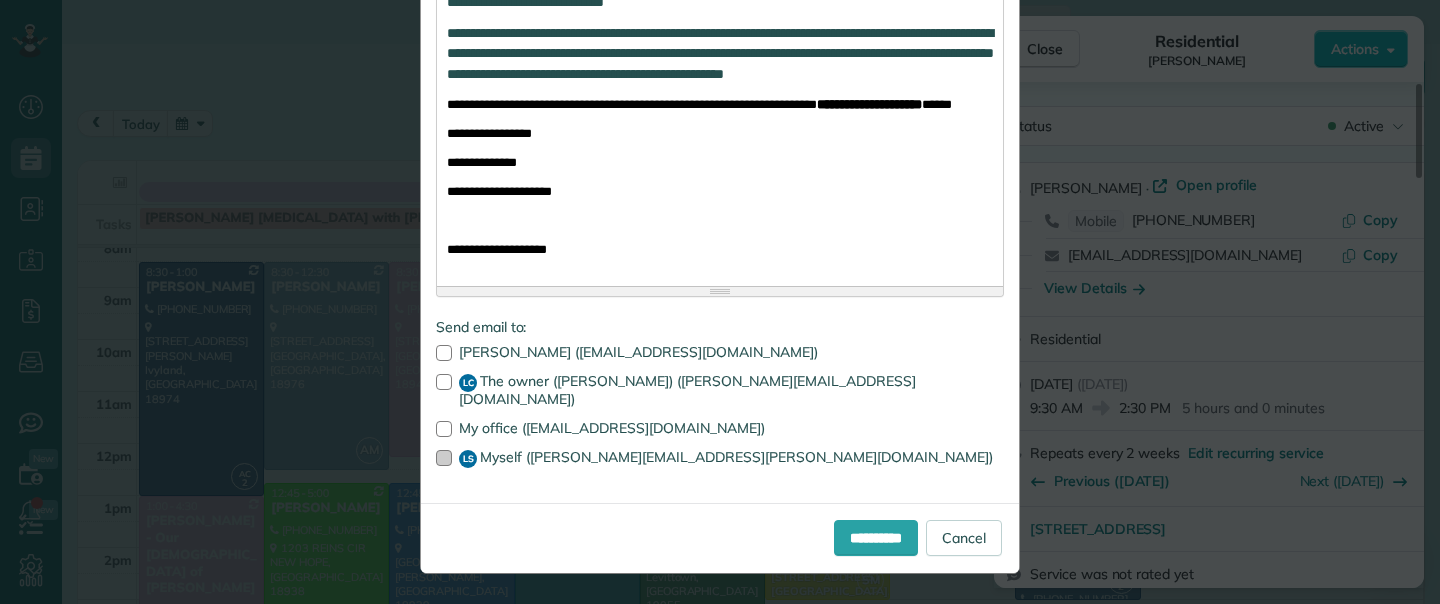 click at bounding box center [444, 458] 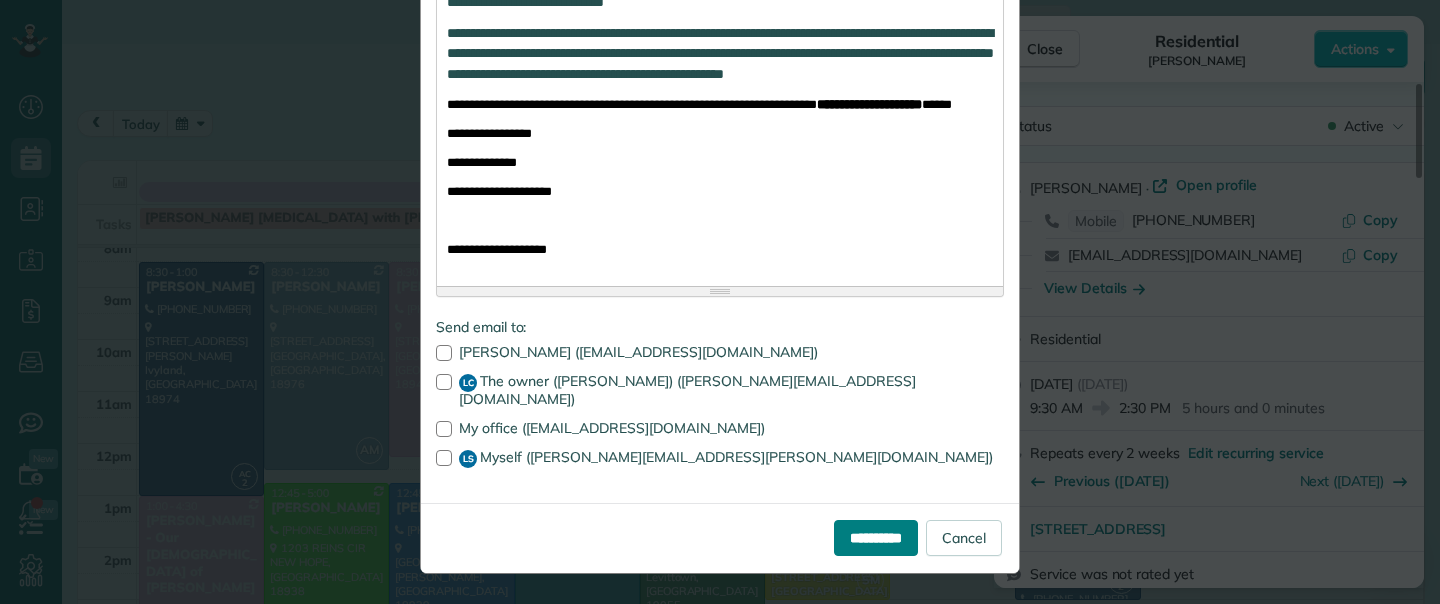 click on "**********" at bounding box center (876, 538) 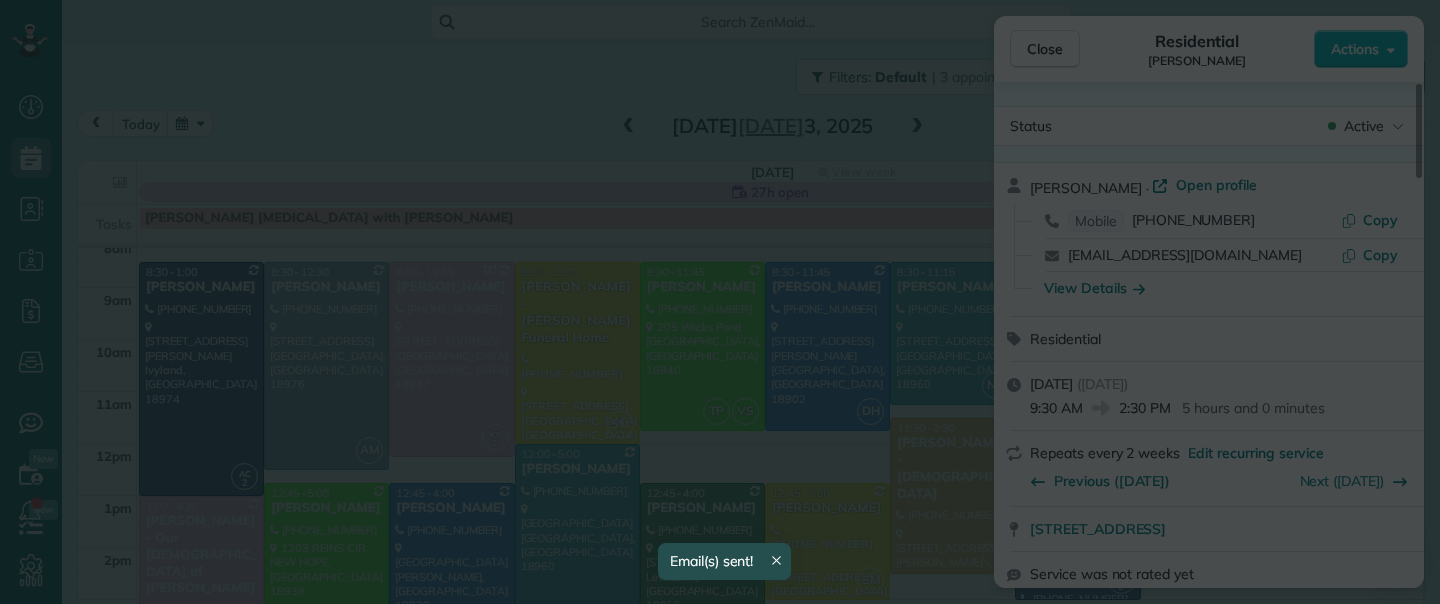 scroll, scrollTop: 0, scrollLeft: 0, axis: both 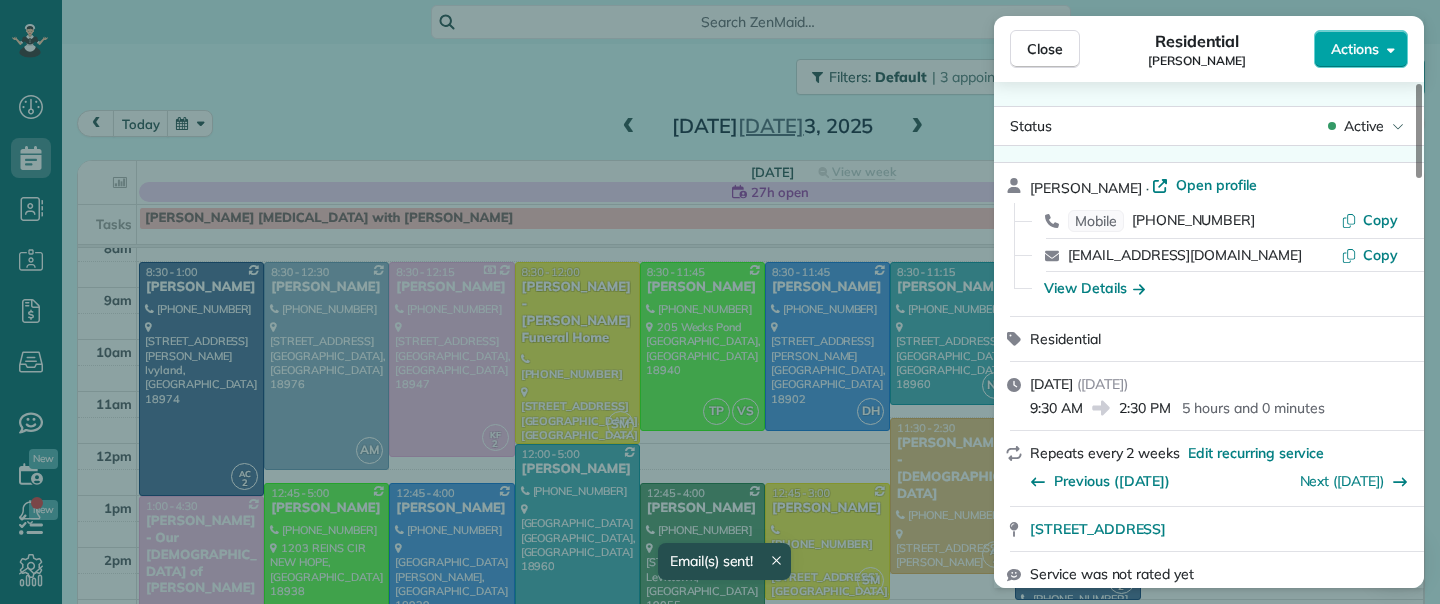 click on "Actions" at bounding box center [1355, 49] 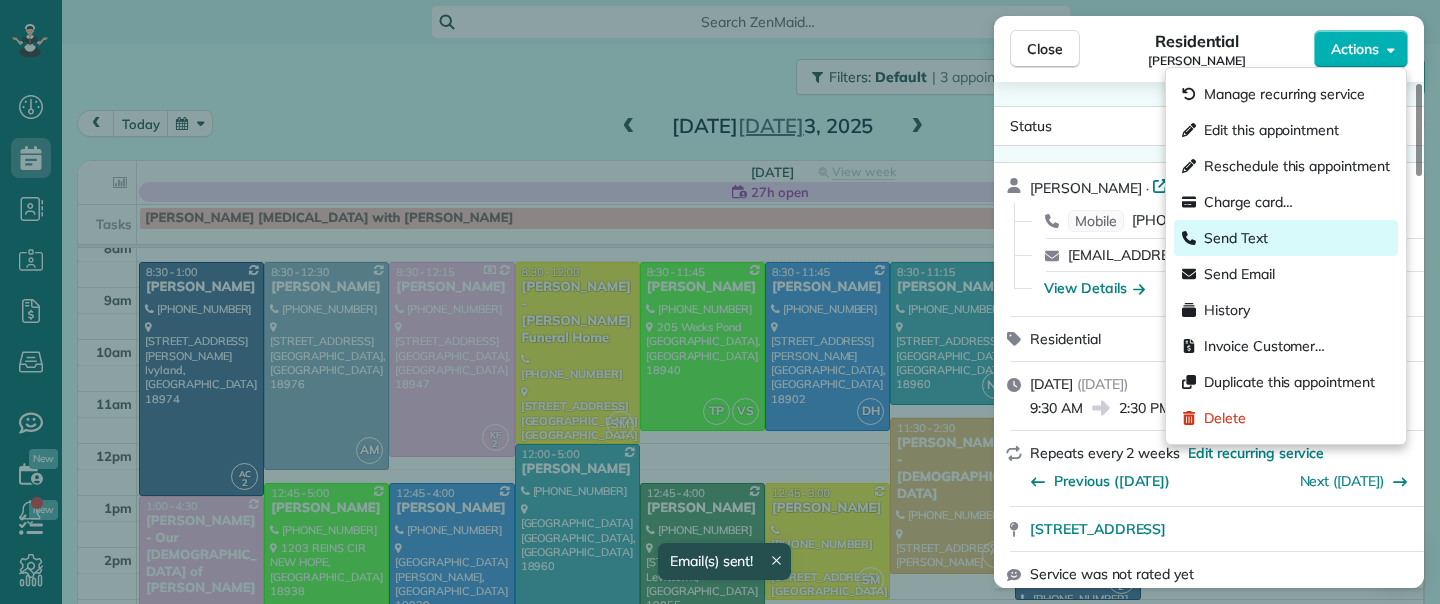 click on "Send Text" at bounding box center (1286, 238) 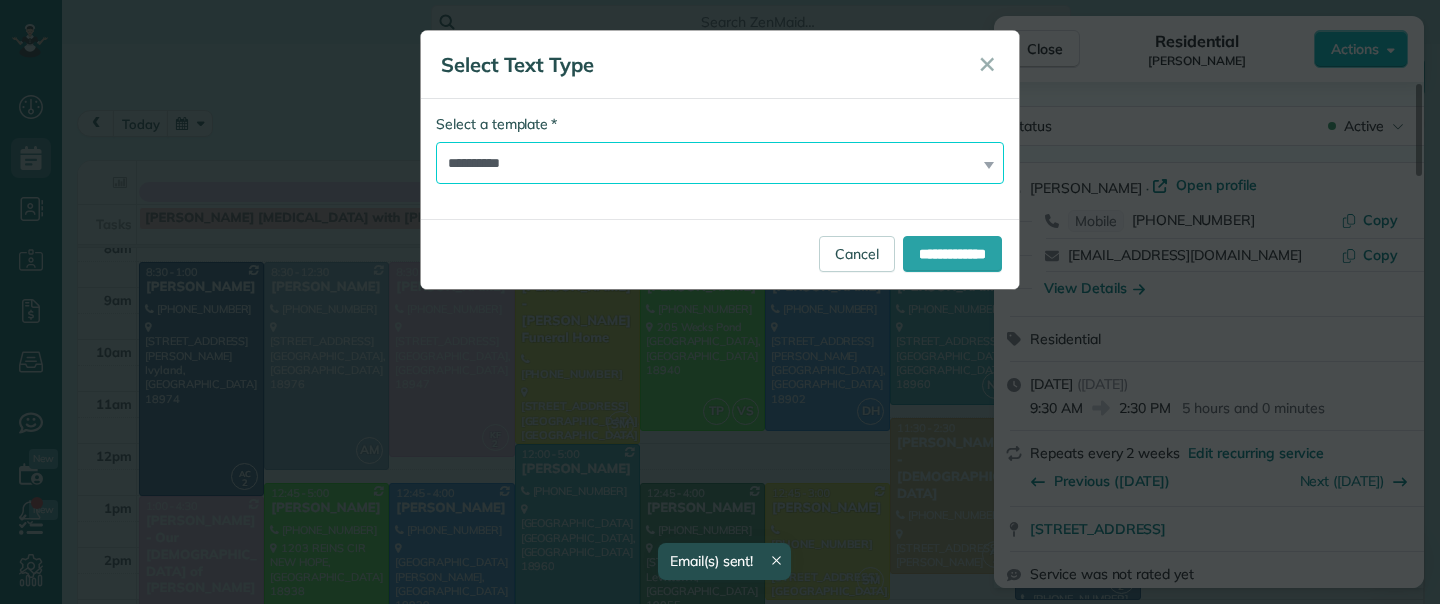 click on "**********" at bounding box center [720, 163] 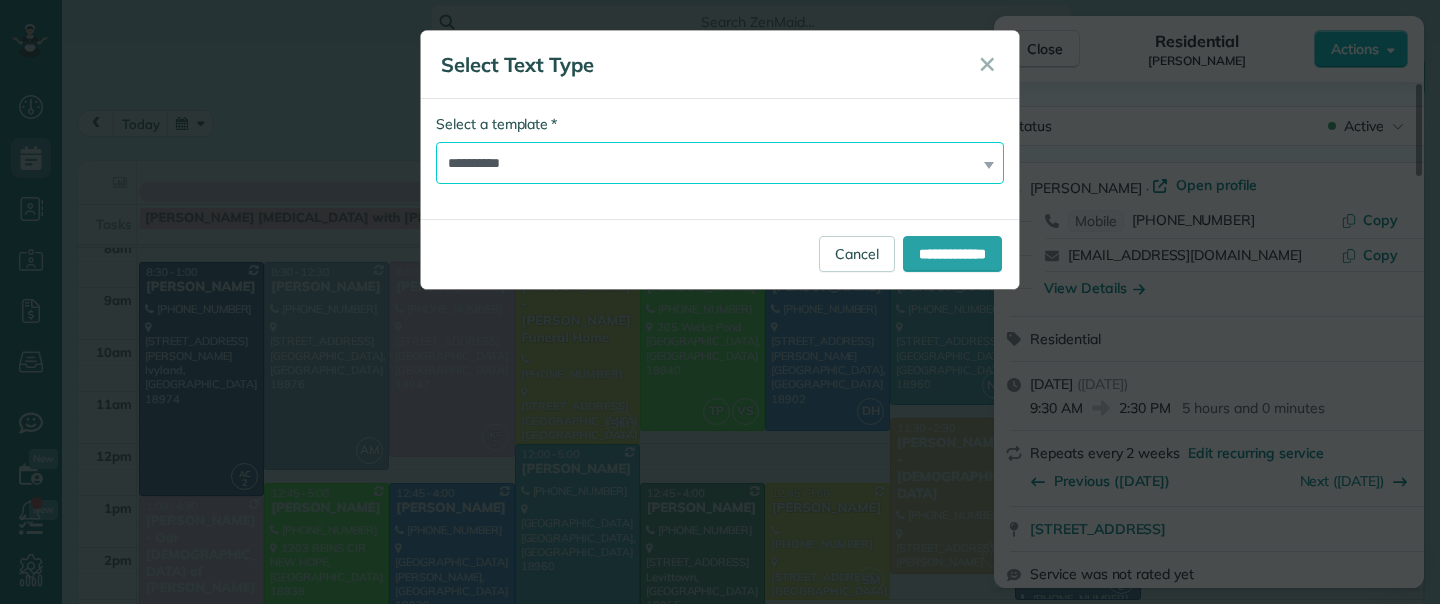 select on "***" 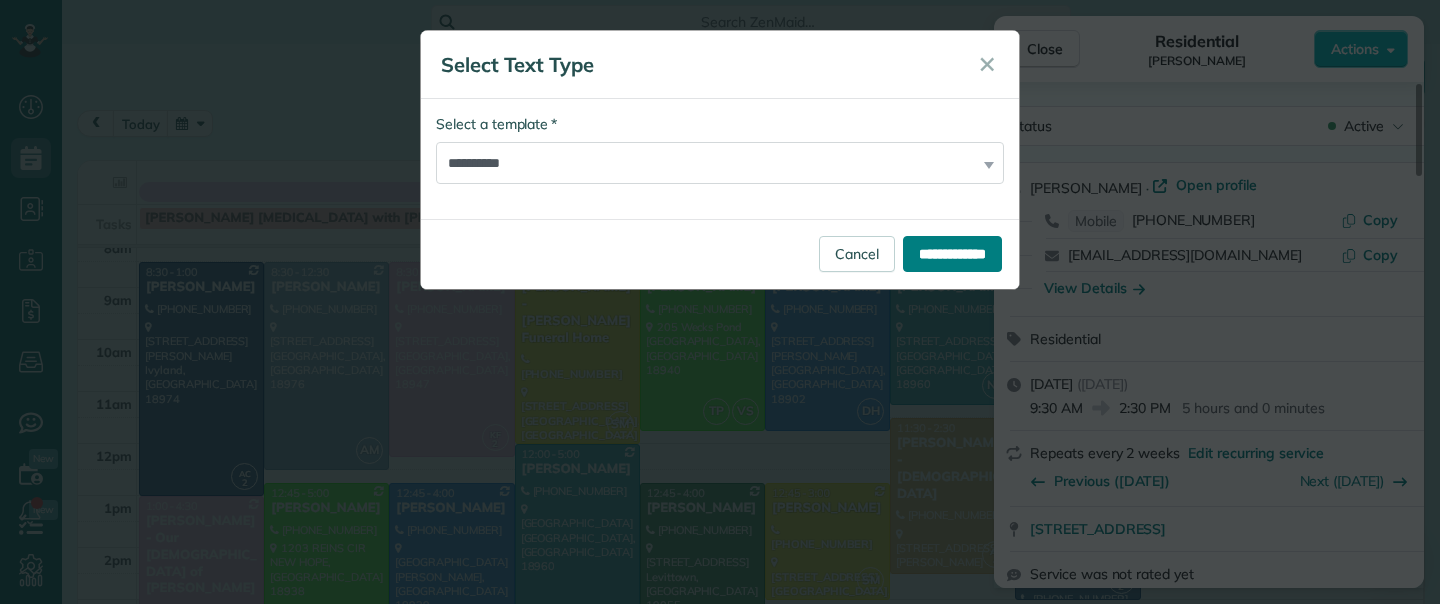 drag, startPoint x: 929, startPoint y: 258, endPoint x: 924, endPoint y: 306, distance: 48.259712 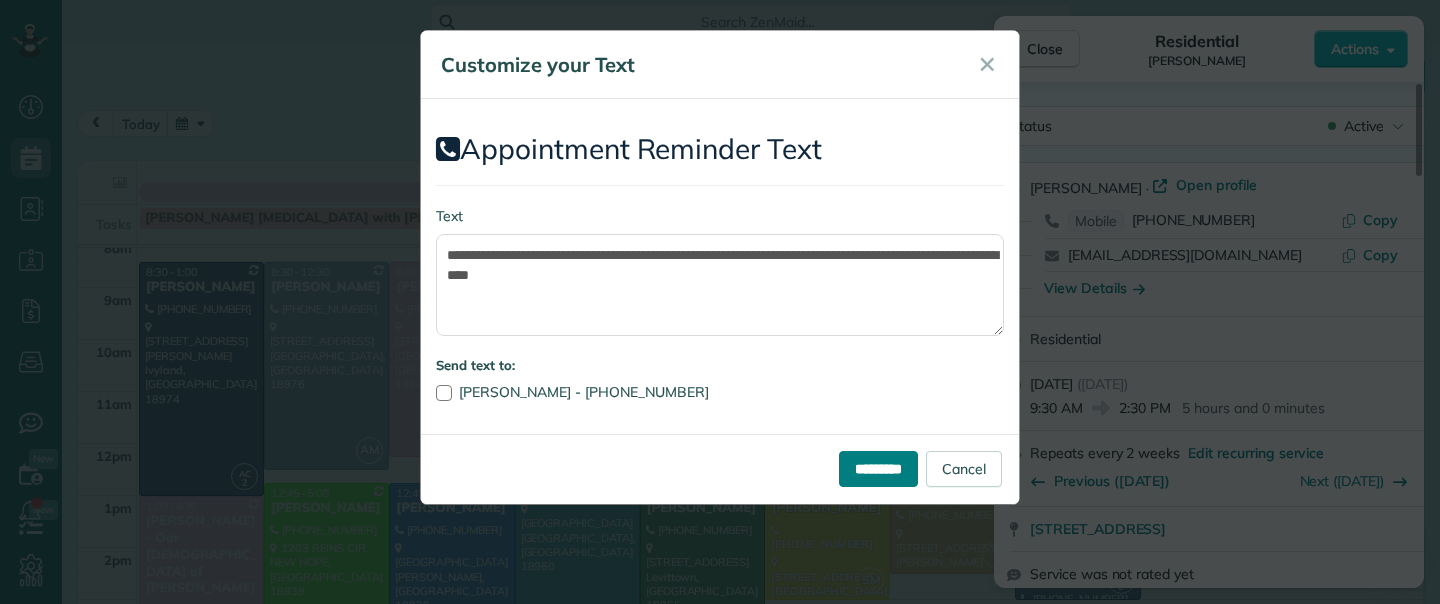 click on "*********" at bounding box center (878, 469) 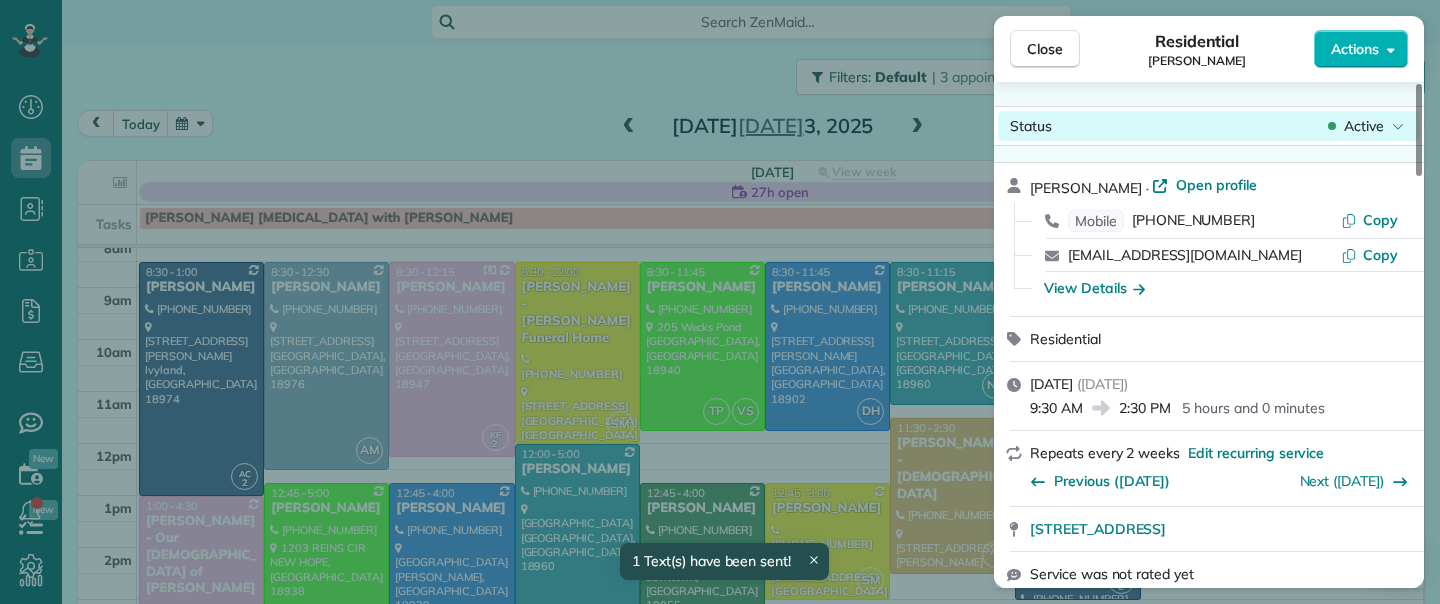 drag, startPoint x: 1058, startPoint y: 58, endPoint x: 1057, endPoint y: 132, distance: 74.00676 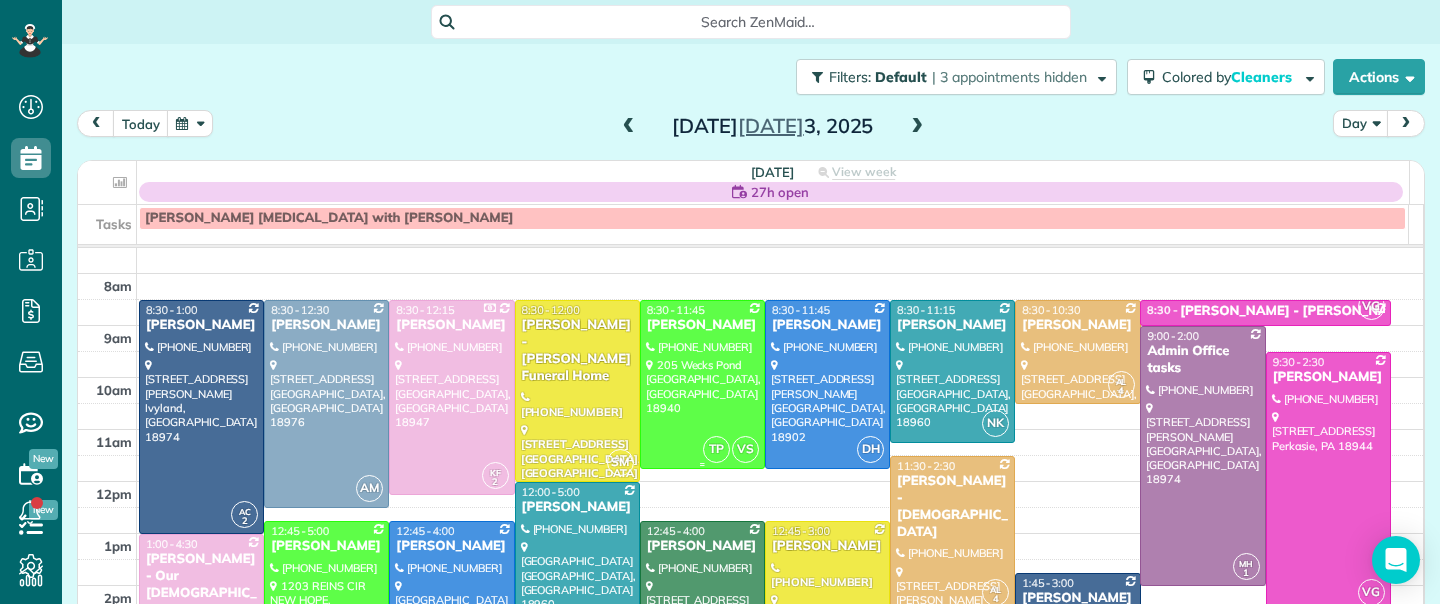 scroll, scrollTop: 0, scrollLeft: 0, axis: both 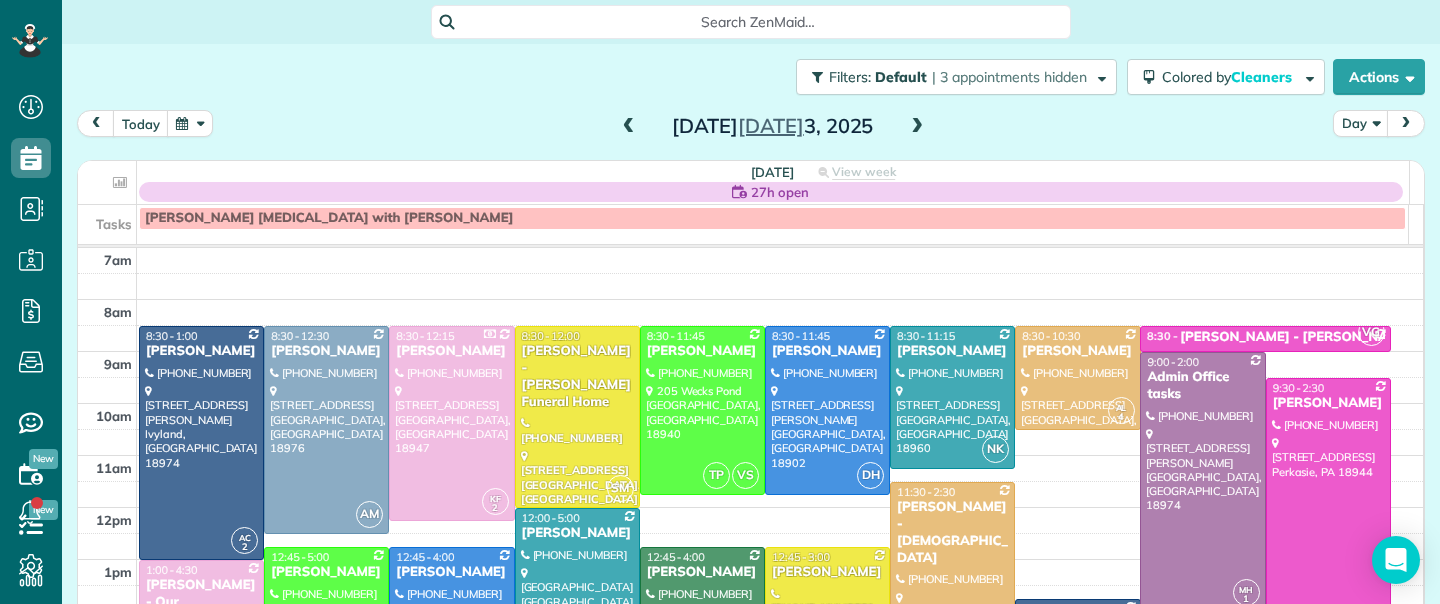 drag, startPoint x: 621, startPoint y: 124, endPoint x: 624, endPoint y: 158, distance: 34.132095 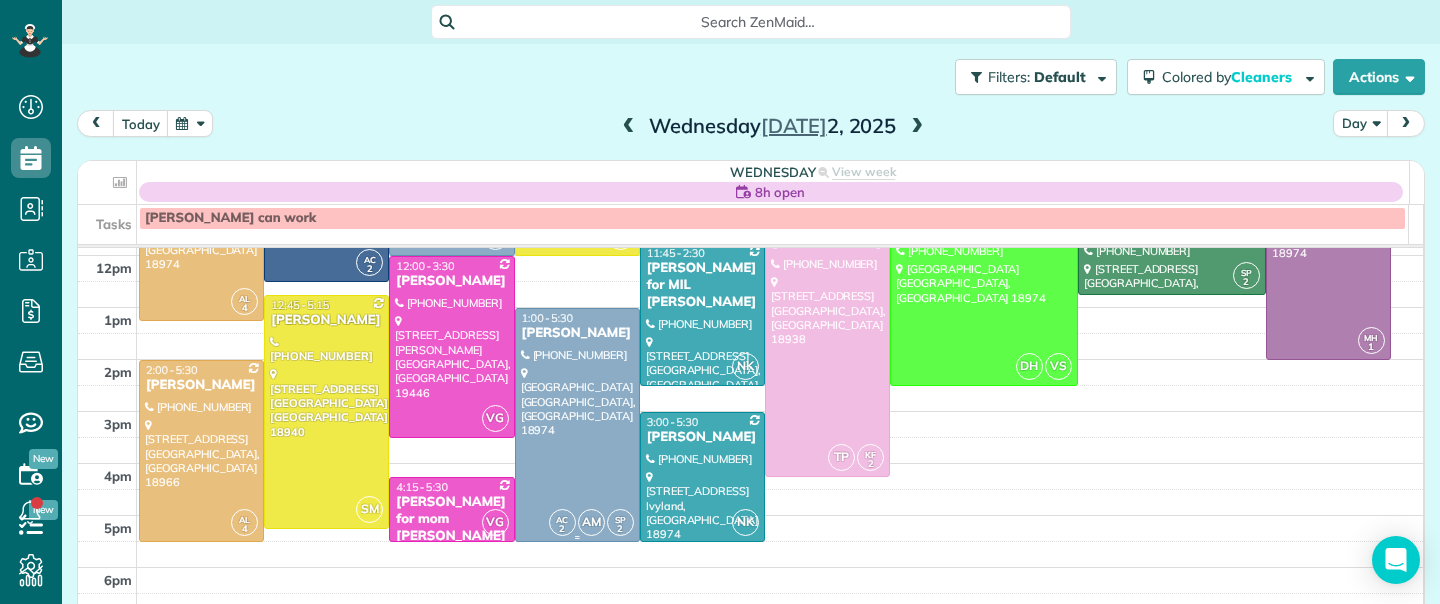 scroll, scrollTop: 256, scrollLeft: 0, axis: vertical 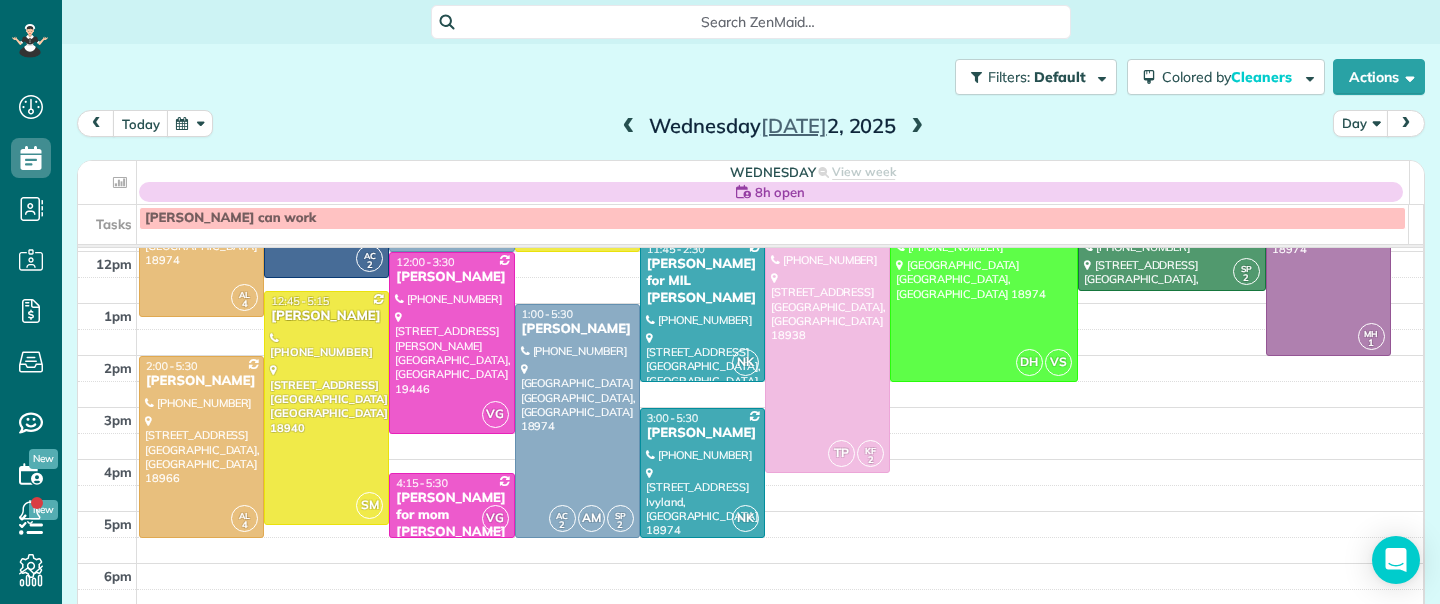 drag, startPoint x: 624, startPoint y: 123, endPoint x: 631, endPoint y: 158, distance: 35.69314 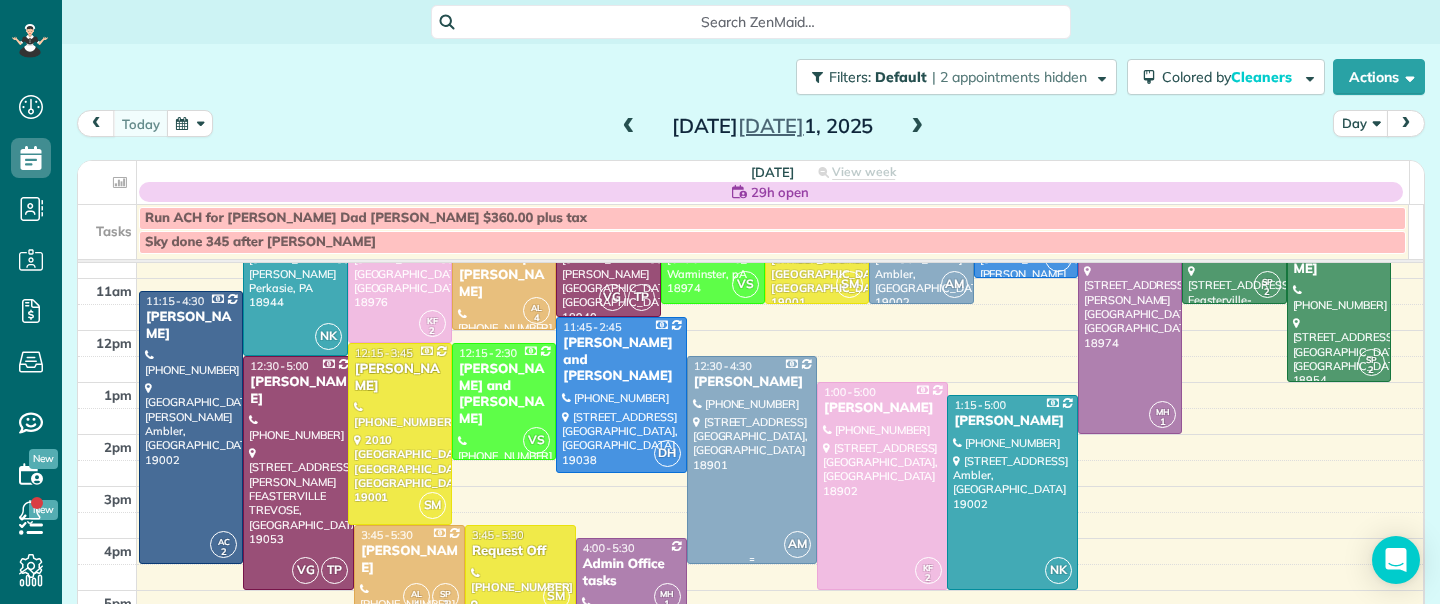 scroll, scrollTop: 338, scrollLeft: 0, axis: vertical 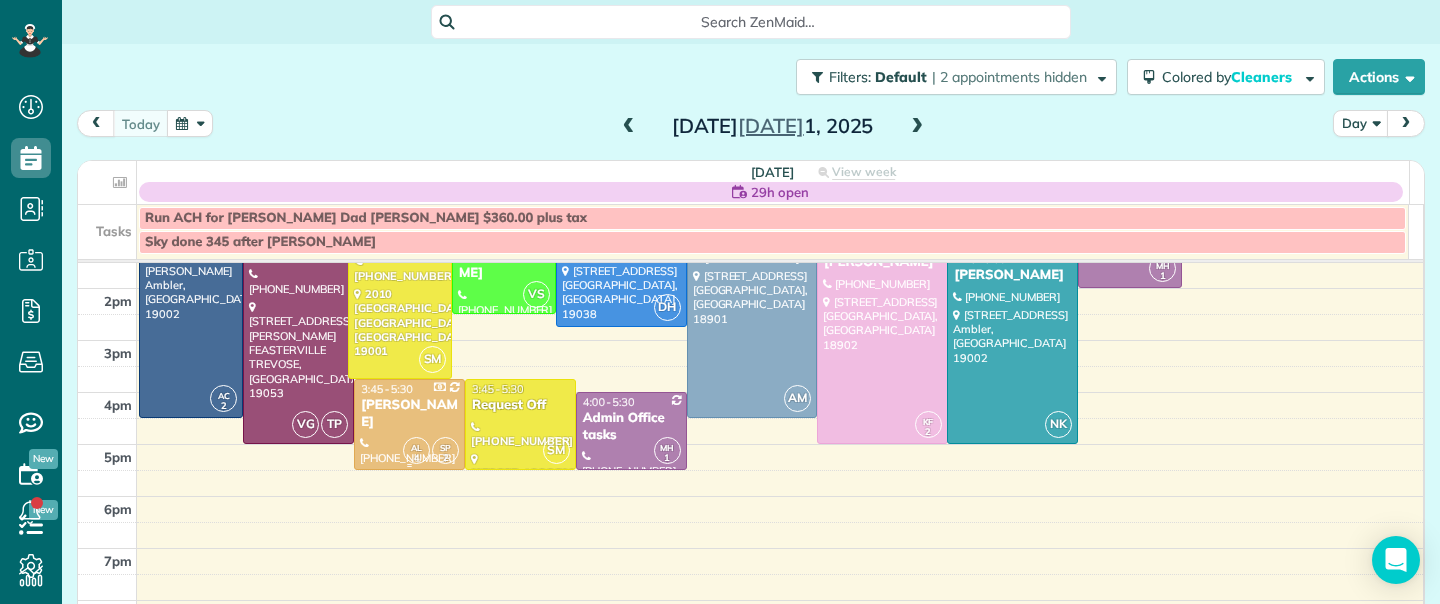 click on "[PERSON_NAME]" at bounding box center (409, 414) 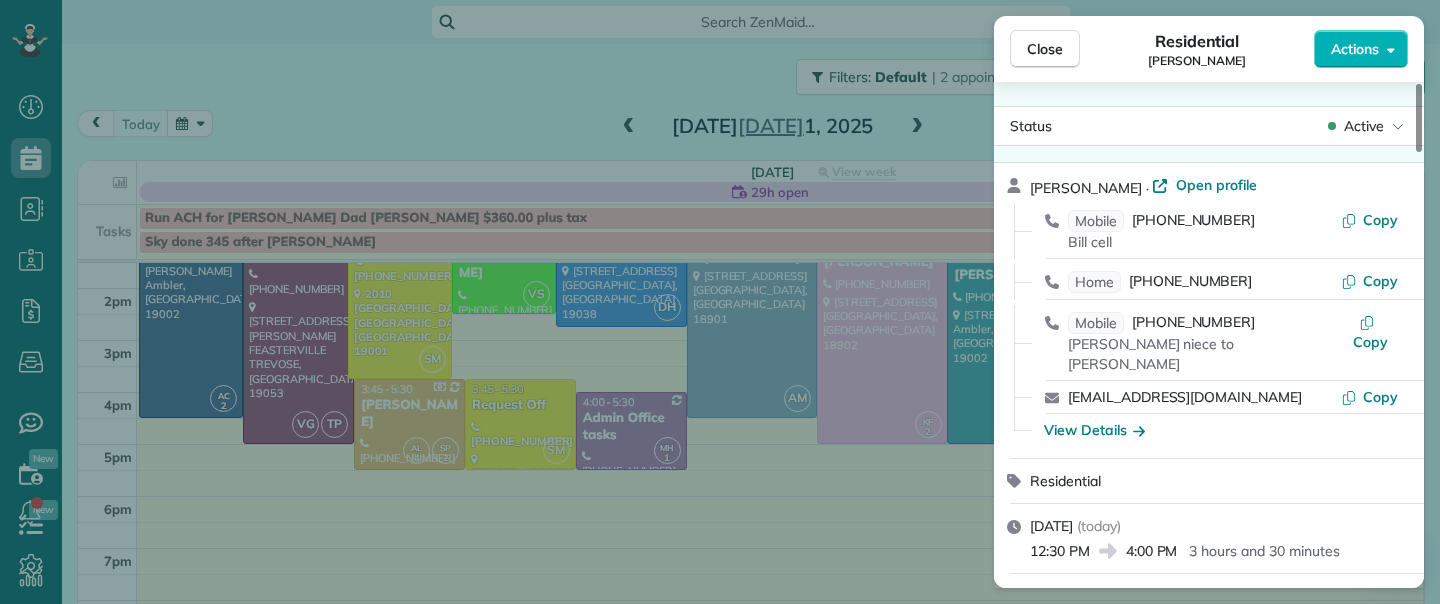 scroll, scrollTop: 0, scrollLeft: 0, axis: both 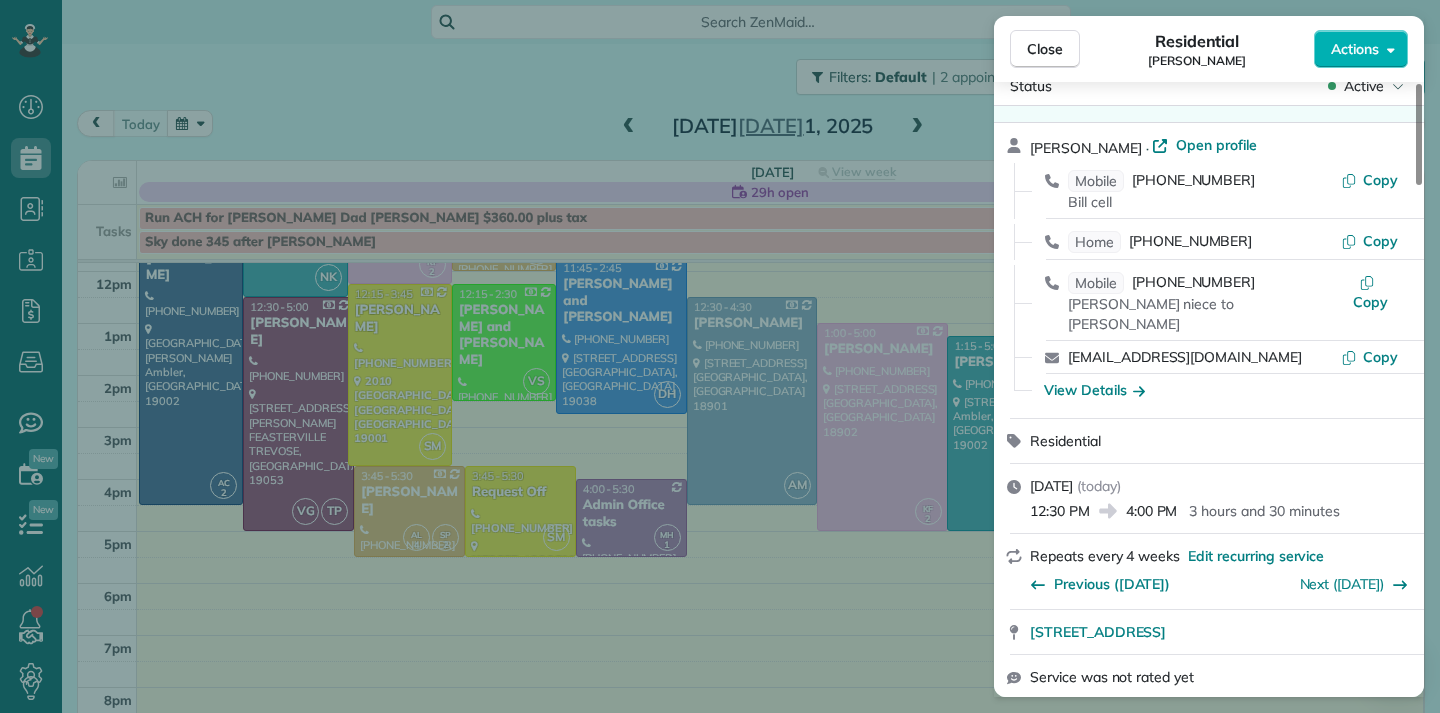 drag, startPoint x: 1035, startPoint y: 37, endPoint x: 839, endPoint y: 282, distance: 313.75308 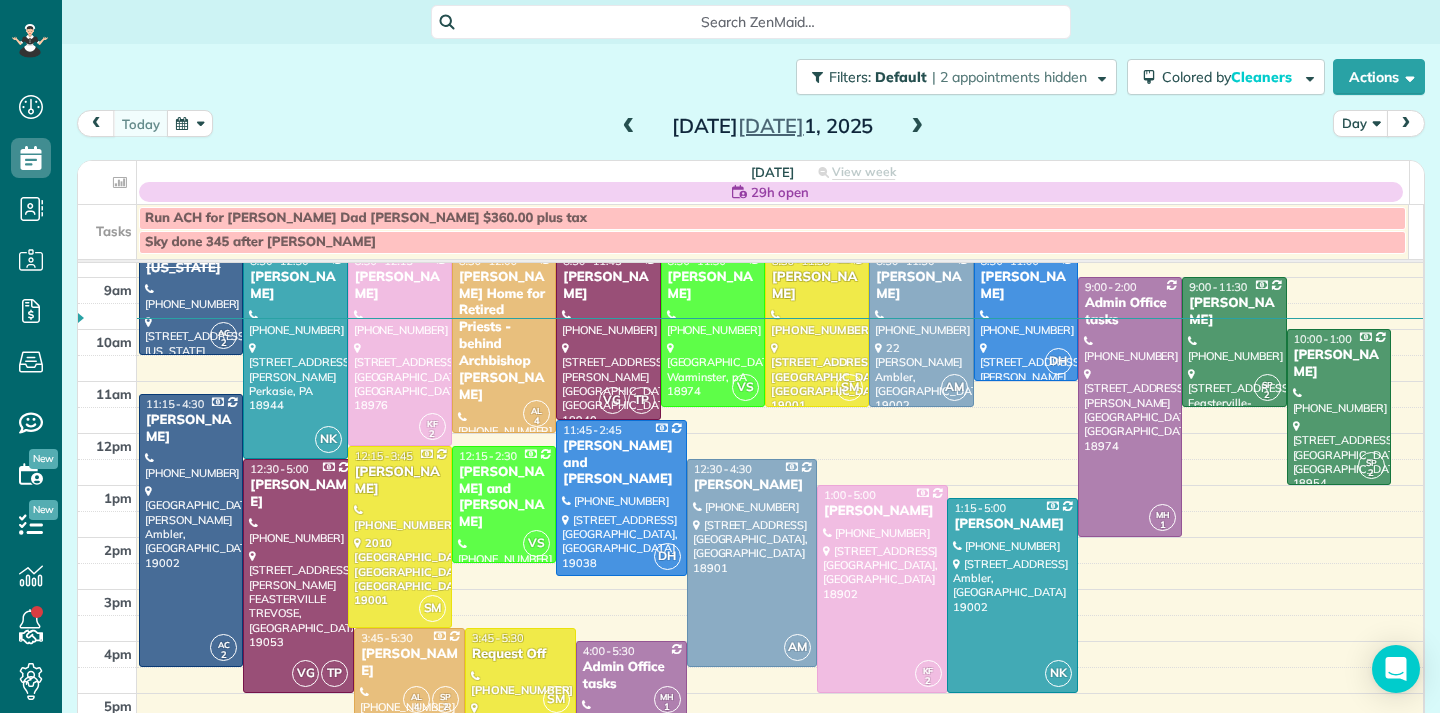 scroll, scrollTop: 55, scrollLeft: 0, axis: vertical 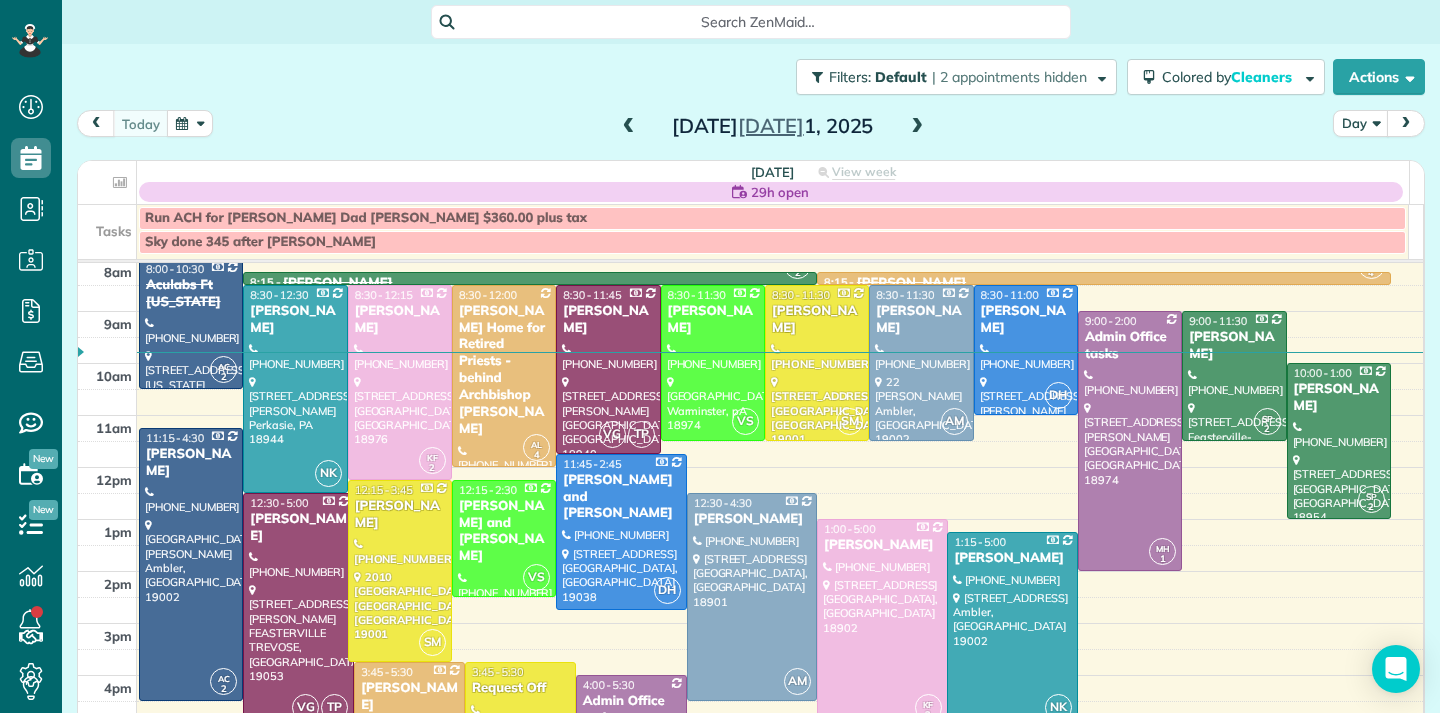 click at bounding box center [917, 127] 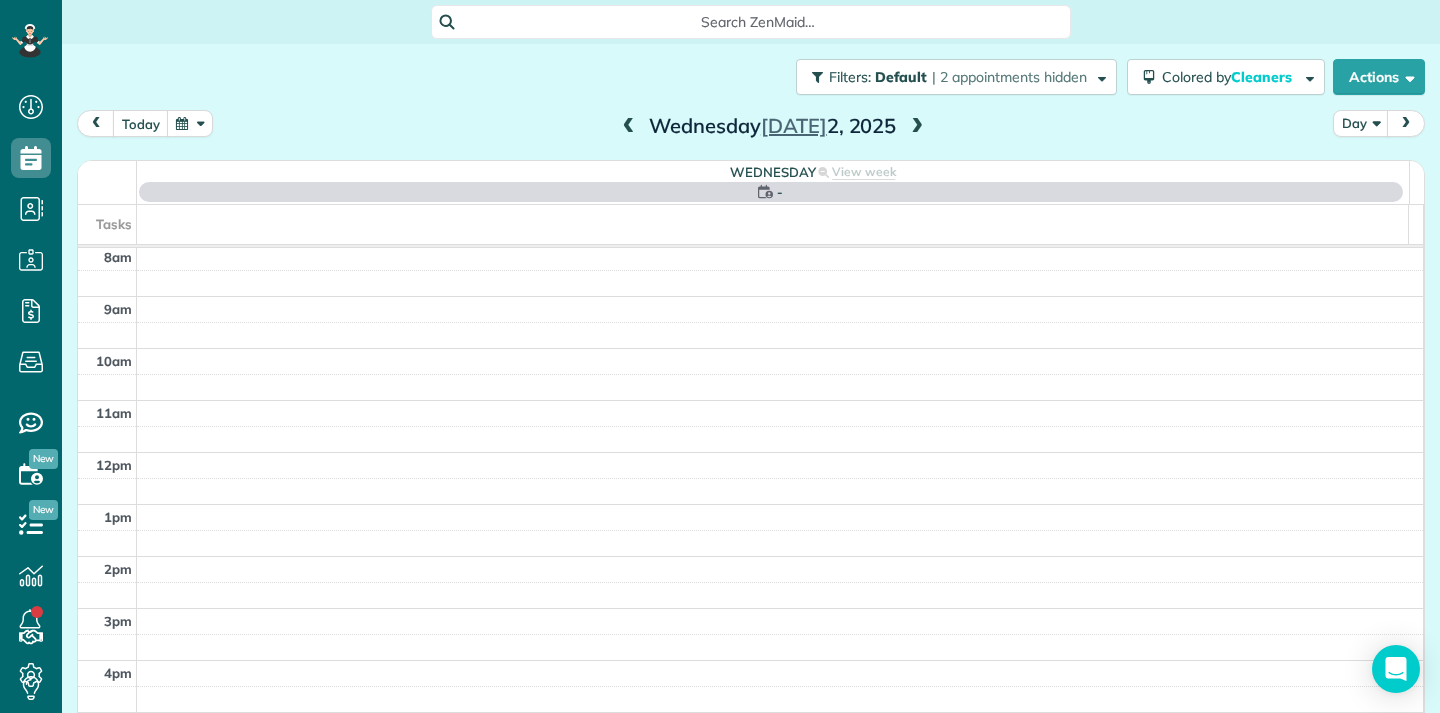 scroll, scrollTop: 0, scrollLeft: 0, axis: both 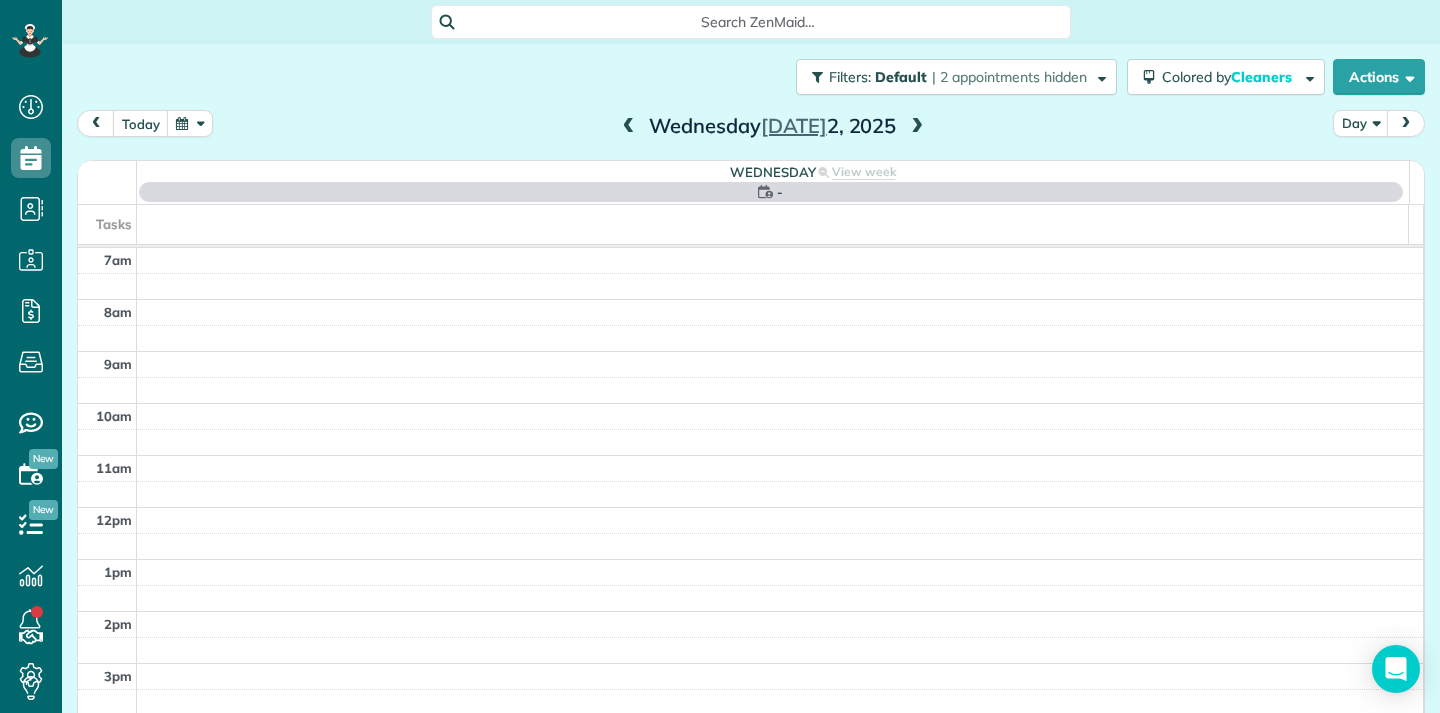 click at bounding box center [917, 127] 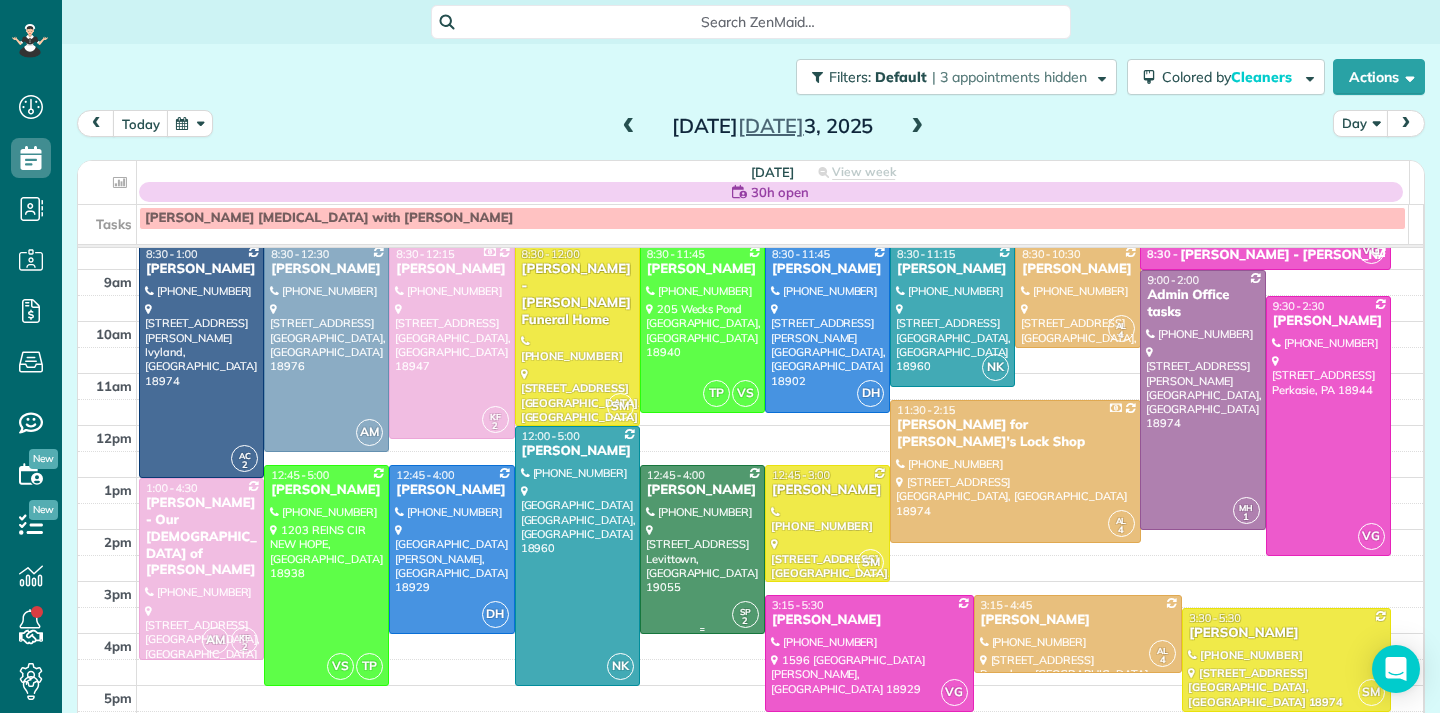 scroll, scrollTop: 78, scrollLeft: 0, axis: vertical 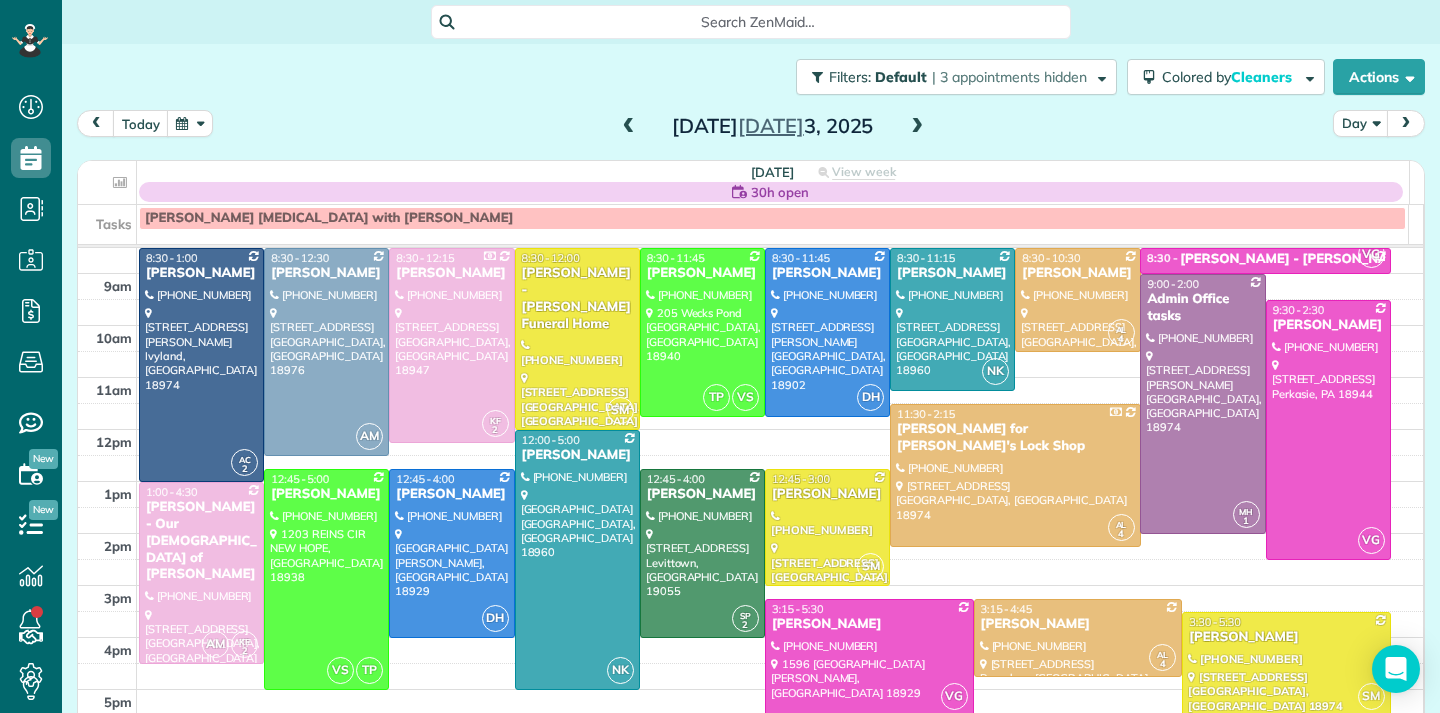 click at bounding box center [629, 127] 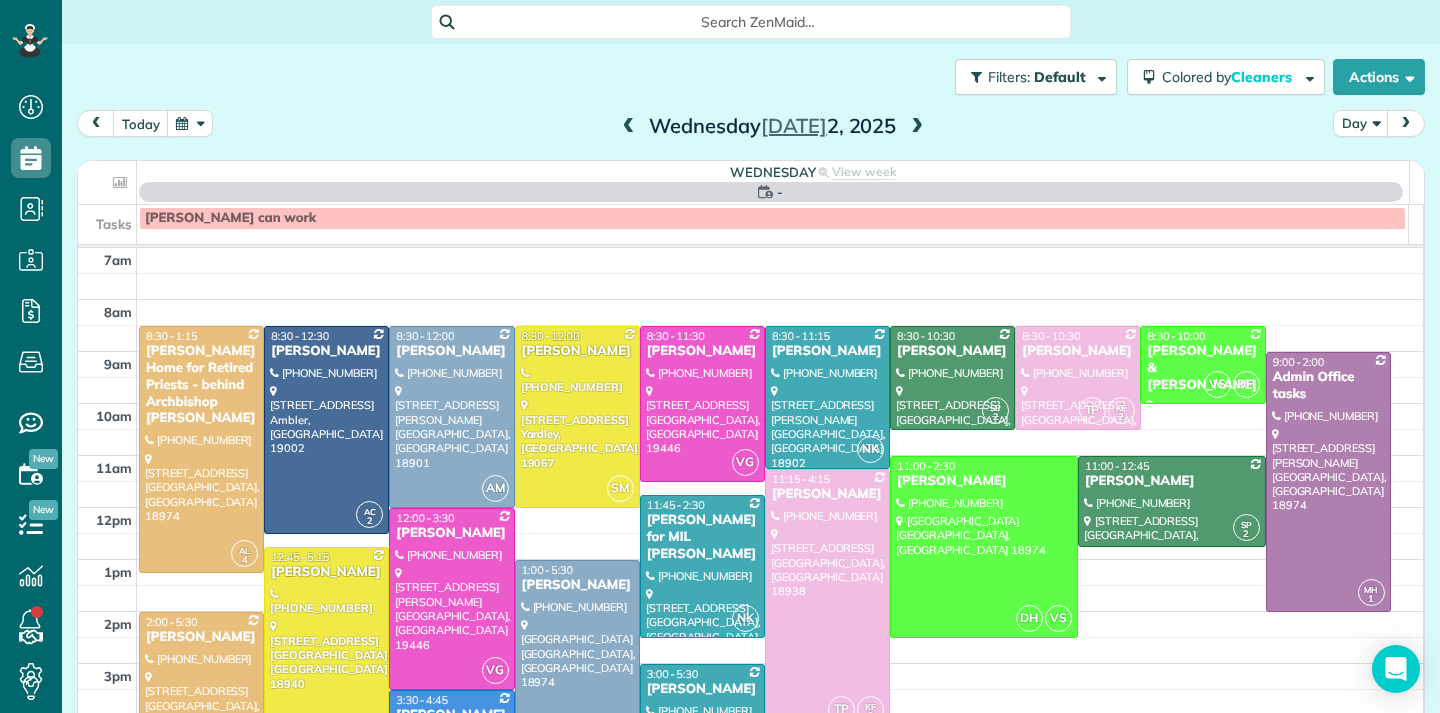 click at bounding box center (629, 127) 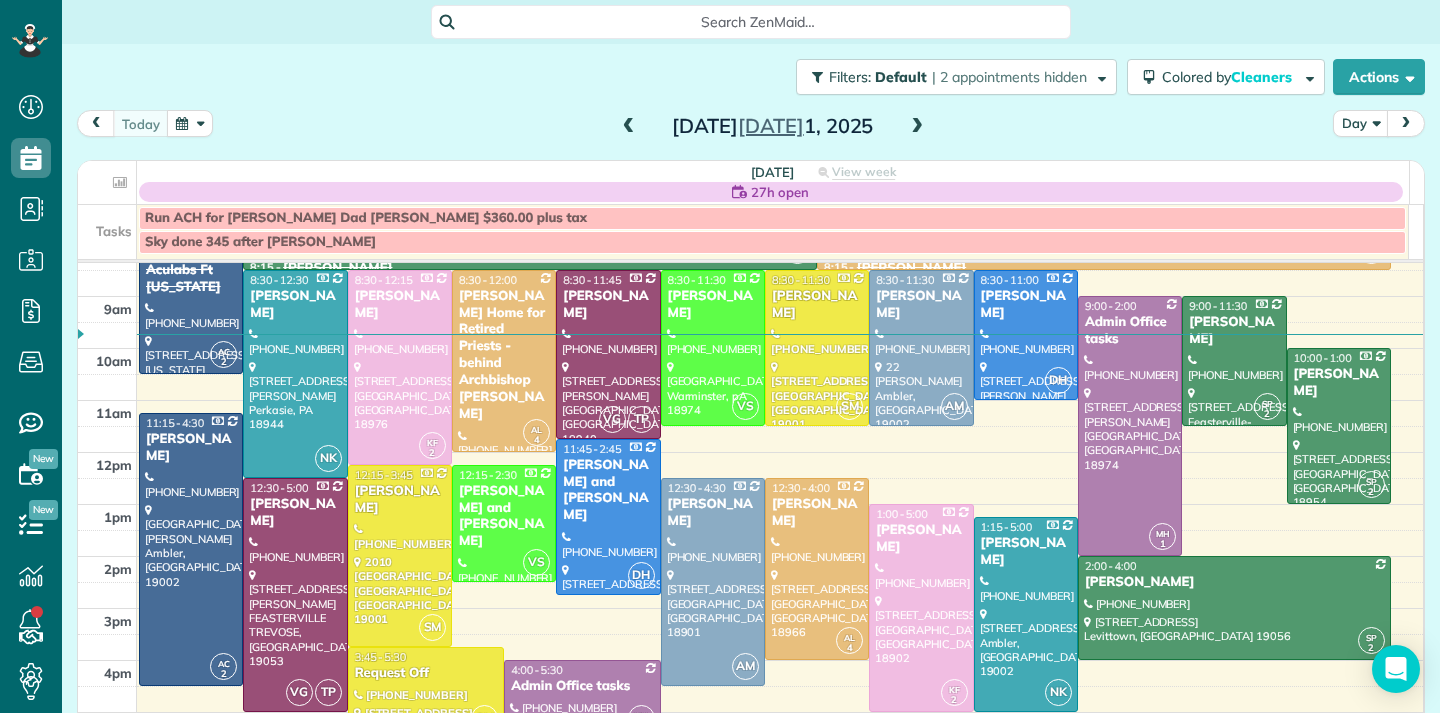 scroll, scrollTop: 155, scrollLeft: 0, axis: vertical 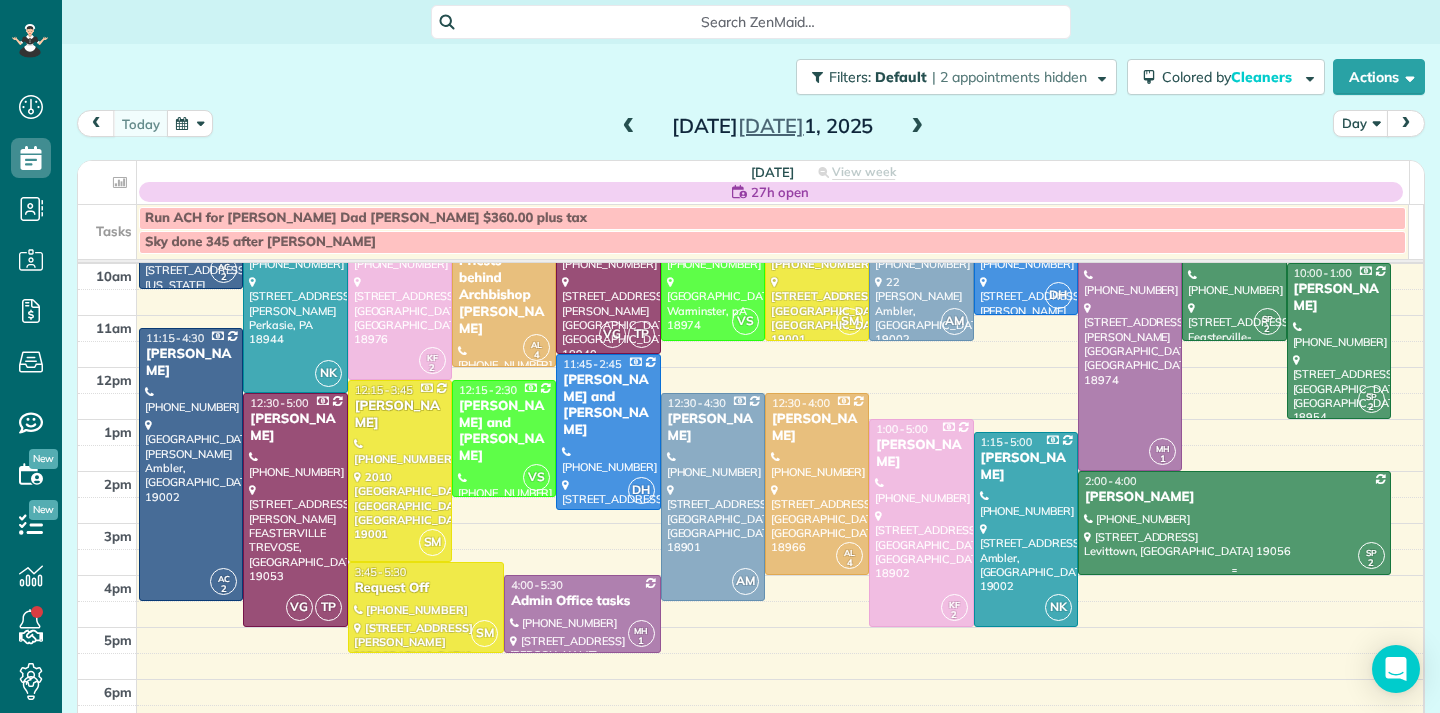 click on "[PERSON_NAME]" at bounding box center (1234, 497) 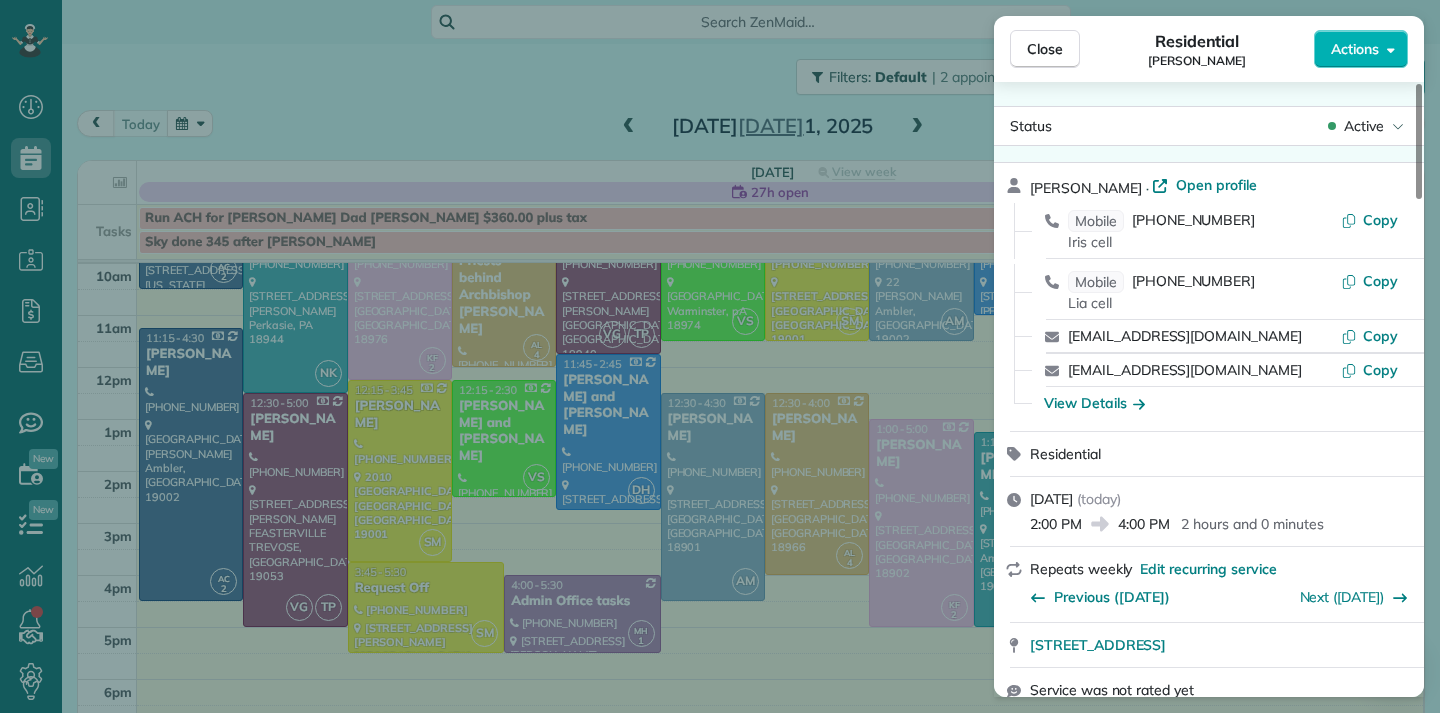 drag, startPoint x: 1028, startPoint y: 66, endPoint x: 1316, endPoint y: 245, distance: 339.0944 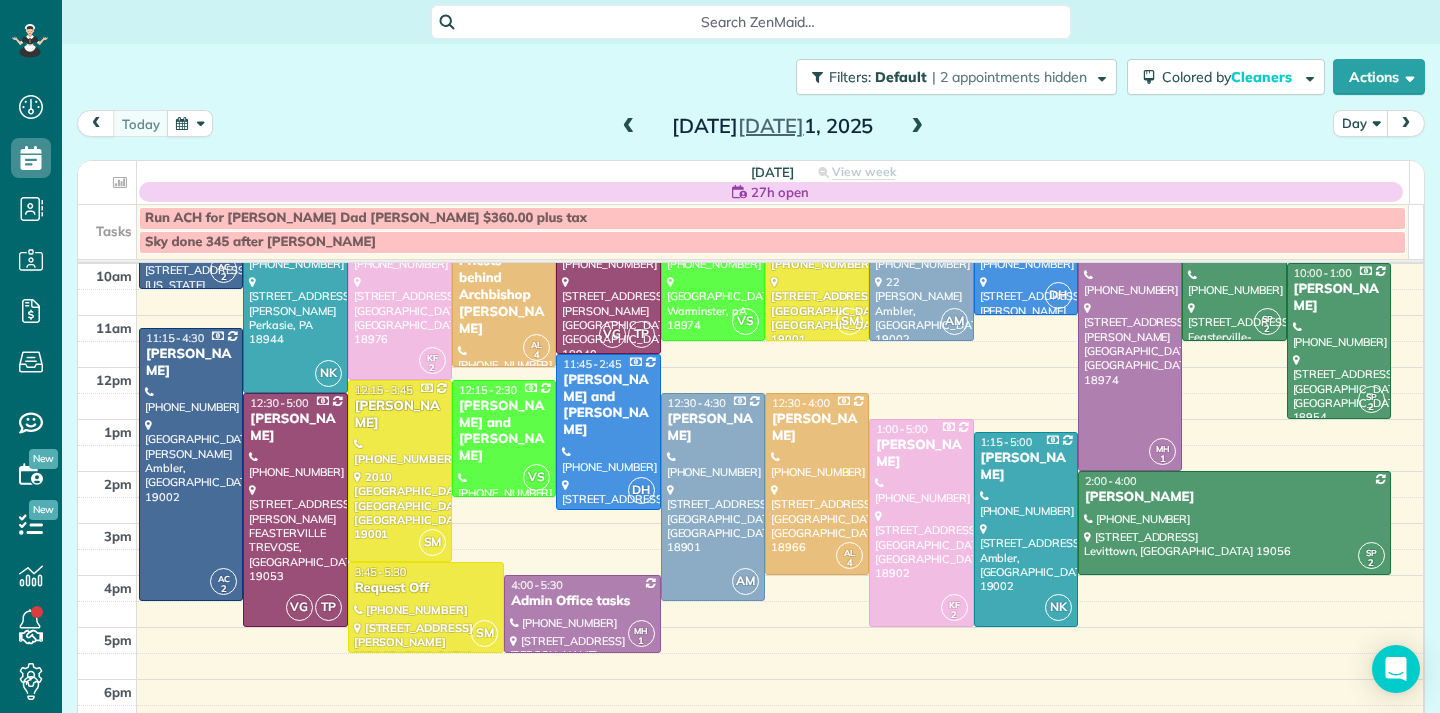 click at bounding box center [917, 127] 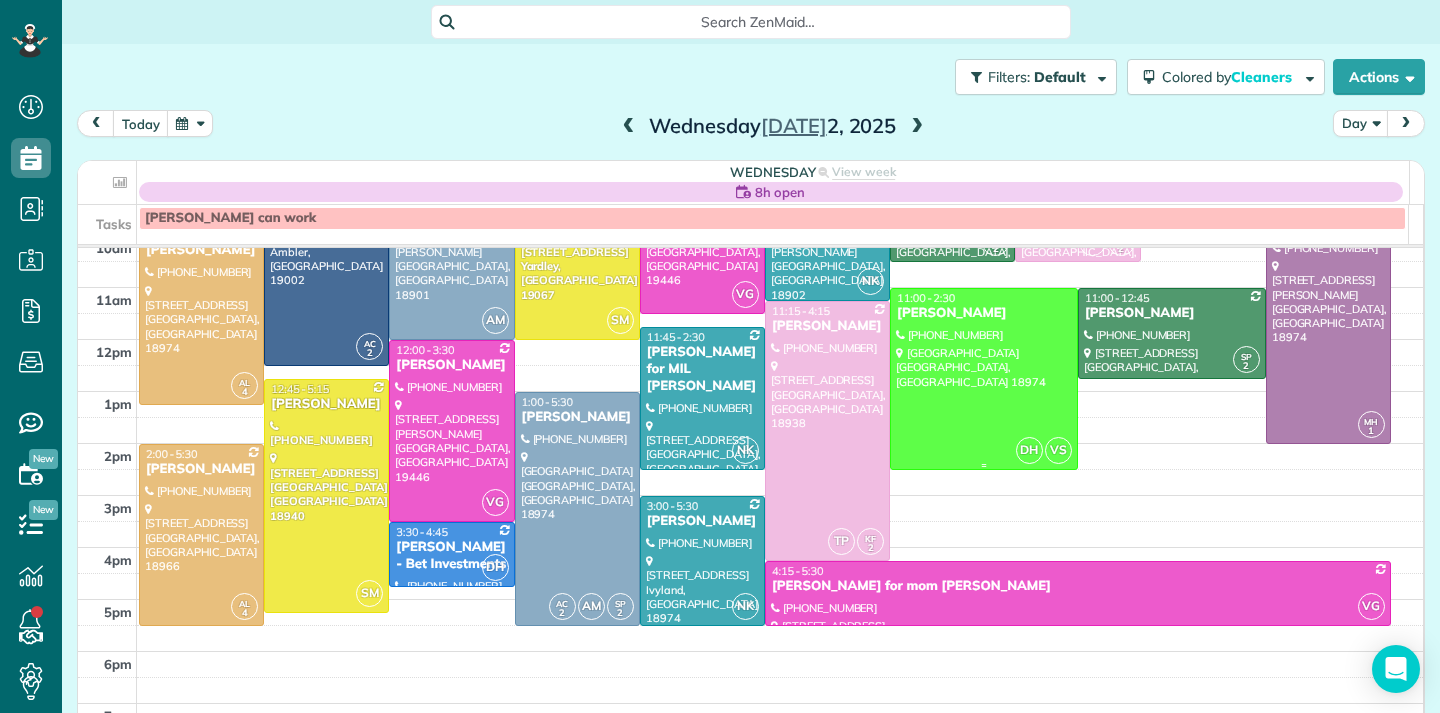 scroll, scrollTop: 172, scrollLeft: 0, axis: vertical 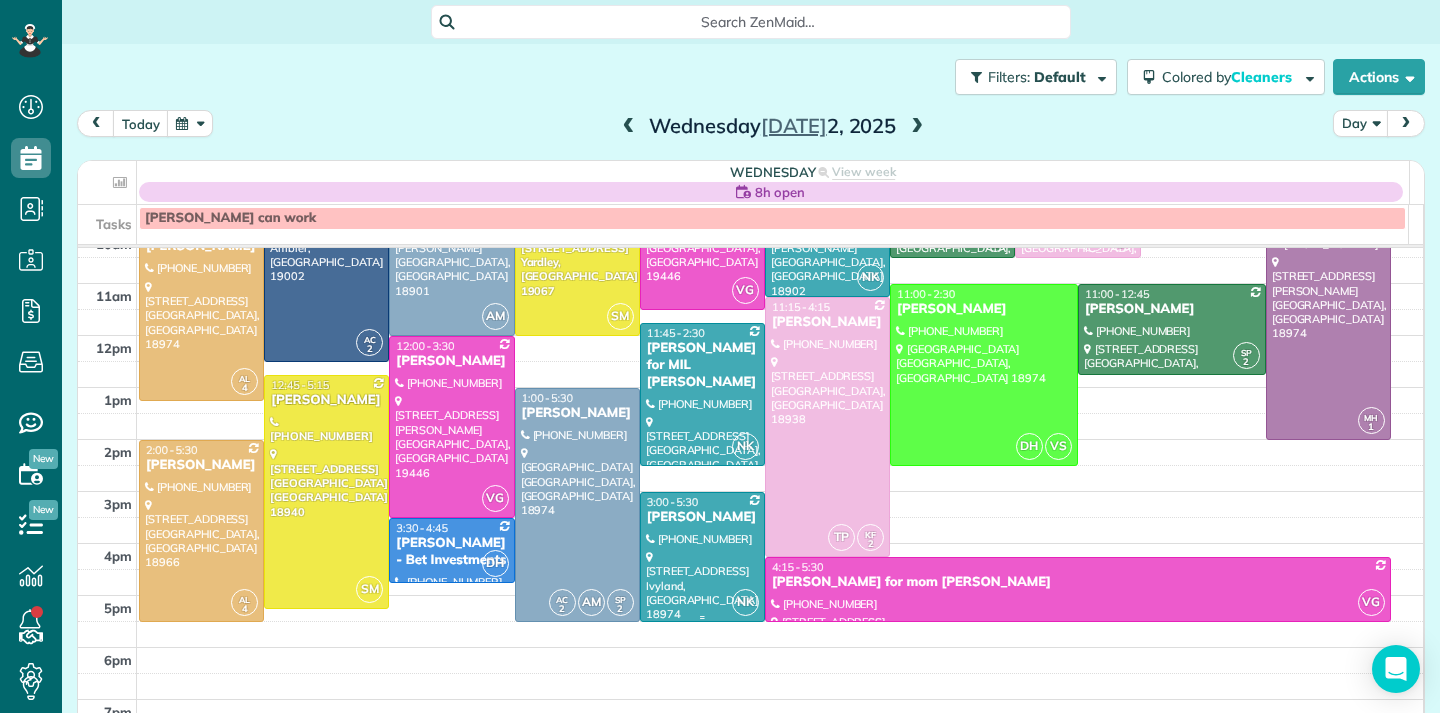 click on "[PERSON_NAME]" at bounding box center [702, 517] 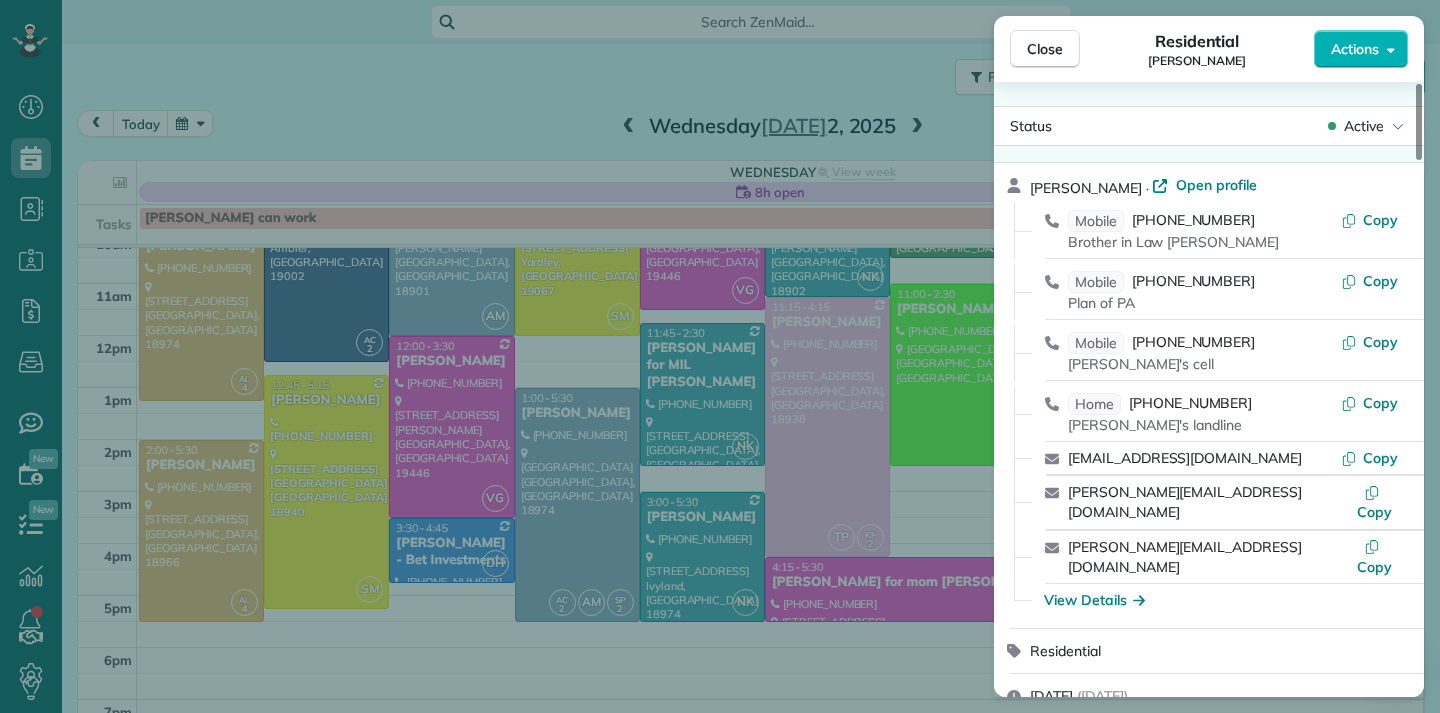 click on "Close" at bounding box center (1045, 49) 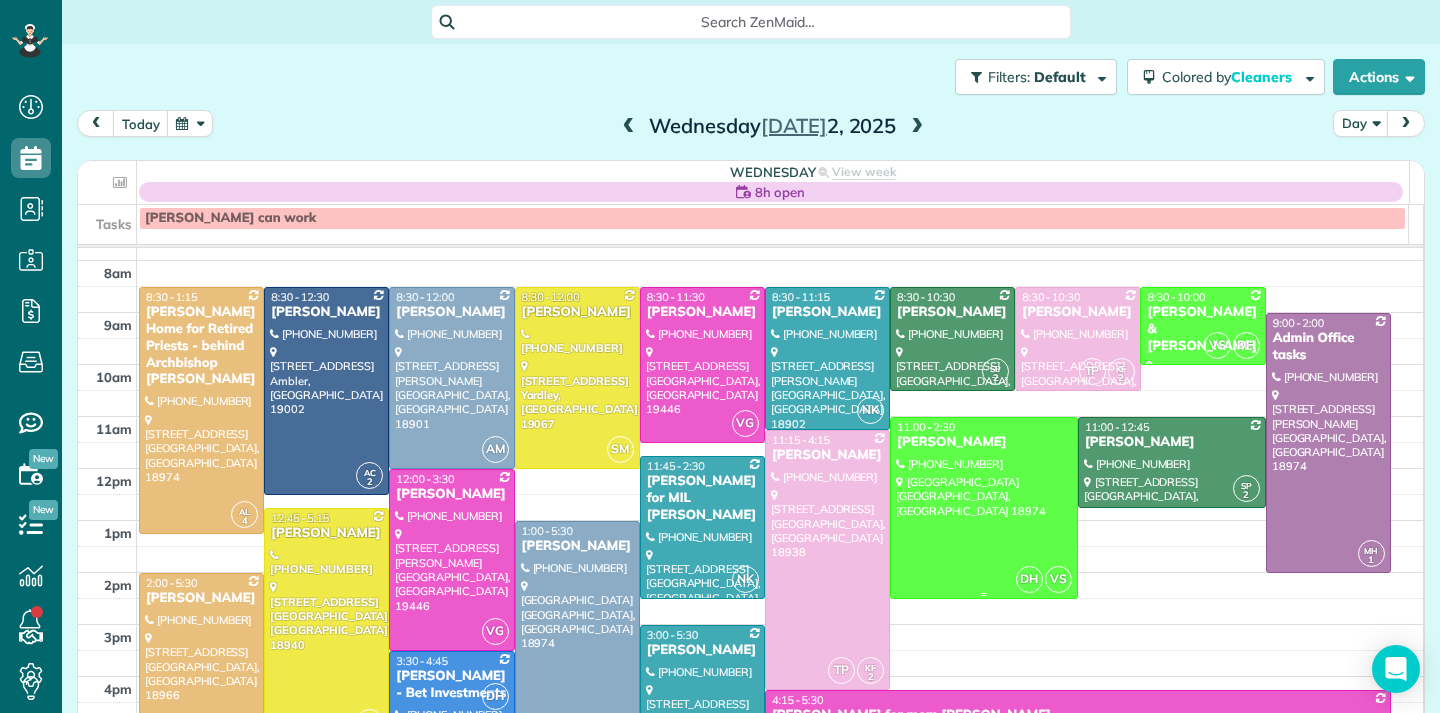 scroll, scrollTop: 0, scrollLeft: 0, axis: both 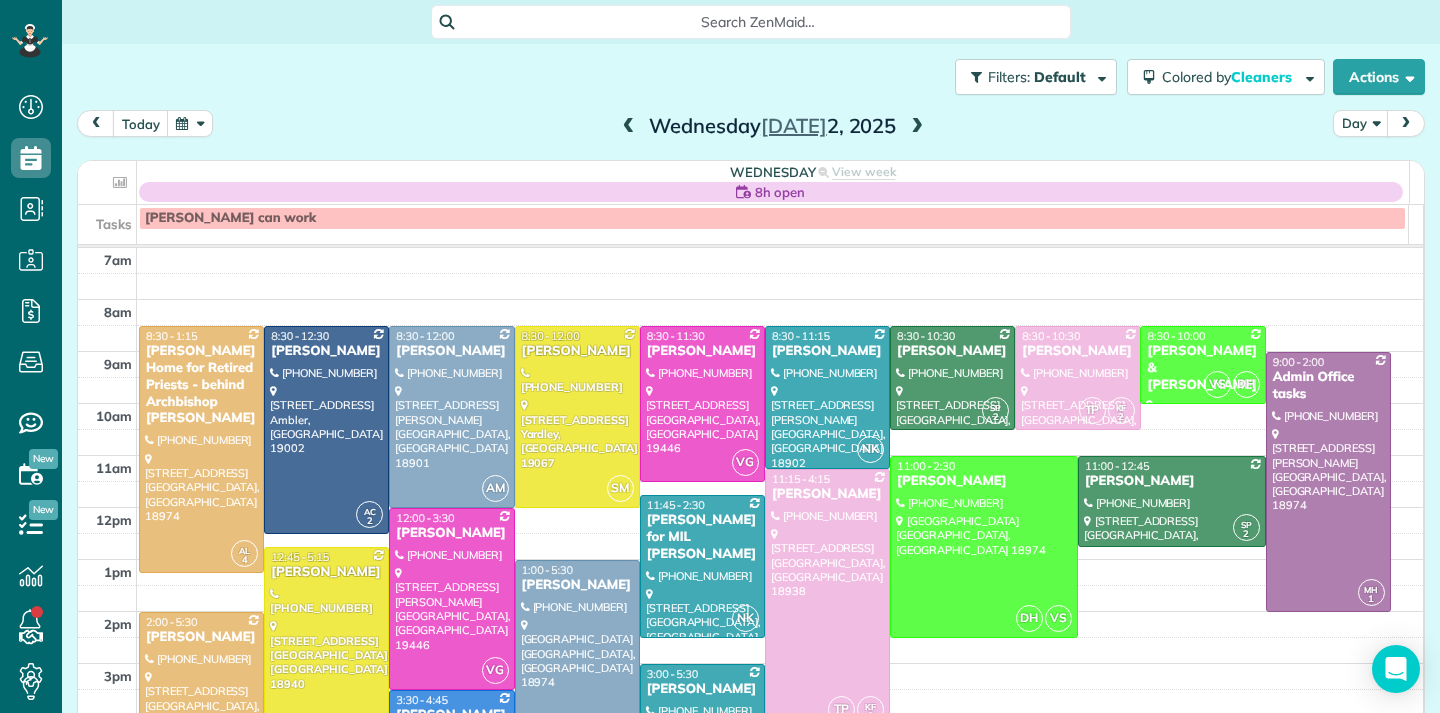 click at bounding box center (629, 127) 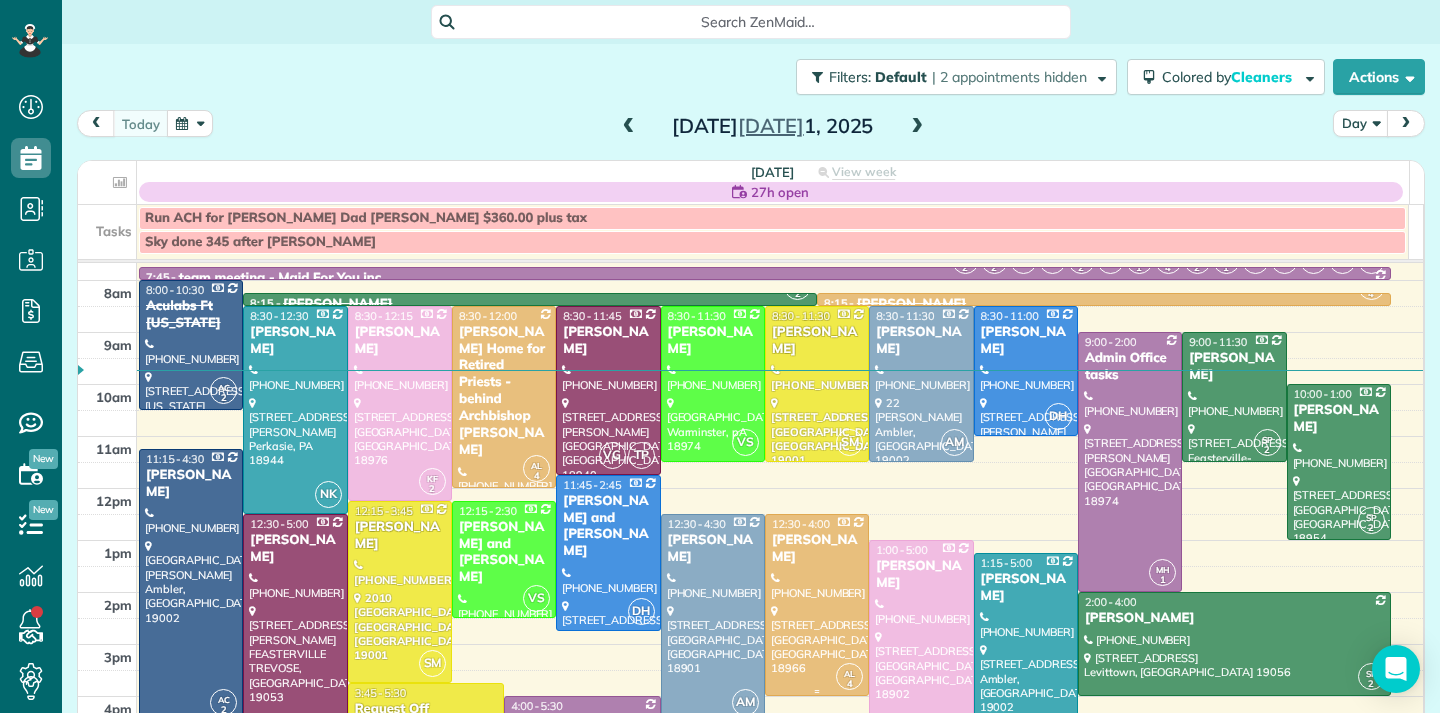 scroll, scrollTop: 35, scrollLeft: 0, axis: vertical 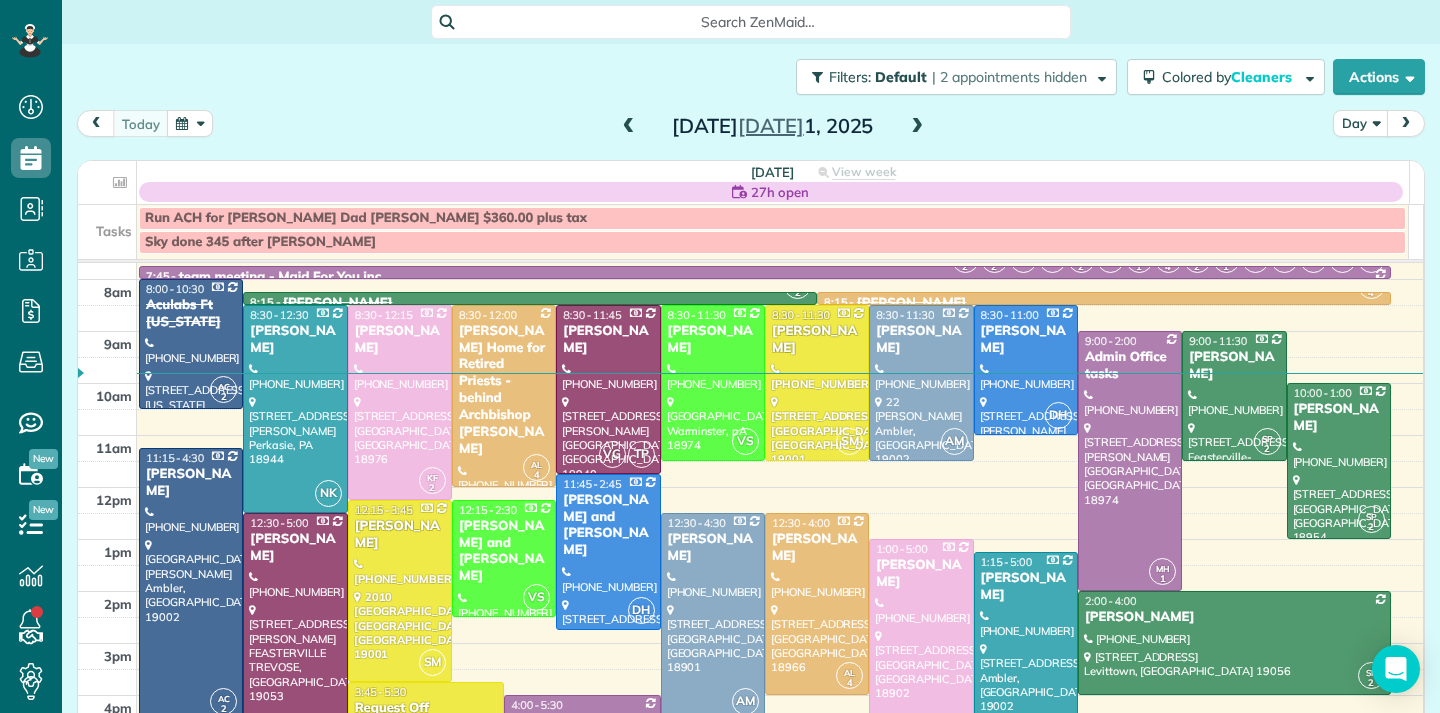 click at bounding box center (917, 127) 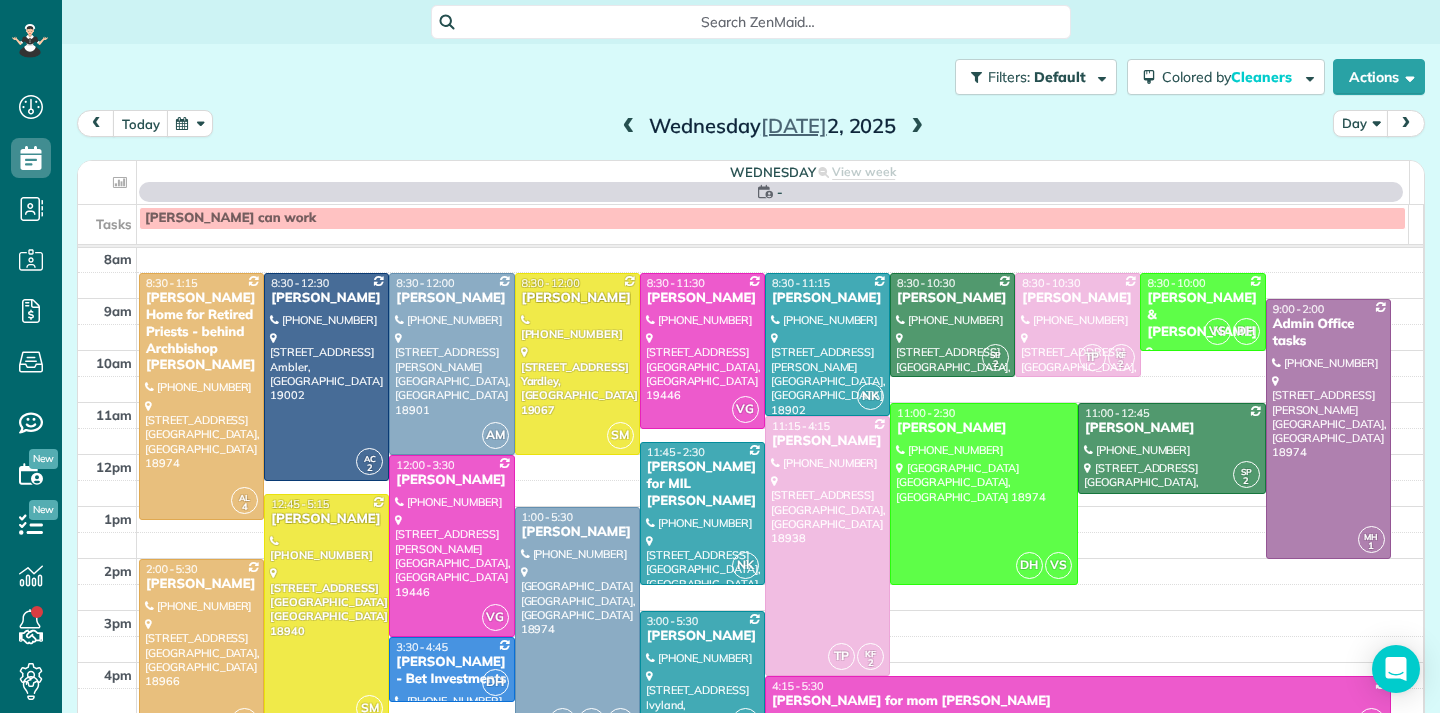 scroll, scrollTop: 22, scrollLeft: 0, axis: vertical 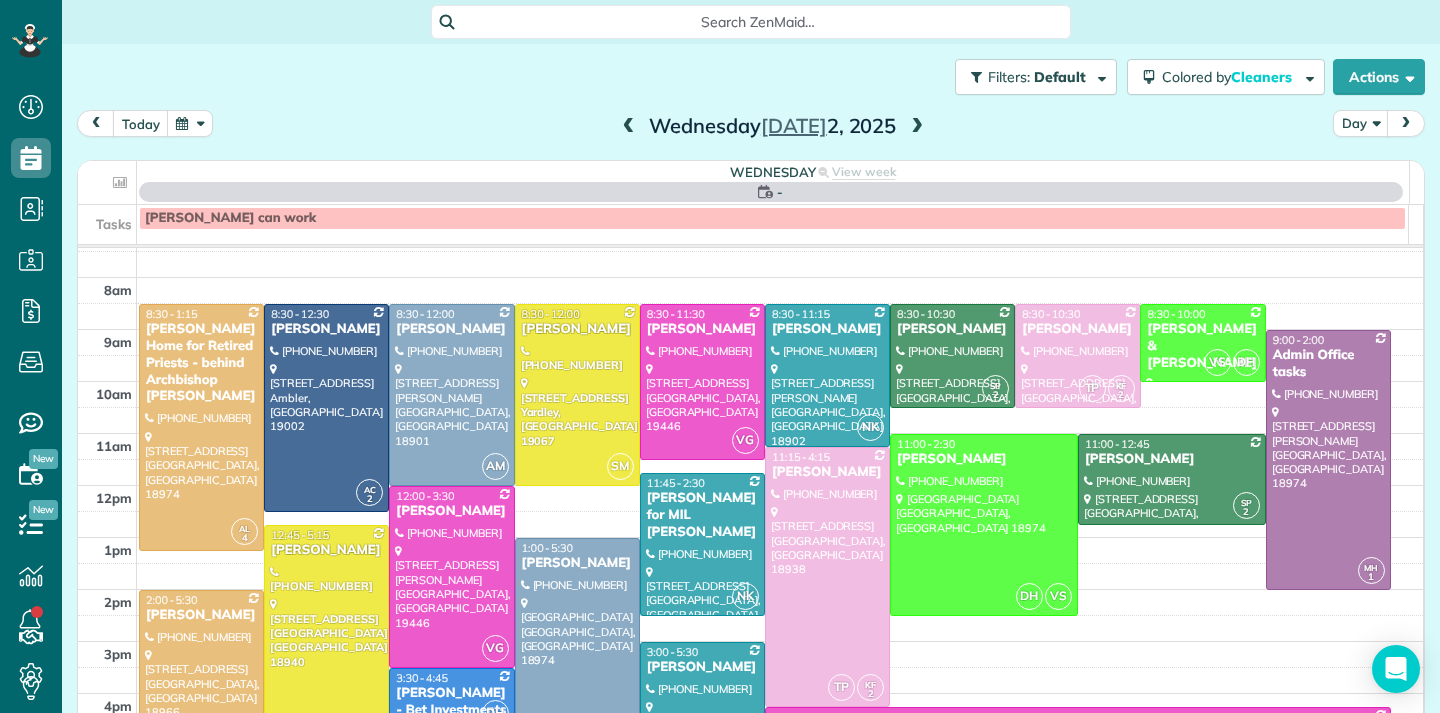 click at bounding box center [917, 127] 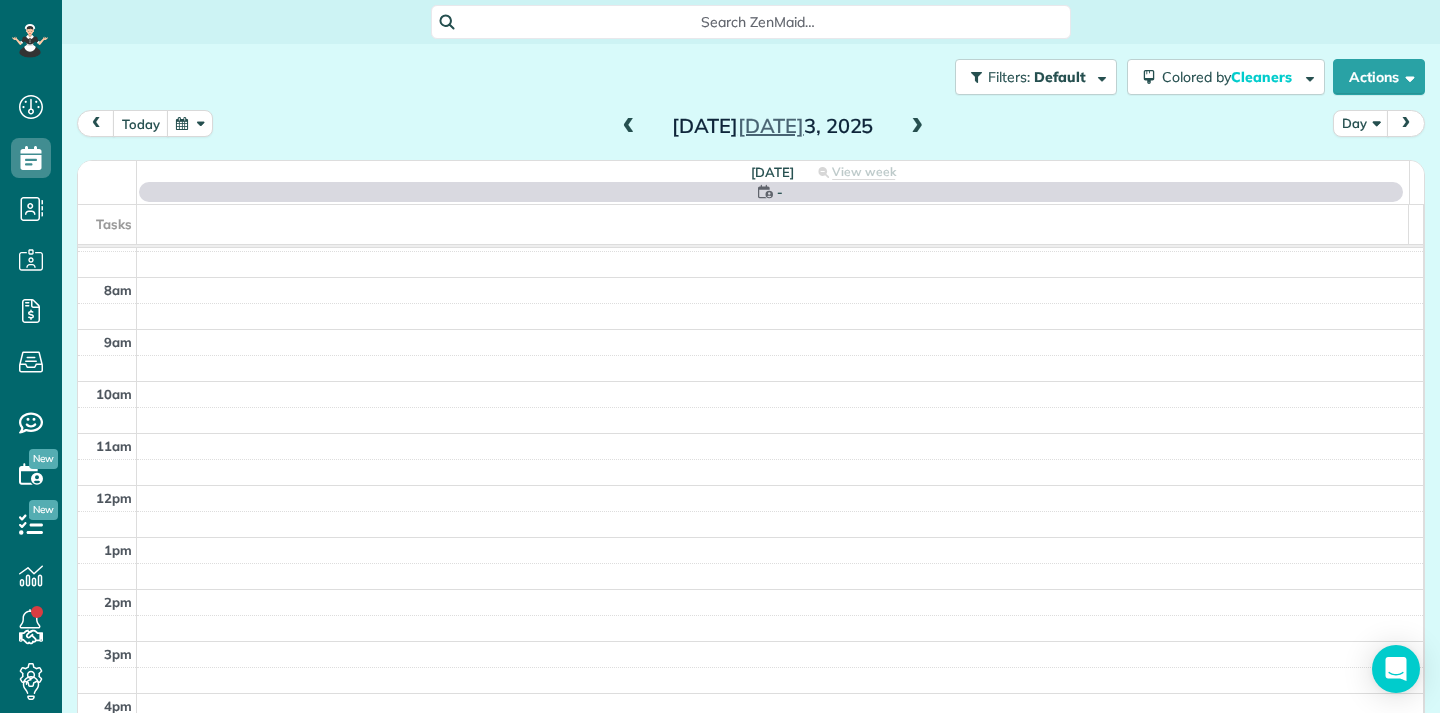 scroll, scrollTop: 0, scrollLeft: 0, axis: both 